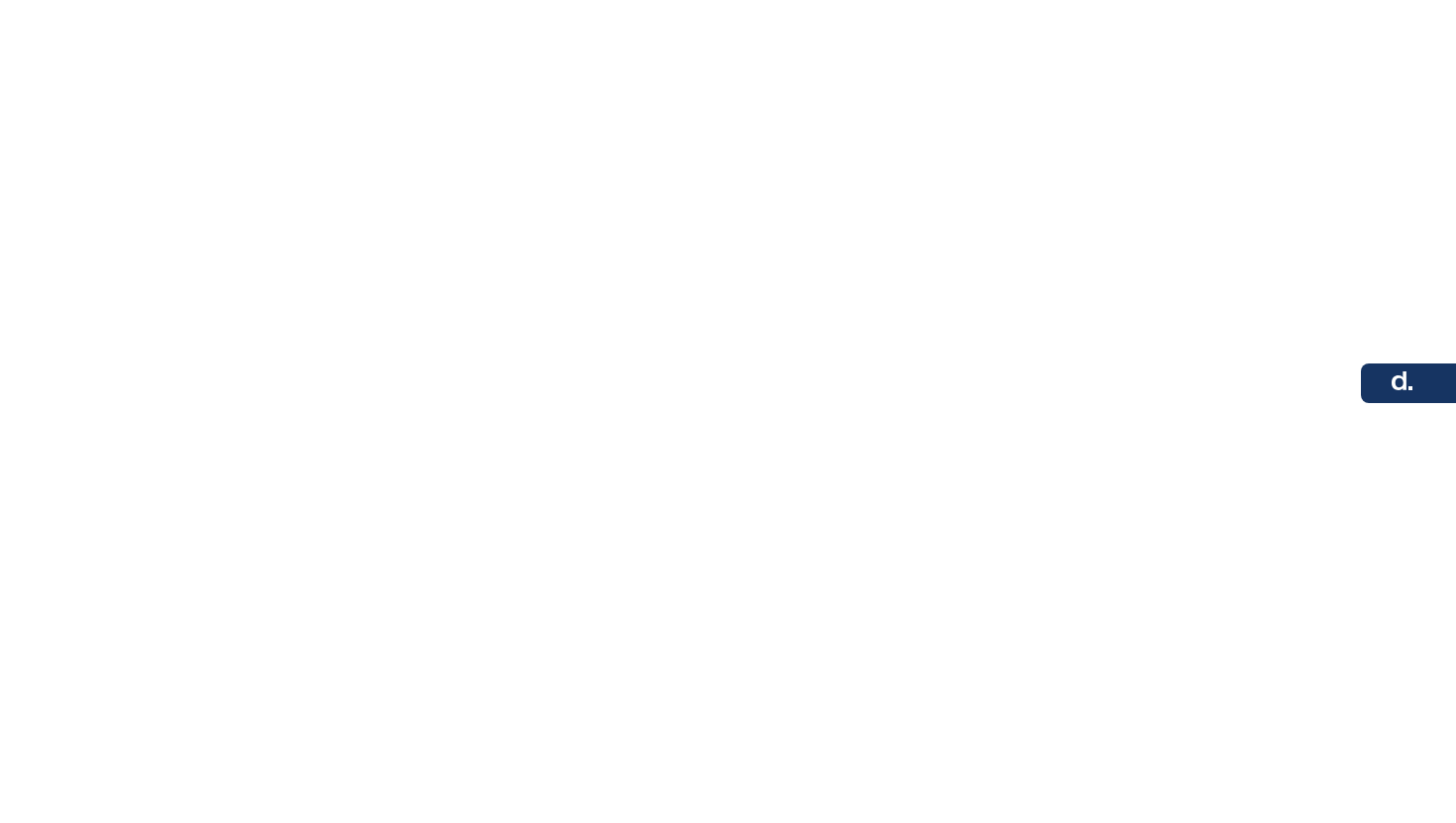scroll, scrollTop: 0, scrollLeft: 0, axis: both 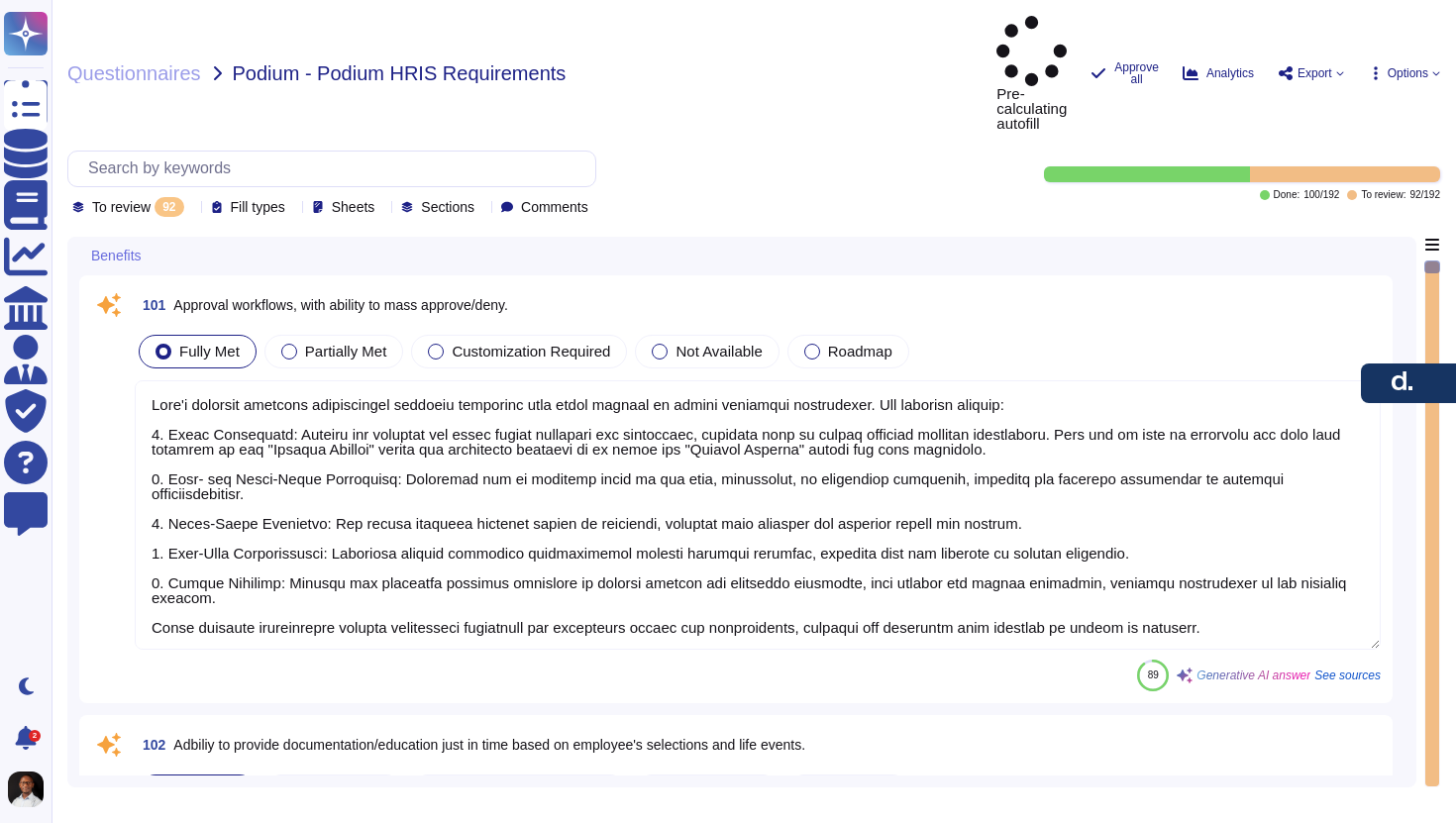 type on "Deel's platform supports customizable approval workflows that allow clients to manage approvals efficiently. Key features include:
1. Batch Management: Leaders and managers can batch manage approvals and rejections, enabling them to handle multiple requests efficiently. This can be done by selecting the item name followed by the "Approve Request" option for individual requests or by using the "Approve Package" option for bulk approvals.
2. Role- and Group-Based Assignment: Approvers can be assigned based on job role, department, or individual selection, allowing for tailored delegation of approval responsibilities.
3. Multi-Level Approvals: The system supports multiple levels of approvers, ensuring that requests are properly routed and tracked.
4. Real-Time Notifications: Approvers receive automated notifications through multiple channels, ensuring they are informed of pending approvals.
5. Custom Policies: Clients can configure approval workflows to include primary and secondary approvers, with optio..." 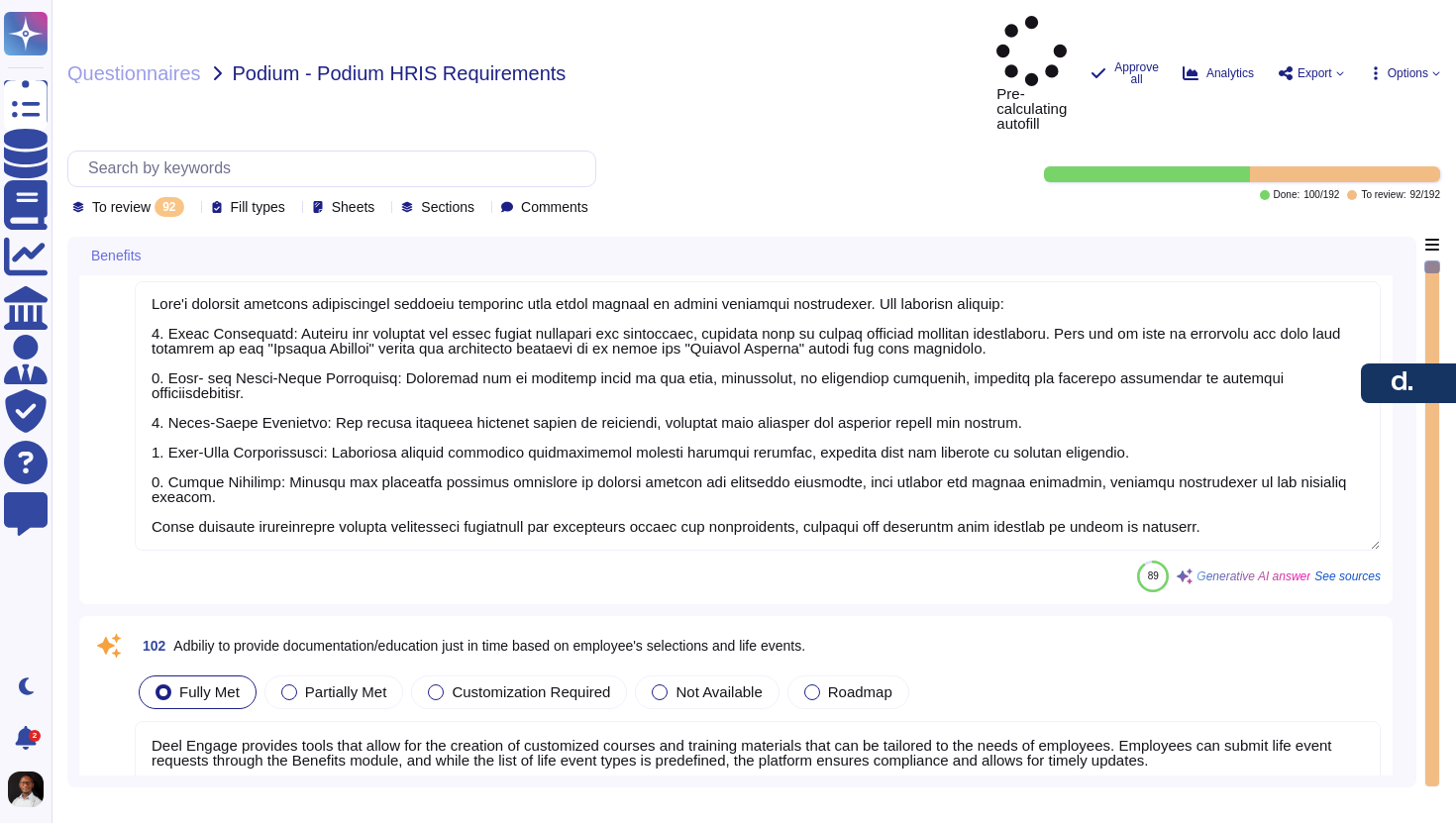 type on "Deel's Benefits module allows employees to submit life event requests that can impact eligibility and premiums. Employees can select from a list of predefined qualifying life events, such as marriage, birth, or loss of coverage, and submit requests for employer review. Once these requests are approved, employees are prompted to update their benefit elections, which may include changes that affect their premiums.
The system ensures compliance with standard eligibility rules and maintains accurate records, allowing for timely updates that reflect any changes in eligibility or premiums due to life events. While the list of life event types is not fully customizable, the predefined options are designed to cover significant life changes that impact benefits." 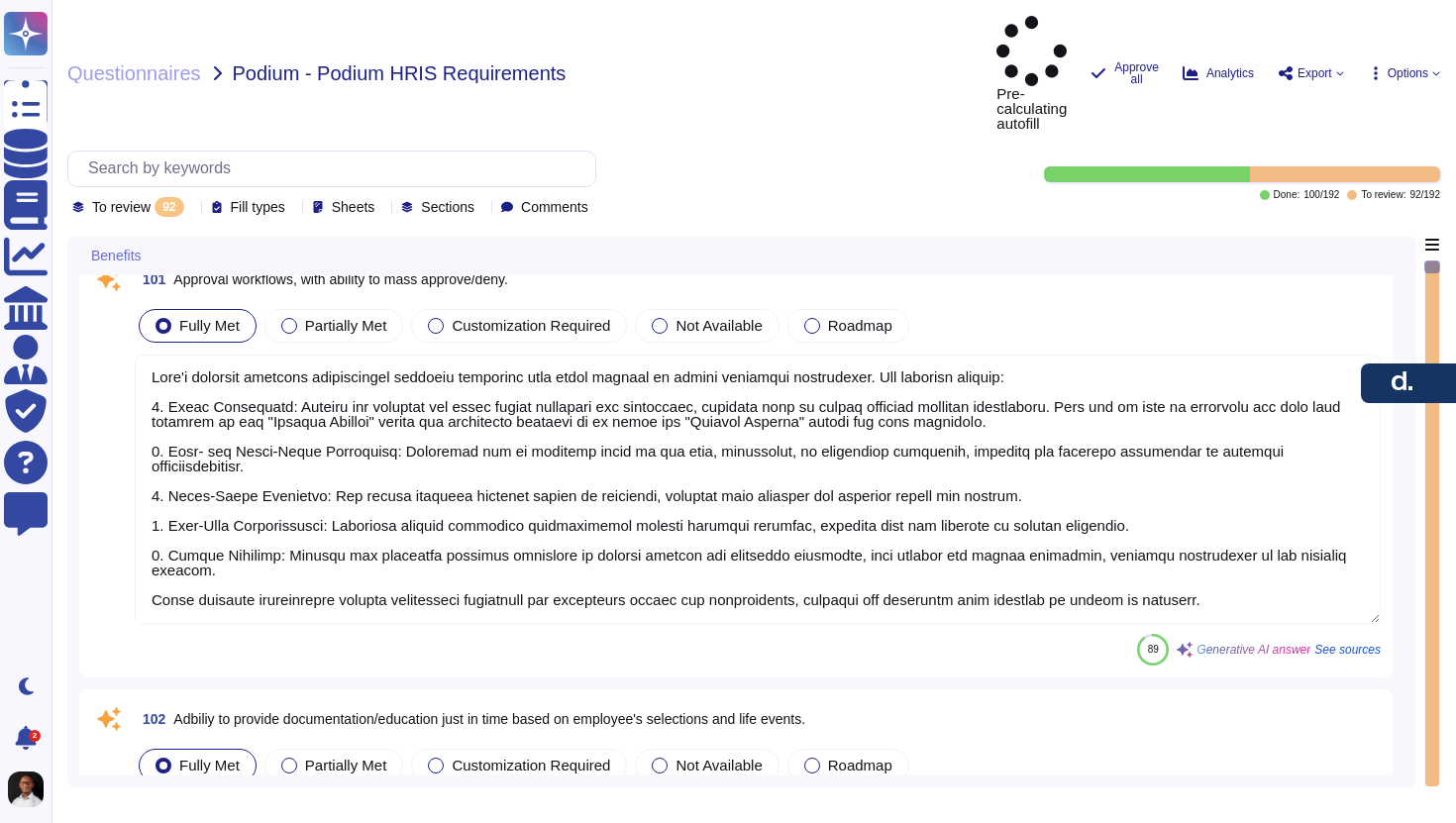 scroll, scrollTop: 0, scrollLeft: 0, axis: both 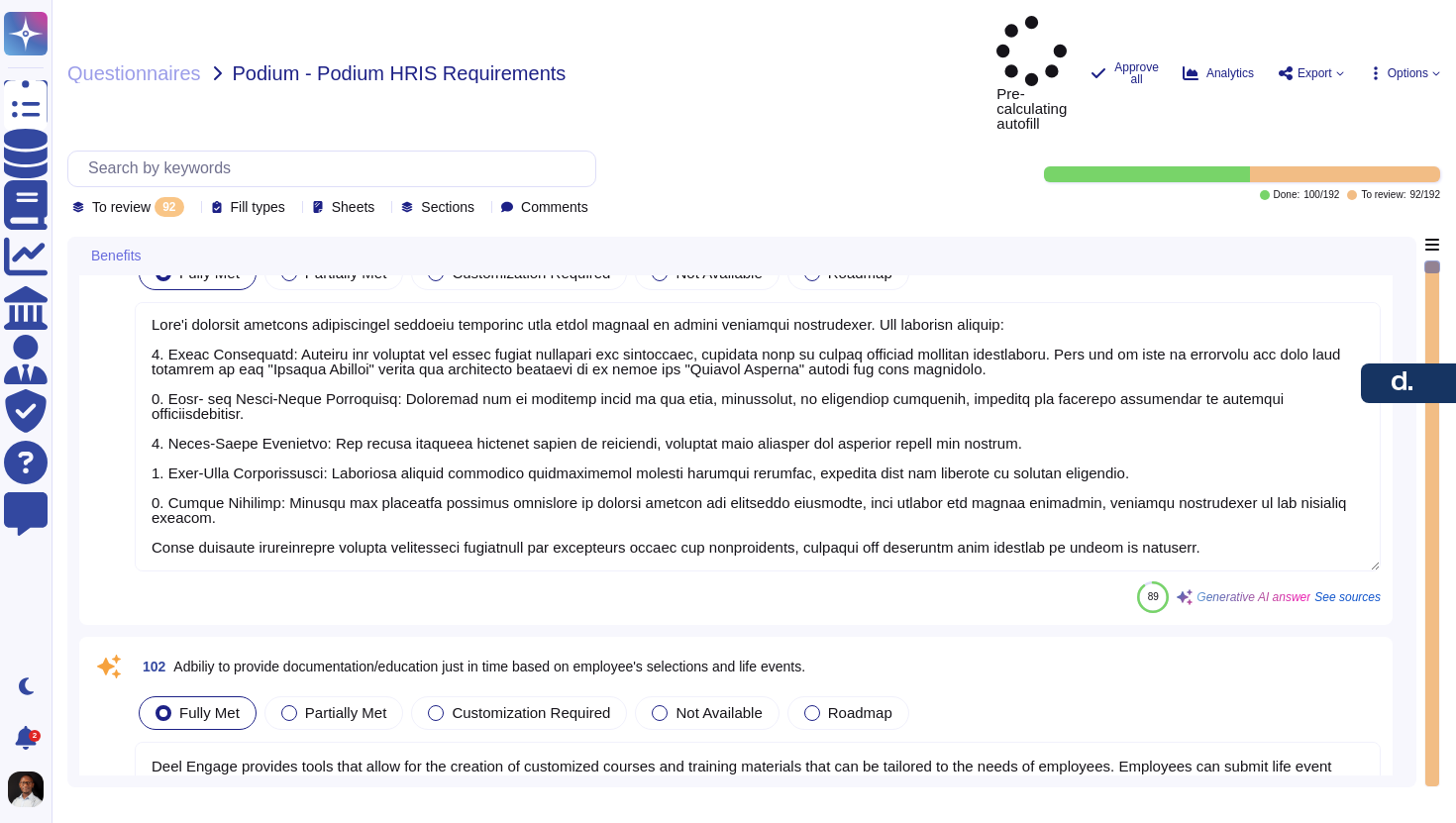 type on "Deel's Benefits module allows employees to submit life event requests that can impact eligibility and premiums. Employees can select from a list of predefined qualifying life events, such as marriage, birth, or loss of coverage, and submit requests for employer review. Once these requests are approved, employees are prompted to update their benefit elections, which may include changes that affect their premiums.
The system ensures compliance with standard eligibility rules and maintains accurate records, allowing for timely updates that reflect any changes in eligibility or premiums due to life events. While the list of life event types is not fully customizable, the predefined options are designed to cover significant life changes that impact benefits." 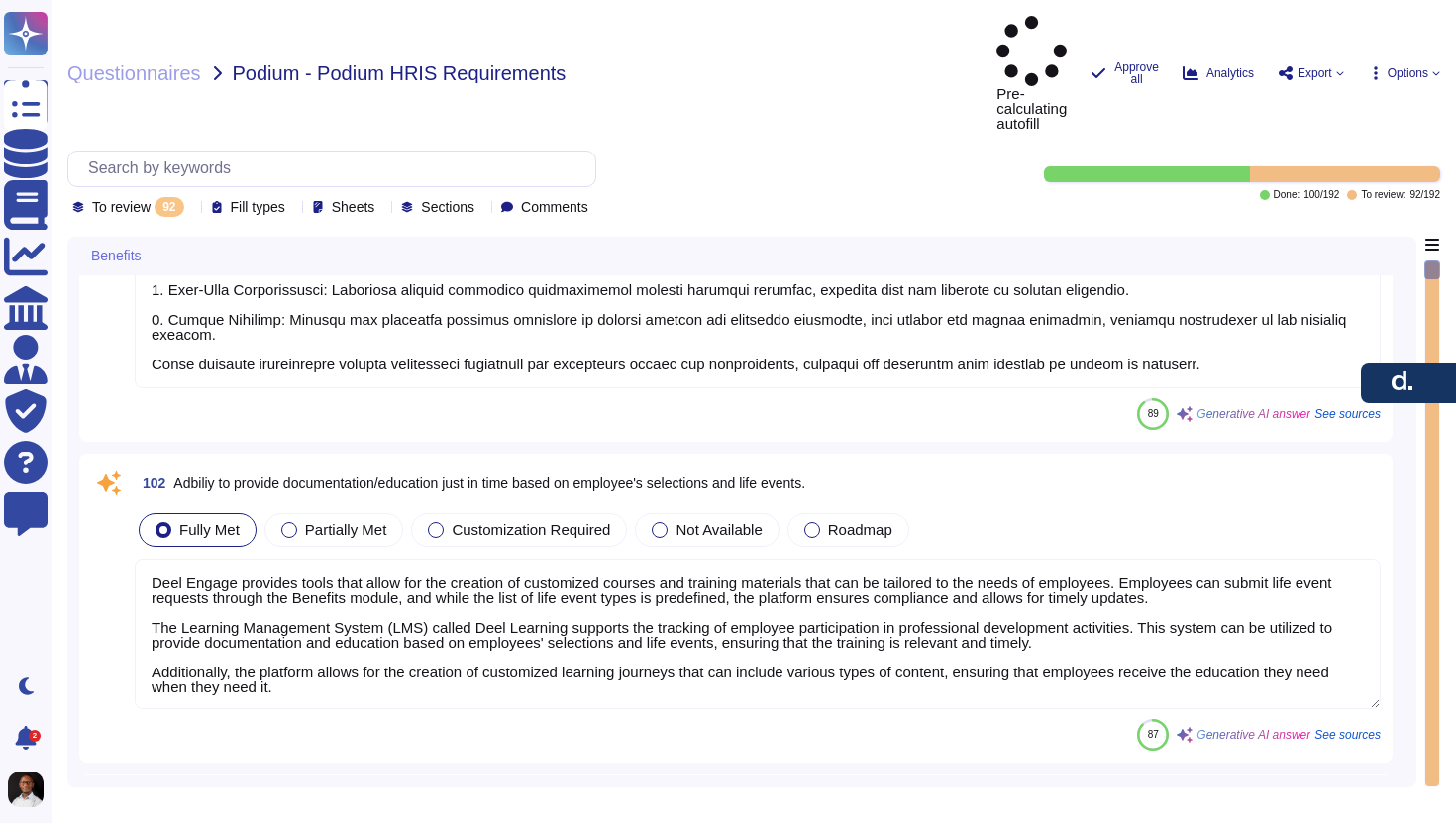scroll, scrollTop: 303, scrollLeft: 0, axis: vertical 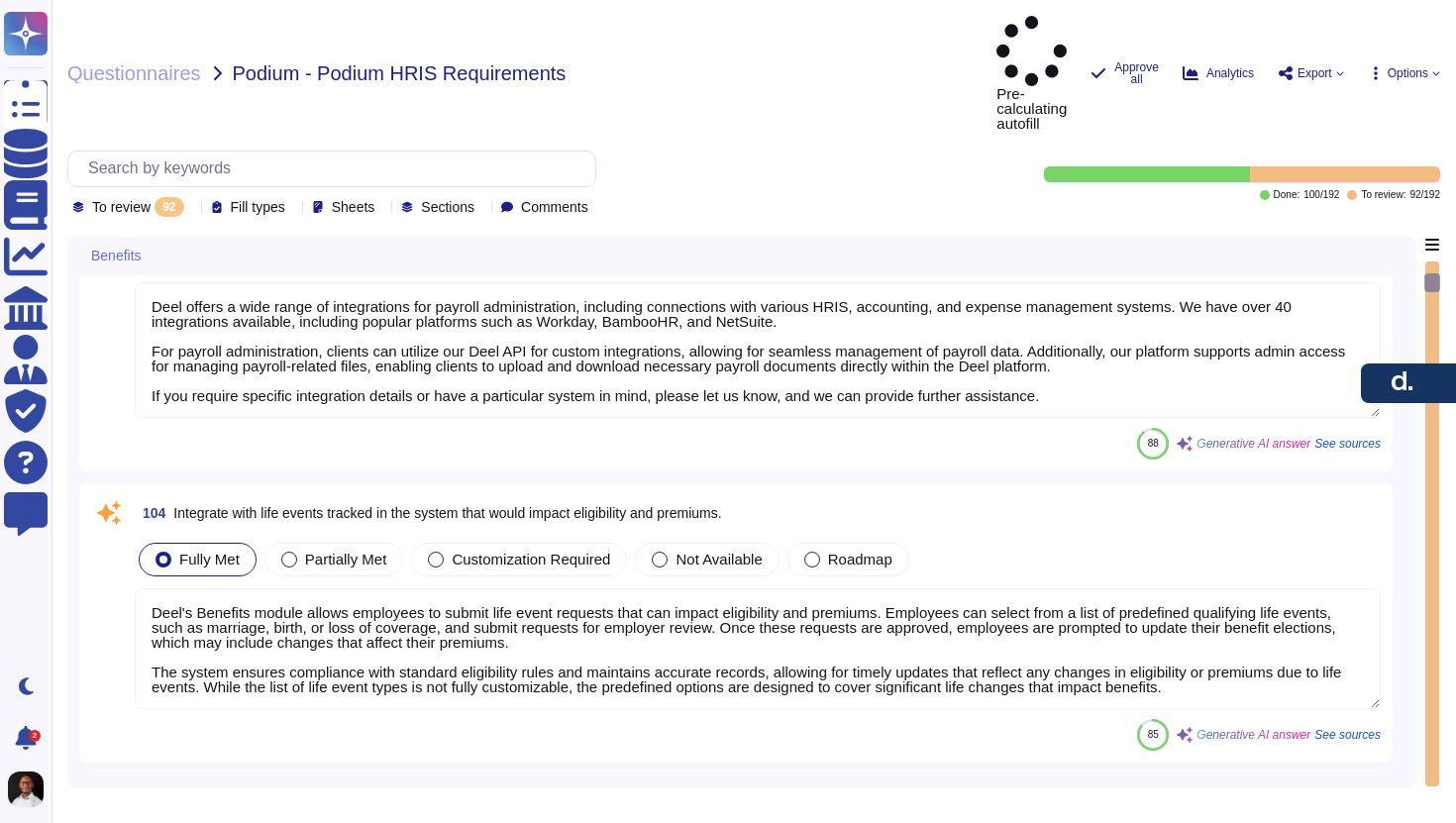 type on "Deel's platform supports eligibility determination and entitlement tracking for different leave types, ensuring compliance with regional policies and legal requirements. The leave management system automatically tracks leave usage and updates balances in real-time for various leave types, which can impact benefit eligibility. The platform allows for the configuration of multiple types of leave tailored to specific employee profiles, which can also influence benefit eligibility.
Additionally, the benefits administration platform enables clients to manage employee benefits effectively, including the configuration of benefits and handling of enrollments, which can be integrated with leave management capabilities. This integration ensures that leave entitlements and benefits are managed in a cohesive manner, aligning with company policies and legal requirements.
For further integration capabilities, please refer to our benefits module and the specific configurations available." 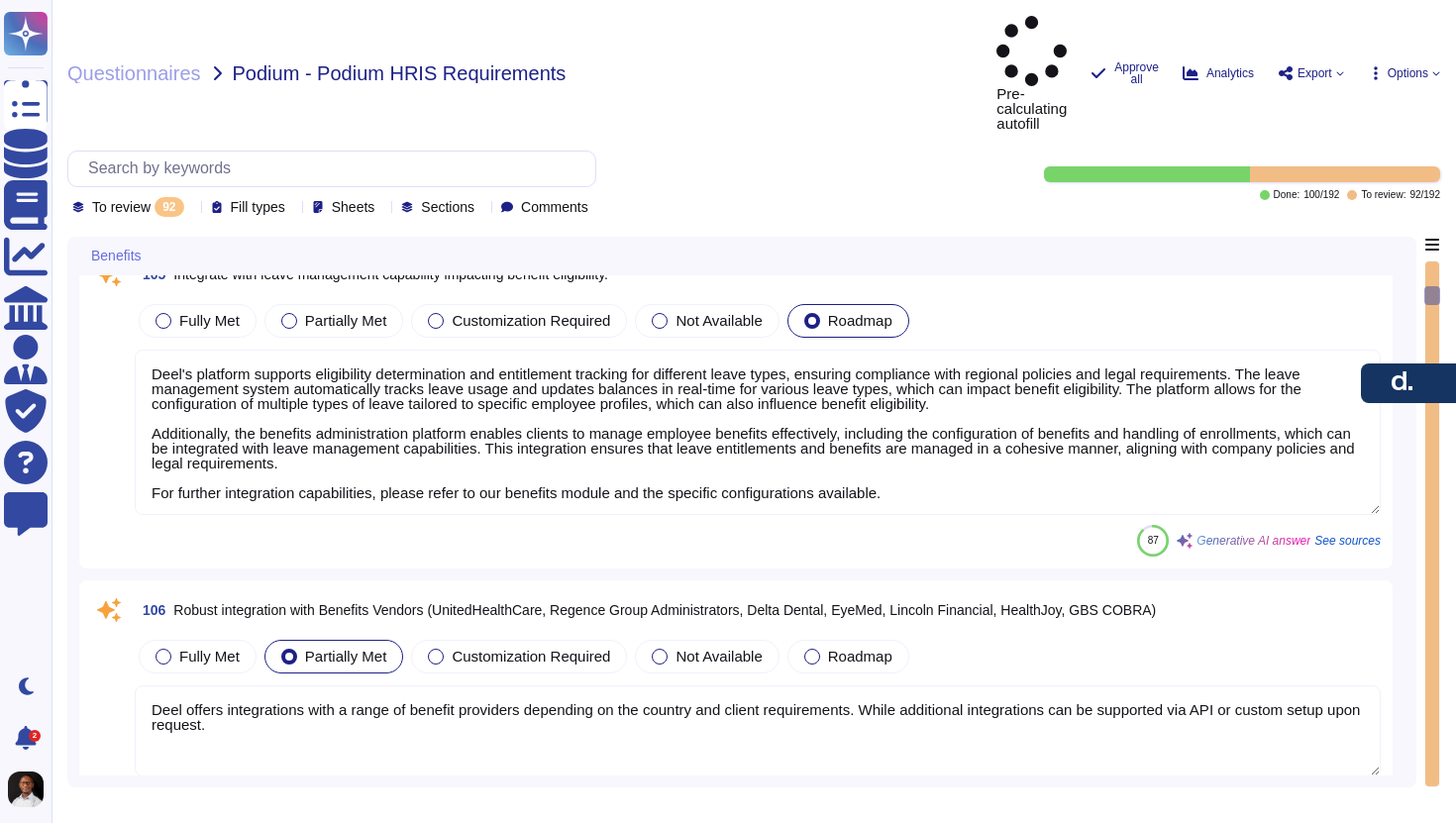 type on "Deel offers integration with time and attendance solutions as part of its payroll system. This integration allows for seamless synchronization of payroll and attendance data, ensuring accurate tracking of hours worked, particularly for hourly employees.
The platform supports integrations with various external HRIS systems, including BambooHR, Roots, and HiBob, for time-off tracking. Employees can submit time-off requests, which are integrated with the time tracking feature.
Deel's time tracking system enables employees to log hours worked, including start and finish times and breaks, directly on the platform. Timesheets can be submitted for client review and approval, and the system calculates overtime hours for payroll processing.
For systems not listed, clients can manually upload time-off entries and activate Deel HR to set up time-off policies.
For further details on integration and functionality, clients are encouraged to reach out to Deel to explore how it aligns with their specific needs." 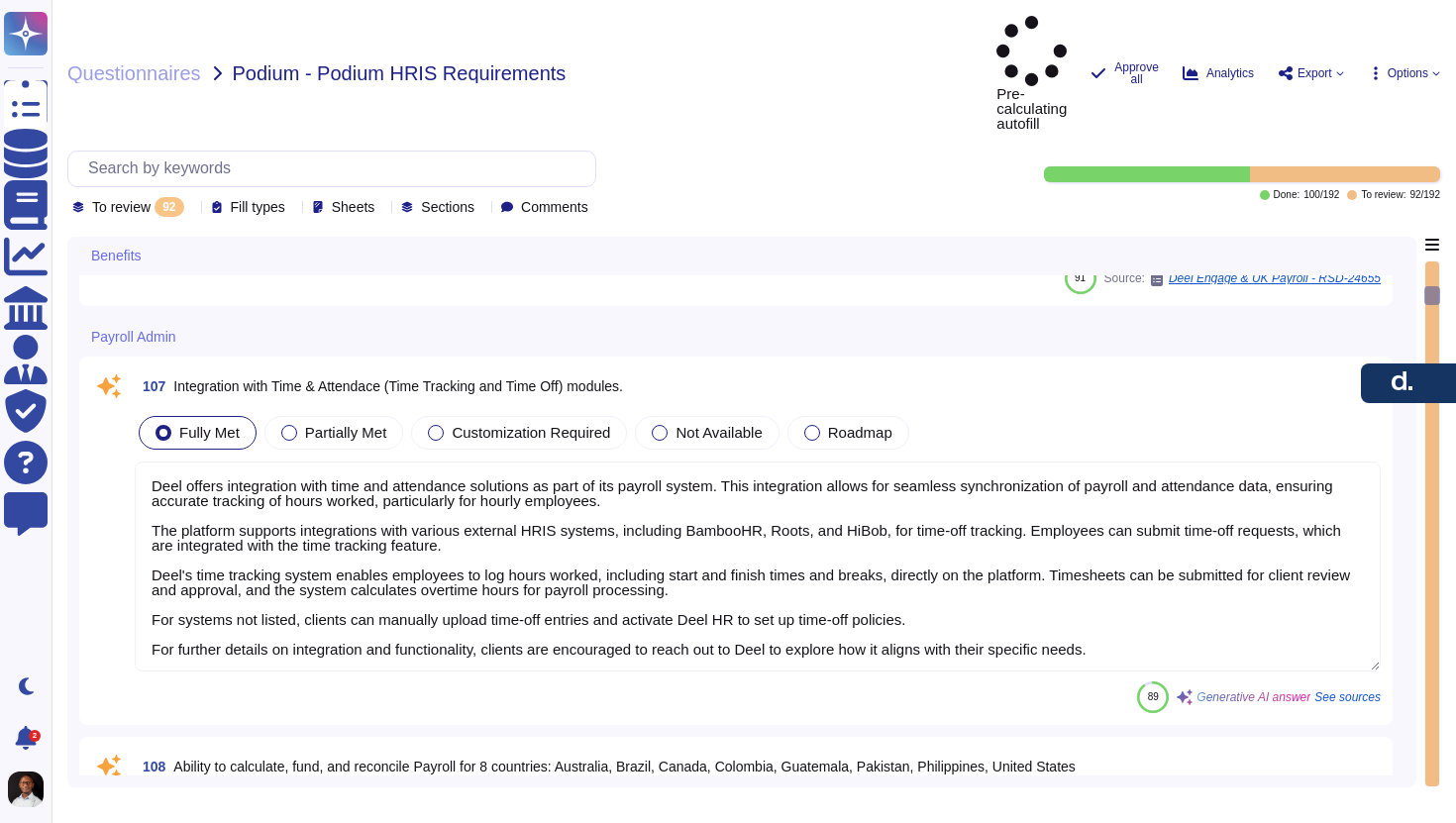 scroll, scrollTop: 2392, scrollLeft: 0, axis: vertical 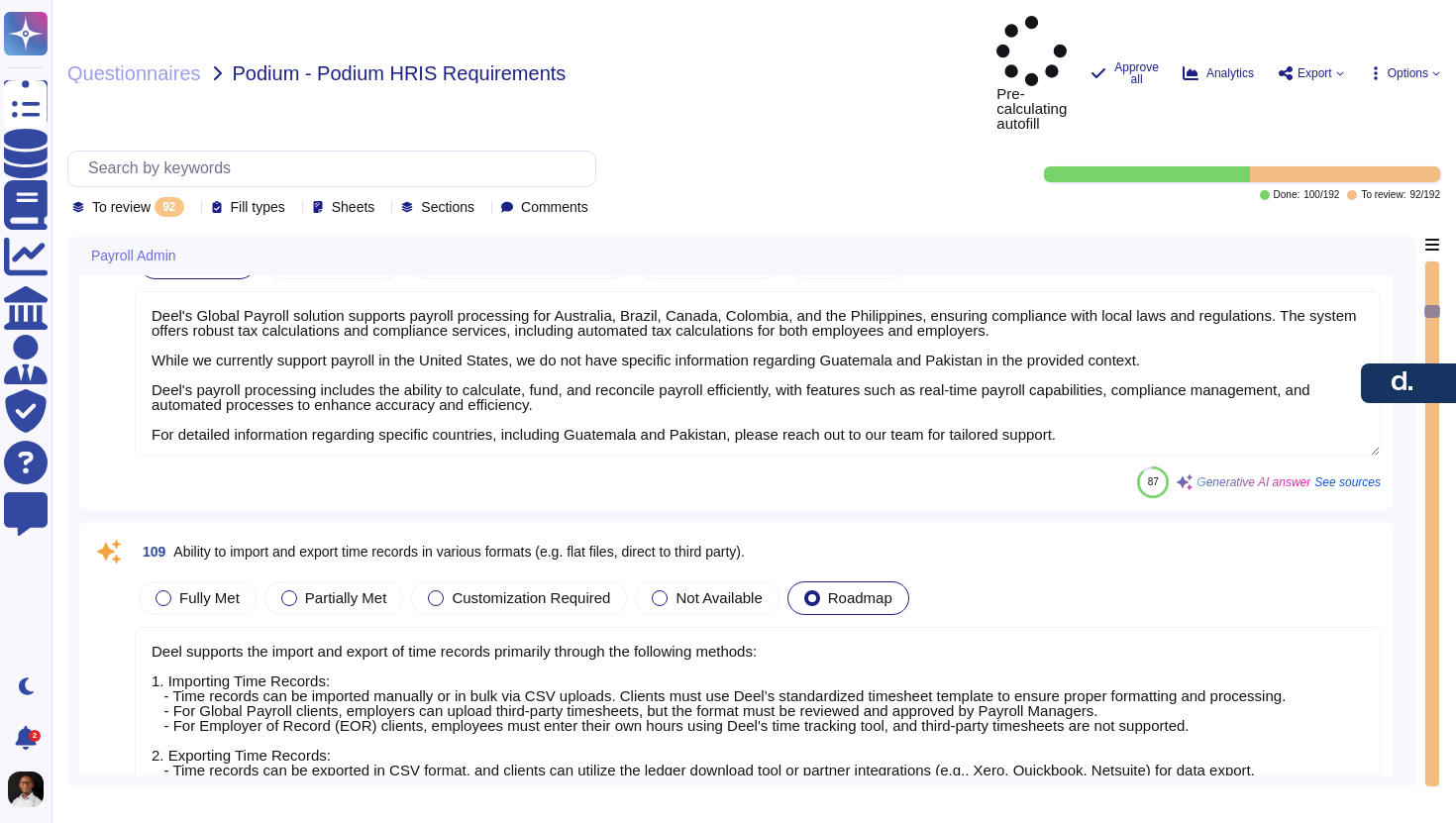 type on "Deel supports the import and export of time records primarily through the following methods:
1. Importing Time Records:
- Time records can be imported manually or in bulk via CSV uploads. Clients must use Deel’s standardized timesheet template to ensure proper formatting and processing.
- For Global Payroll clients, employers can upload third-party timesheets, but the format must be reviewed and approved by Payroll Managers.
- For Employer of Record (EOR) clients, employees must enter their own hours using Deel's time tracking tool, and third-party timesheets are not supported.
2. Exporting Time Records:
- Time records can be exported in CSV format, and clients can utilize the ledger download tool or partner integrations (e.g., Xero, Quickbook, Netsuite) for data export.
- Automated export options are available through the API, integrations, and webhooks, allowing for seamless data transfer.
These features ensure that clients can efficiently manage and transfer time records as needed." 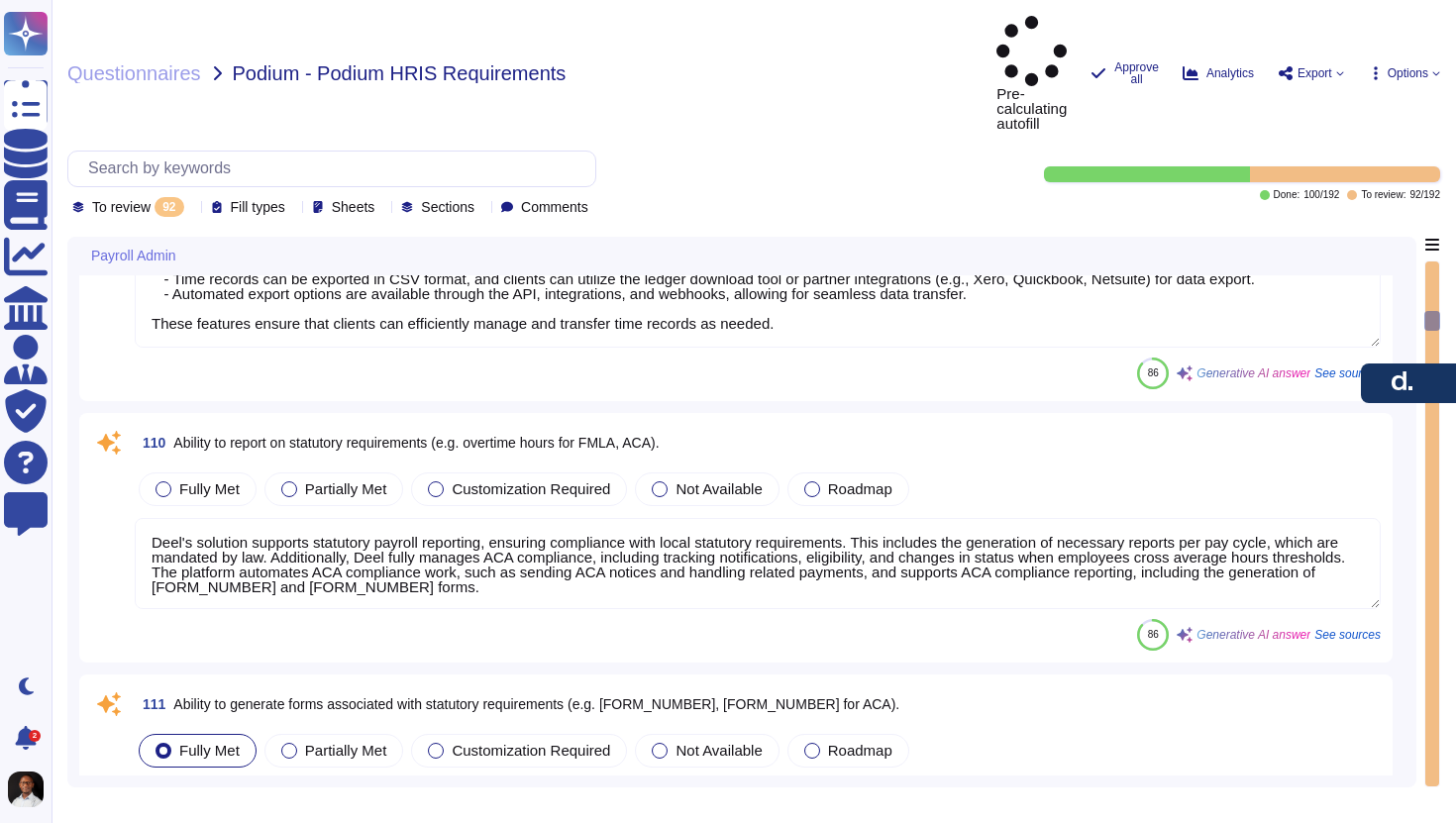 type on "Deel's Global Payroll platform allows for extensive customization in payroll reporting. Clients can create custom reports by selecting various parameters, including group, type, earning codes, deduction codes, and more. The reporting tool supports the use of custom fields, enabling users to include specific data as needed.
Clients can build reports from scratch or modify existing templates, and the platform allows for filtering and selecting different characteristics to tailor reports to specific requirements. Additionally, reports can be downloaded in PDF or CSV formats for easy sharing or integration with other systems.
Overall, Deel's reporting capabilities empower clients to create detailed and customized payroll reports that meet their specific needs." 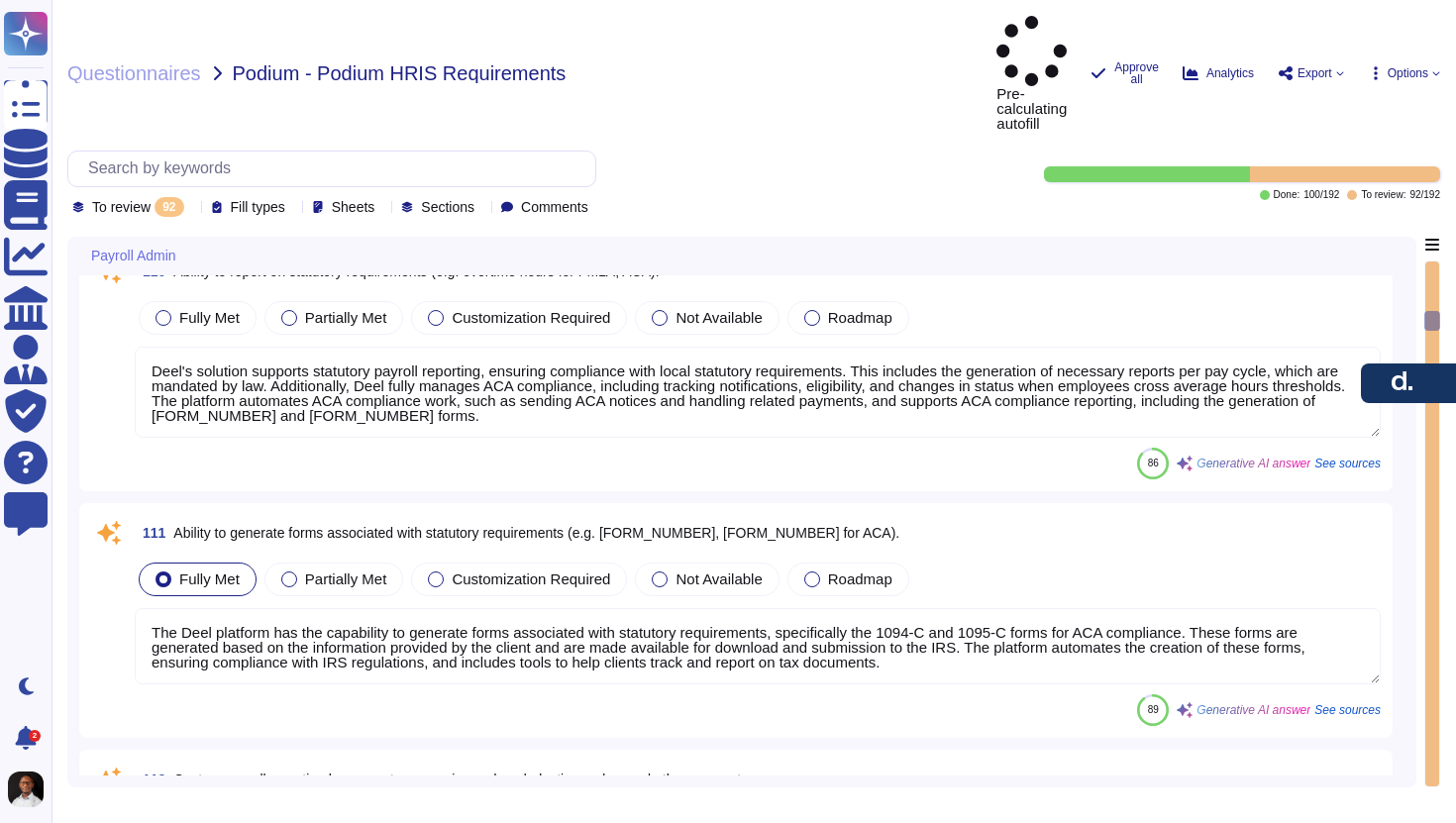 scroll, scrollTop: 2, scrollLeft: 0, axis: vertical 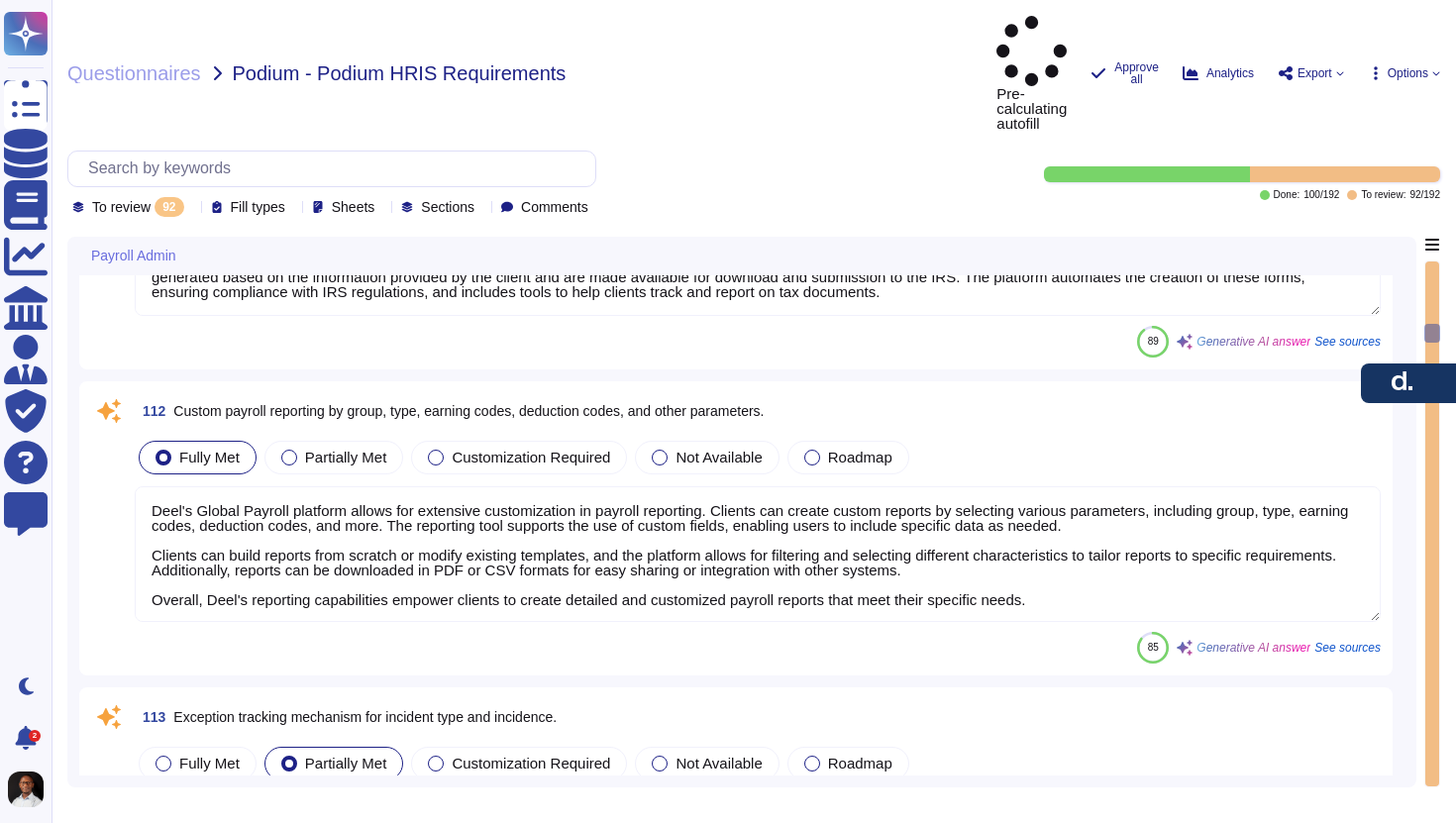 type on "We offer the ability to run payroll at regular intervals such as weekly and bi-weekly. For bi-weekly payroll, cycles run every 14 days, and there are 26 payroll periods per year. Additionally, we can facilitate off-cycle payroll runs, allowing clients to pay employees or contractors outside of the normal payroll cycle. Off-cycle payments can be processed on demand as long as the month is not "closed," meaning that the monthly declarations have not already been processed. However, it's important to note that off-cycle payroll runs are not currently supported in our product and are available as an off-platform process at an additional cost." 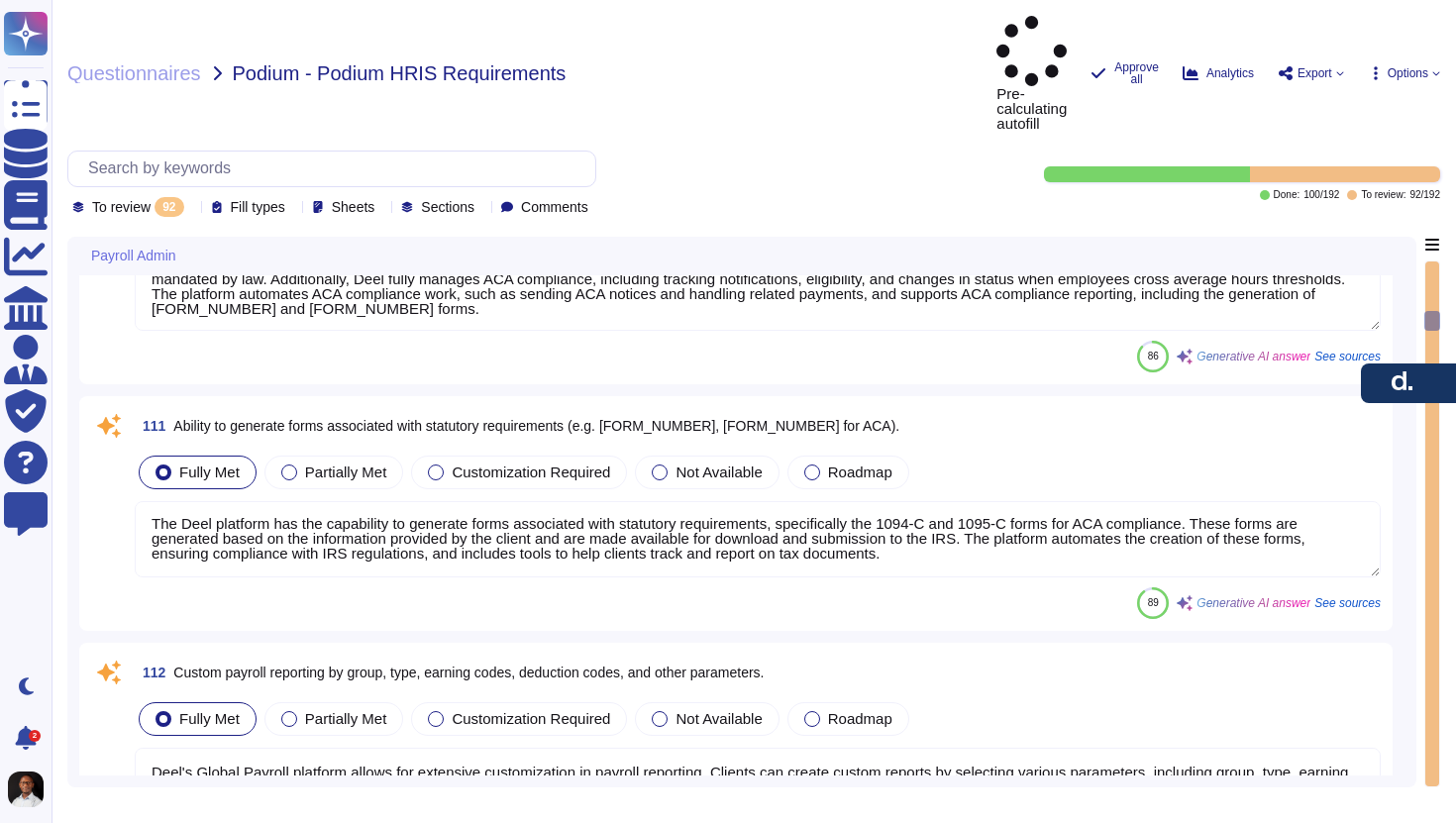 type on "Deel's Global Payroll solution supports payroll processing for Australia, Brazil, Canada, Colombia, and the Philippines, ensuring compliance with local laws and regulations. The system offers robust tax calculations and compliance services, including automated tax calculations for both employees and employers.
While we currently support payroll in the United States, we do not have specific information regarding Guatemala and Pakistan in the provided context.
Deel's payroll processing includes the ability to calculate, fund, and reconcile payroll efficiently, with features such as real-time payroll capabilities, compliance management, and automated processes to enhance accuracy and efficiency.
For detailed information regarding specific countries, including Guatemala and Pakistan, please reach out to our team for tailored support." 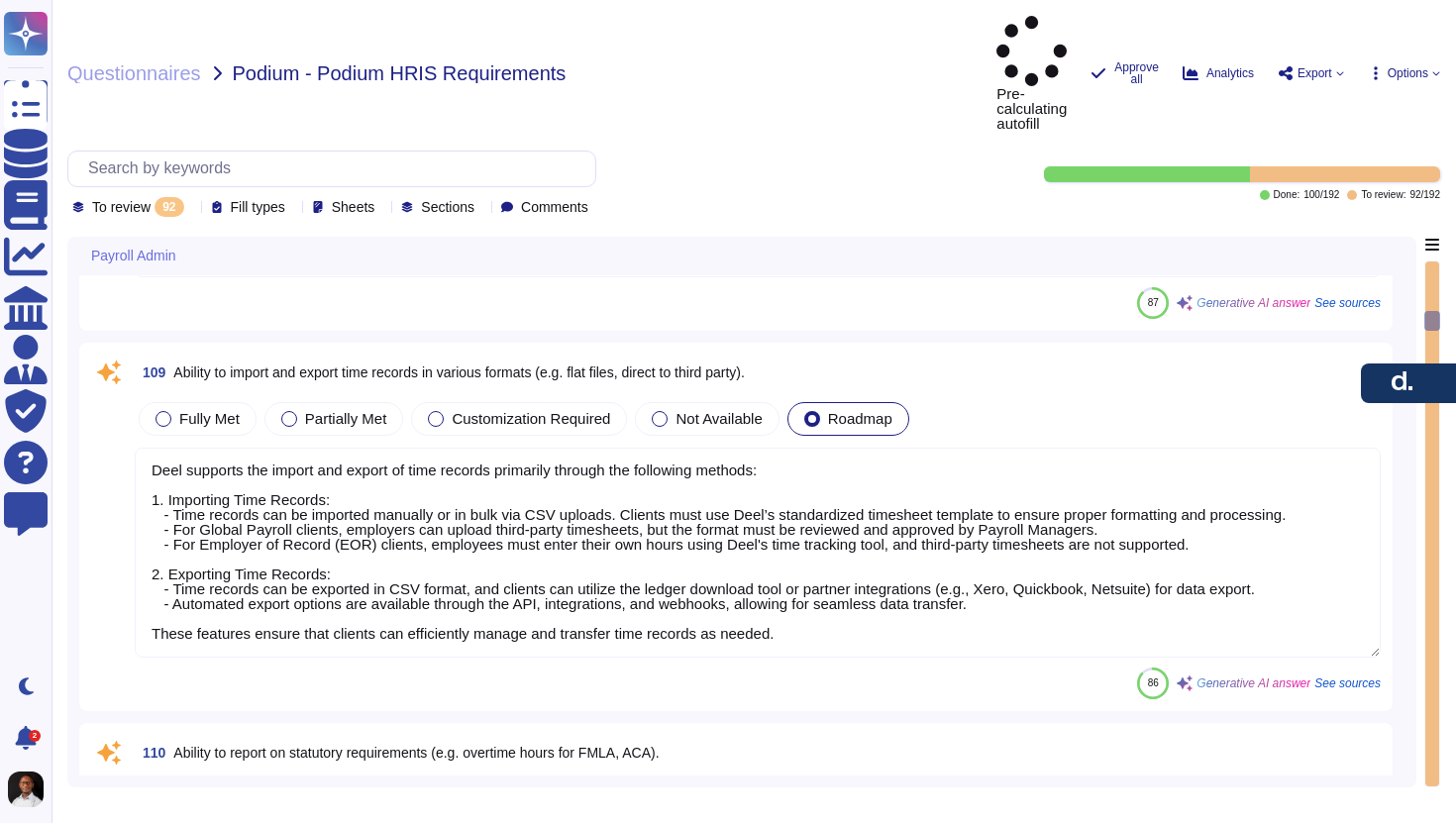 scroll, scrollTop: 2417, scrollLeft: 0, axis: vertical 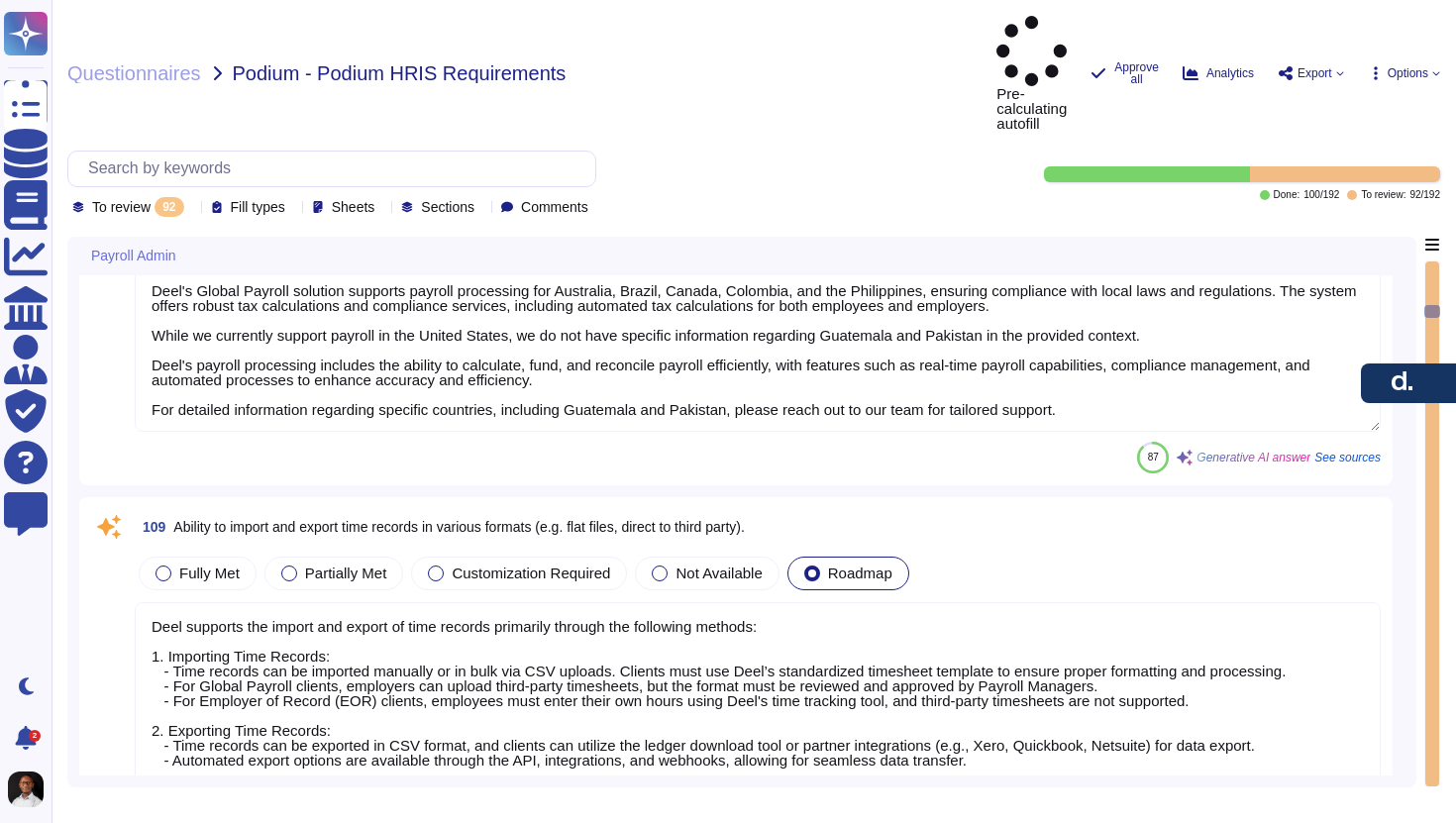 type on "Deel offers integration with time and attendance solutions as part of its payroll system. This integration allows for seamless synchronization of payroll and attendance data, ensuring accurate tracking of hours worked, particularly for hourly employees.
The platform supports integrations with various external HRIS systems, including BambooHR, Roots, and HiBob, for time-off tracking. Employees can submit time-off requests, which are integrated with the time tracking feature.
Deel's time tracking system enables employees to log hours worked, including start and finish times and breaks, directly on the platform. Timesheets can be submitted for client review and approval, and the system calculates overtime hours for payroll processing.
For systems not listed, clients can manually upload time-off entries and activate Deel HR to set up time-off policies.
For further details on integration and functionality, clients are encouraged to reach out to Deel to explore how it aligns with their specific needs." 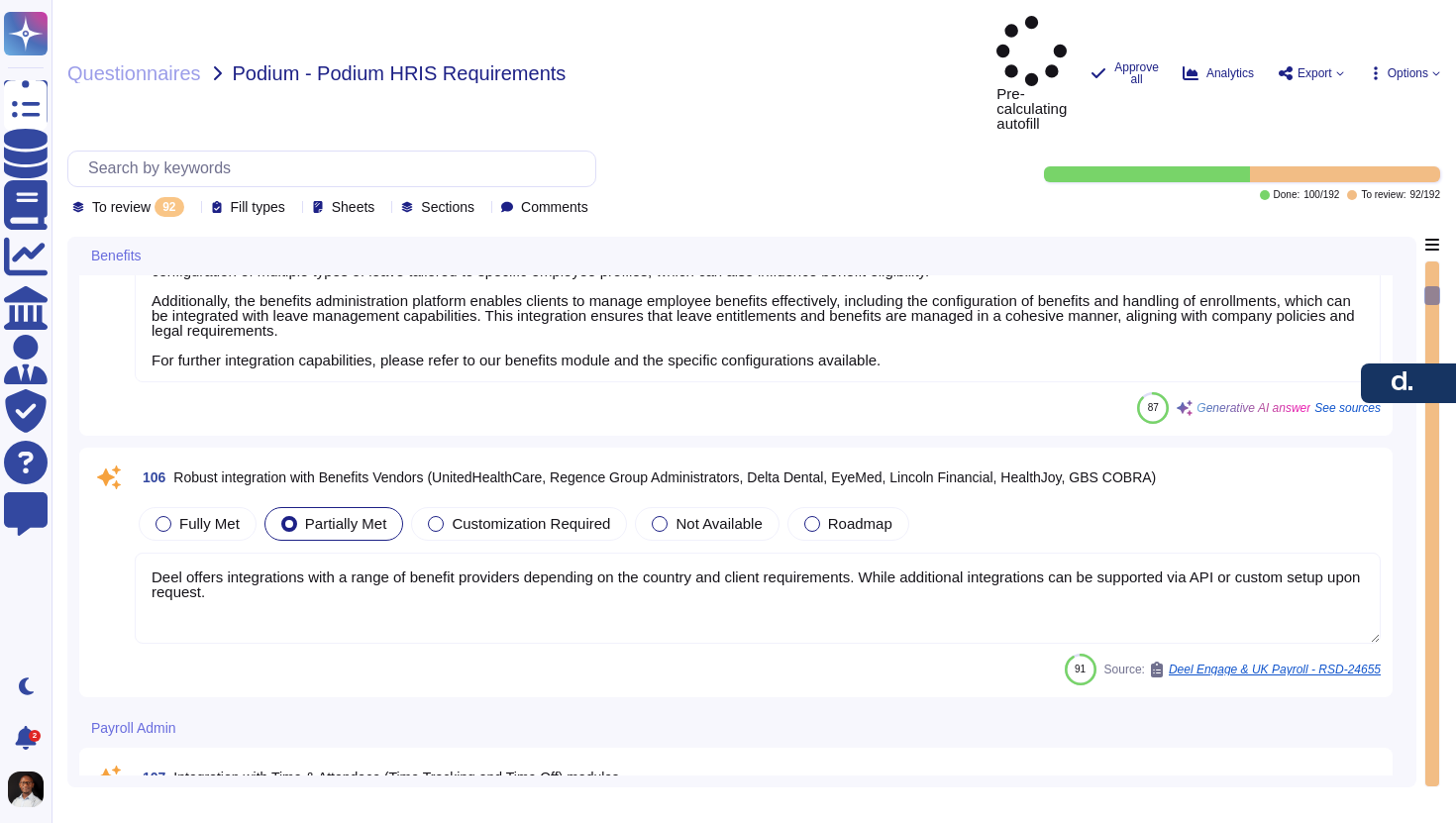 type on "Deel's Benefits module allows employees to submit life event requests that can impact eligibility and premiums. Employees can select from a list of predefined qualifying life events, such as marriage, birth, or loss of coverage, and submit requests for employer review. Once these requests are approved, employees are prompted to update their benefit elections, which may include changes that affect their premiums.
The system ensures compliance with standard eligibility rules and maintains accurate records, allowing for timely updates that reflect any changes in eligibility or premiums due to life events. While the list of life event types is not fully customizable, the predefined options are designed to cover significant life changes that impact benefits." 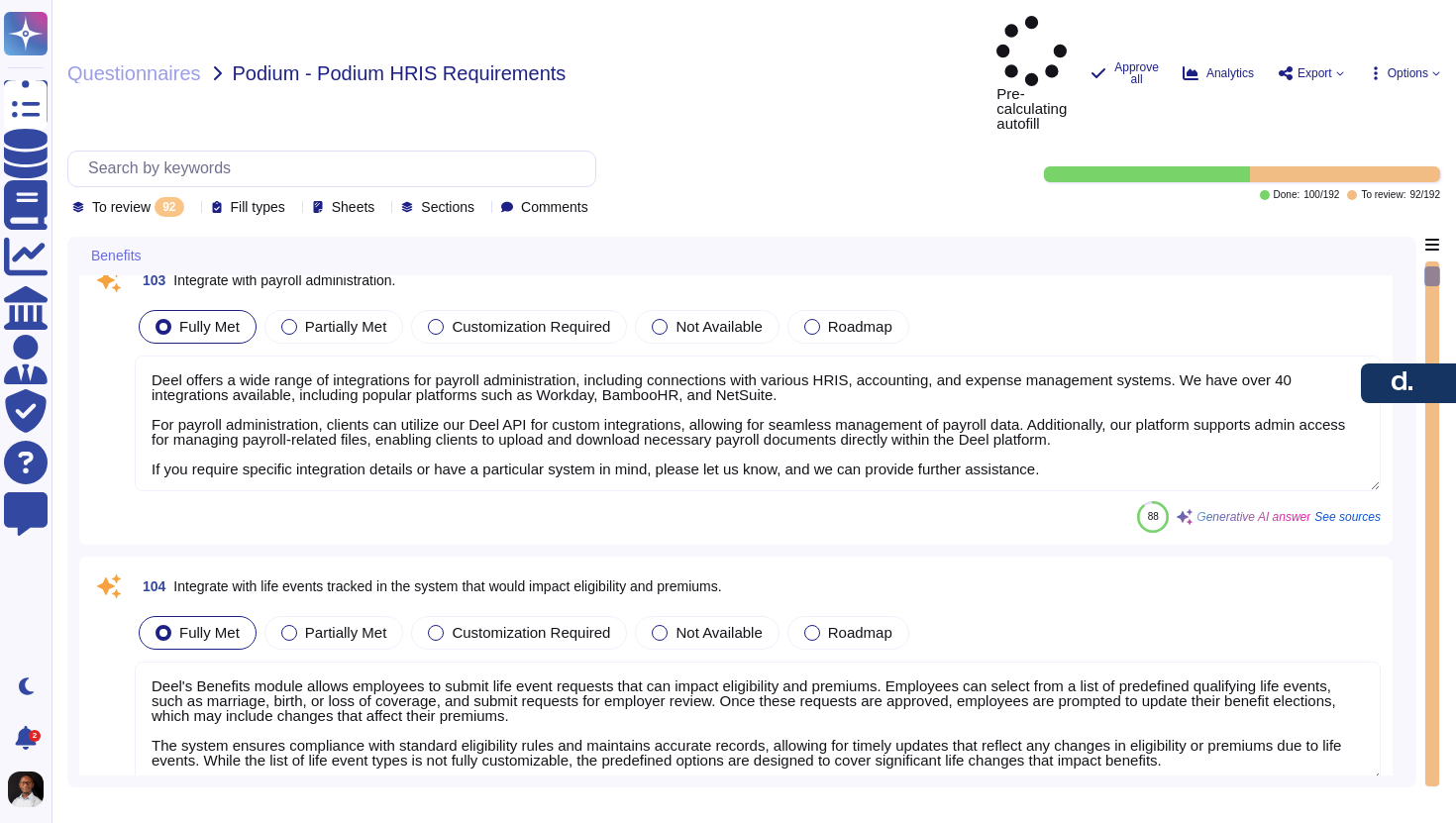 type on "Deel's platform supports customizable approval workflows that allow clients to manage approvals efficiently. Key features include:
1. Batch Management: Leaders and managers can batch manage approvals and rejections, enabling them to handle multiple requests efficiently. This can be done by selecting the item name followed by the "Approve Request" option for individual requests or by using the "Approve Package" option for bulk approvals.
2. Role- and Group-Based Assignment: Approvers can be assigned based on job role, department, or individual selection, allowing for tailored delegation of approval responsibilities.
3. Multi-Level Approvals: The system supports multiple levels of approvers, ensuring that requests are properly routed and tracked.
4. Real-Time Notifications: Approvers receive automated notifications through multiple channels, ensuring they are informed of pending approvals.
5. Custom Policies: Clients can configure approval workflows to include primary and secondary approvers, with optio..." 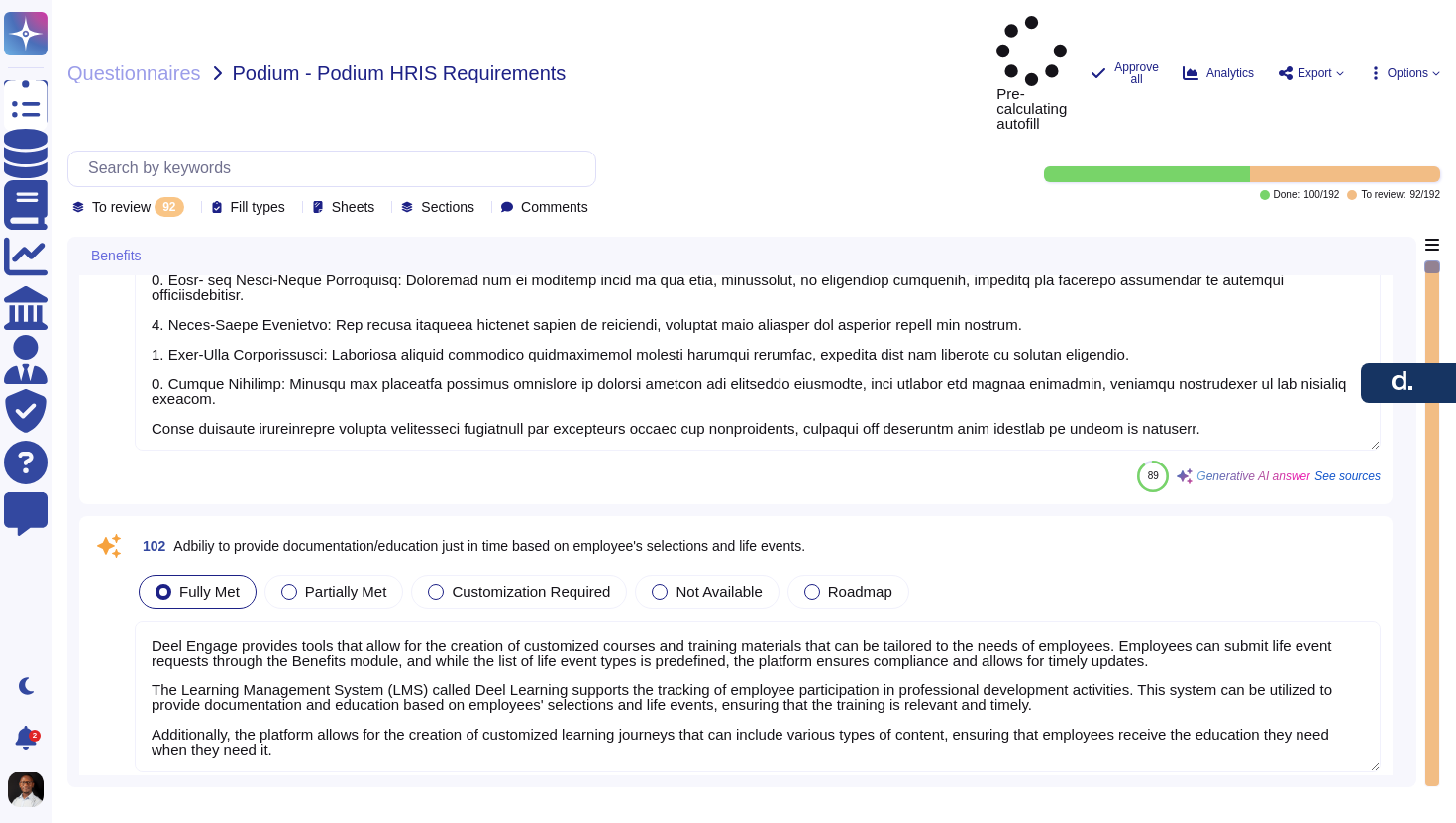 scroll, scrollTop: 0, scrollLeft: 0, axis: both 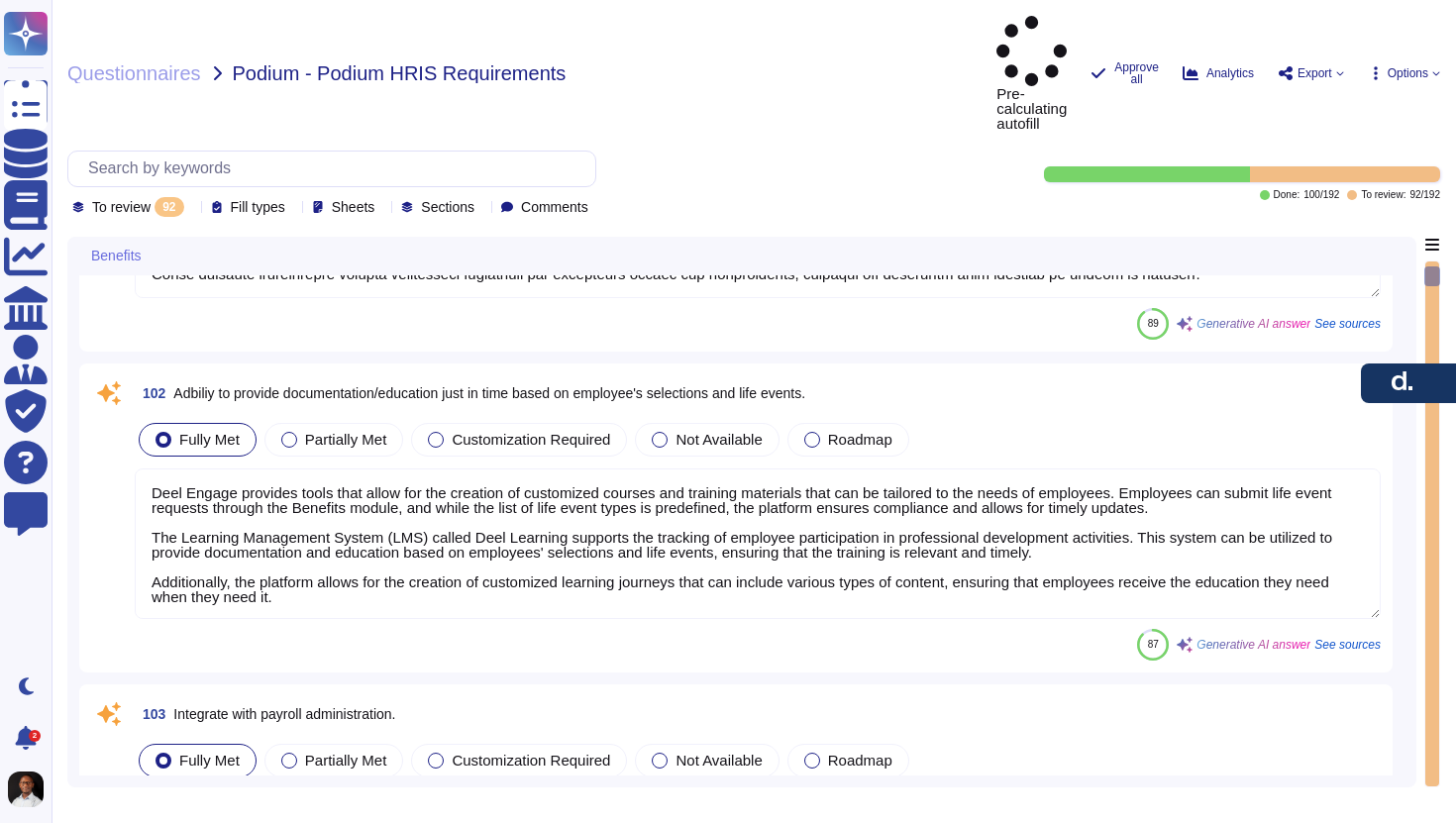 type on "Deel's Benefits module allows employees to submit life event requests that can impact eligibility and premiums. Employees can select from a list of predefined qualifying life events, such as marriage, birth, or loss of coverage, and submit requests for employer review. Once these requests are approved, employees are prompted to update their benefit elections, which may include changes that affect their premiums.
The system ensures compliance with standard eligibility rules and maintains accurate records, allowing for timely updates that reflect any changes in eligibility or premiums due to life events. While the list of life event types is not fully customizable, the predefined options are designed to cover significant life changes that impact benefits." 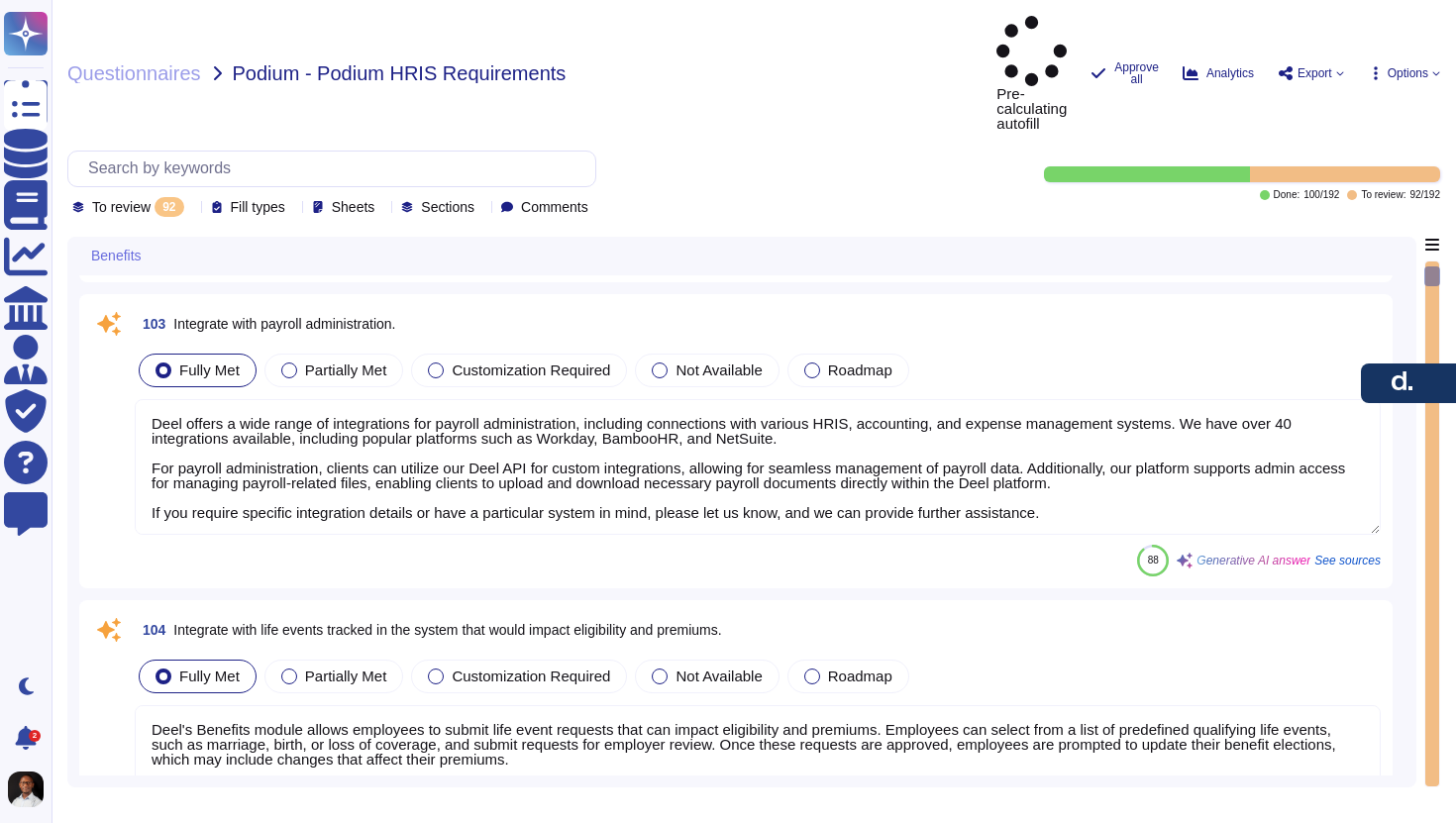 scroll, scrollTop: 1172, scrollLeft: 0, axis: vertical 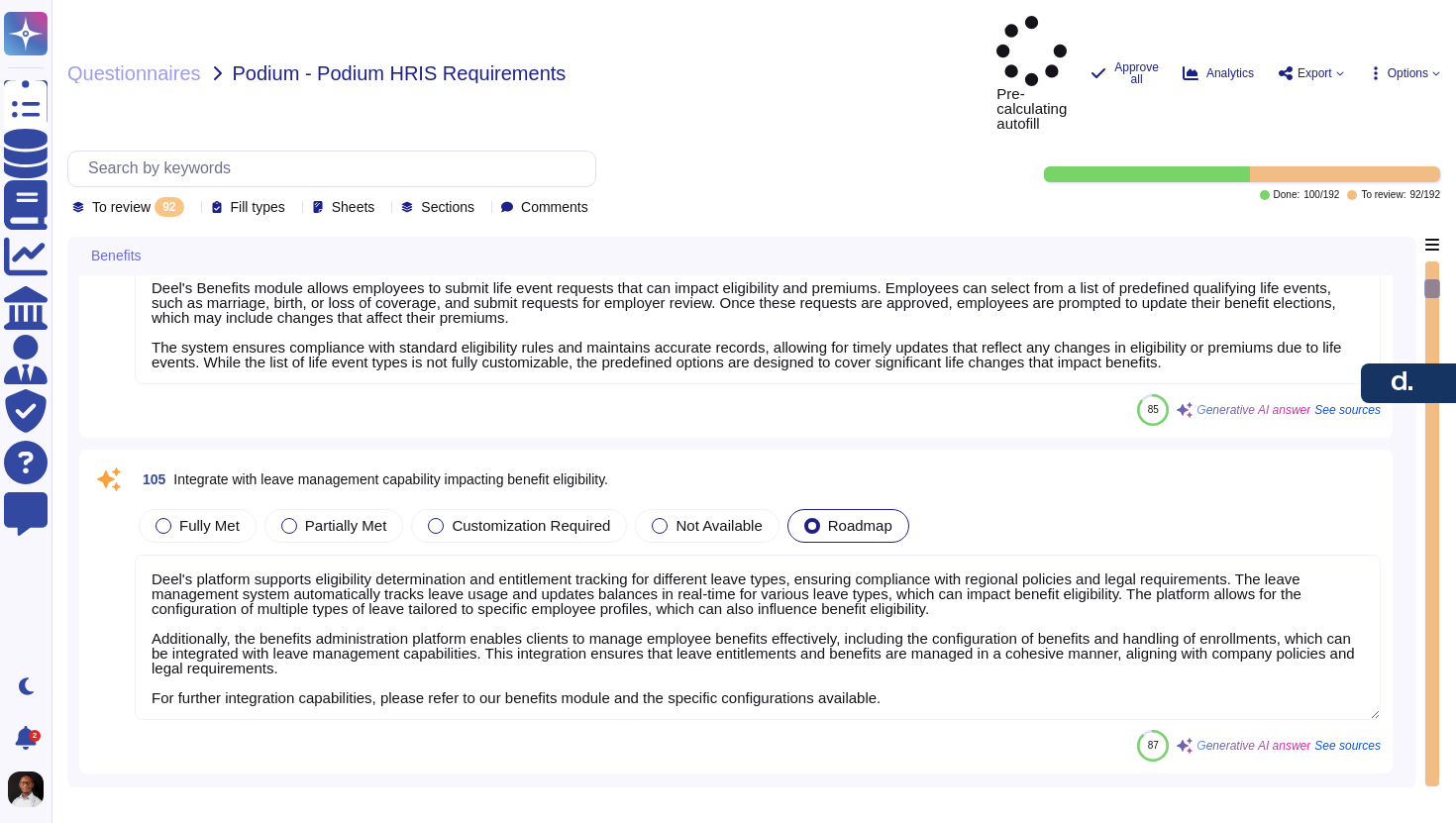 type on "Deel offers integrations with a range of benefit providers depending on the country and client requirements. While additional integrations can be supported via API or custom setup upon request." 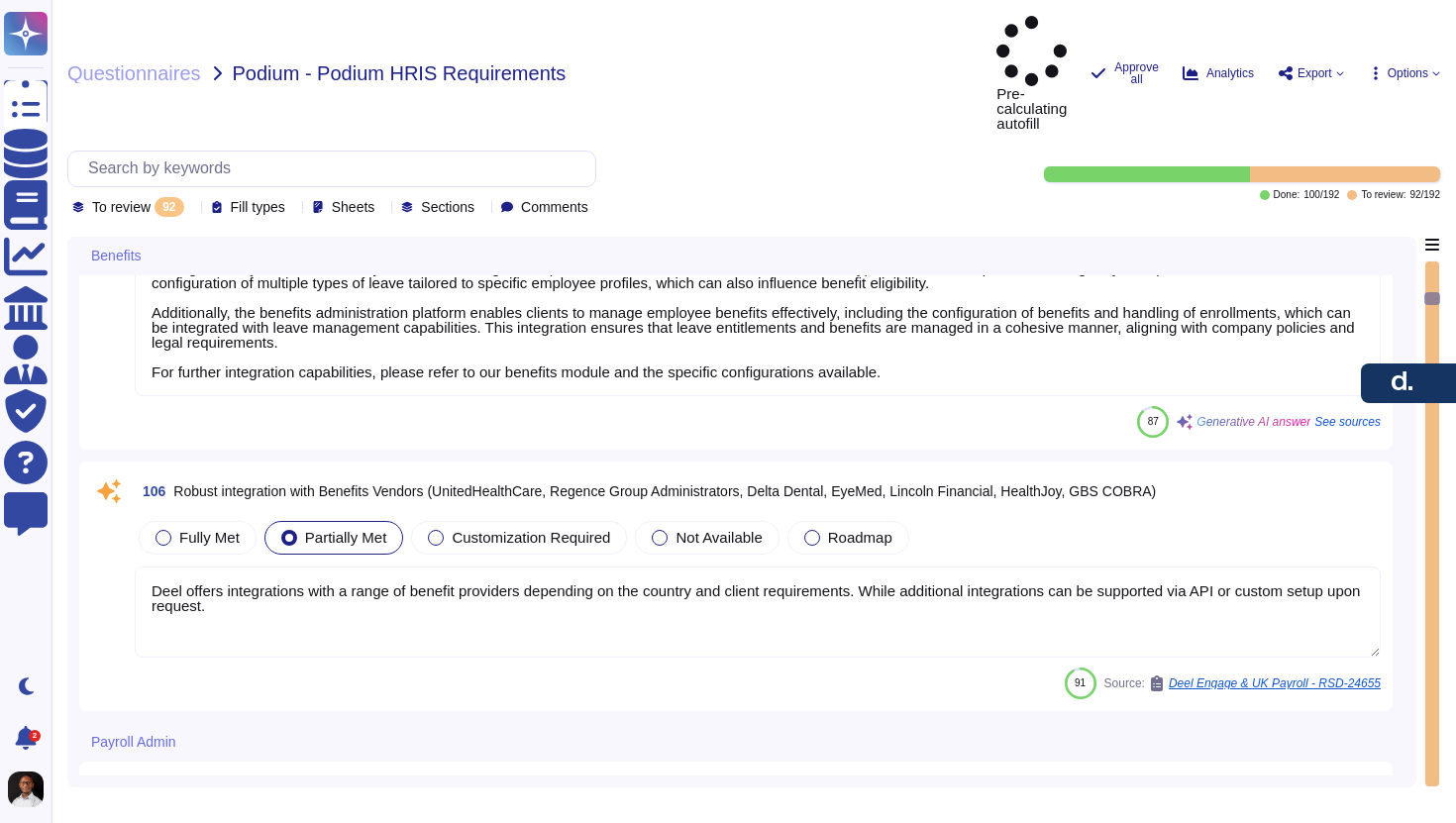 type on "Deel's Global Payroll solution supports payroll processing for Australia, Brazil, Canada, Colombia, and the Philippines, ensuring compliance with local laws and regulations. The system offers robust tax calculations and compliance services, including automated tax calculations for both employees and employers.
While we currently support payroll in the United States, we do not have specific information regarding Guatemala and Pakistan in the provided context.
Deel's payroll processing includes the ability to calculate, fund, and reconcile payroll efficiently, with features such as real-time payroll capabilities, compliance management, and automated processes to enhance accuracy and efficiency.
For detailed information regarding specific countries, including Guatemala and Pakistan, please reach out to our team for tailored support." 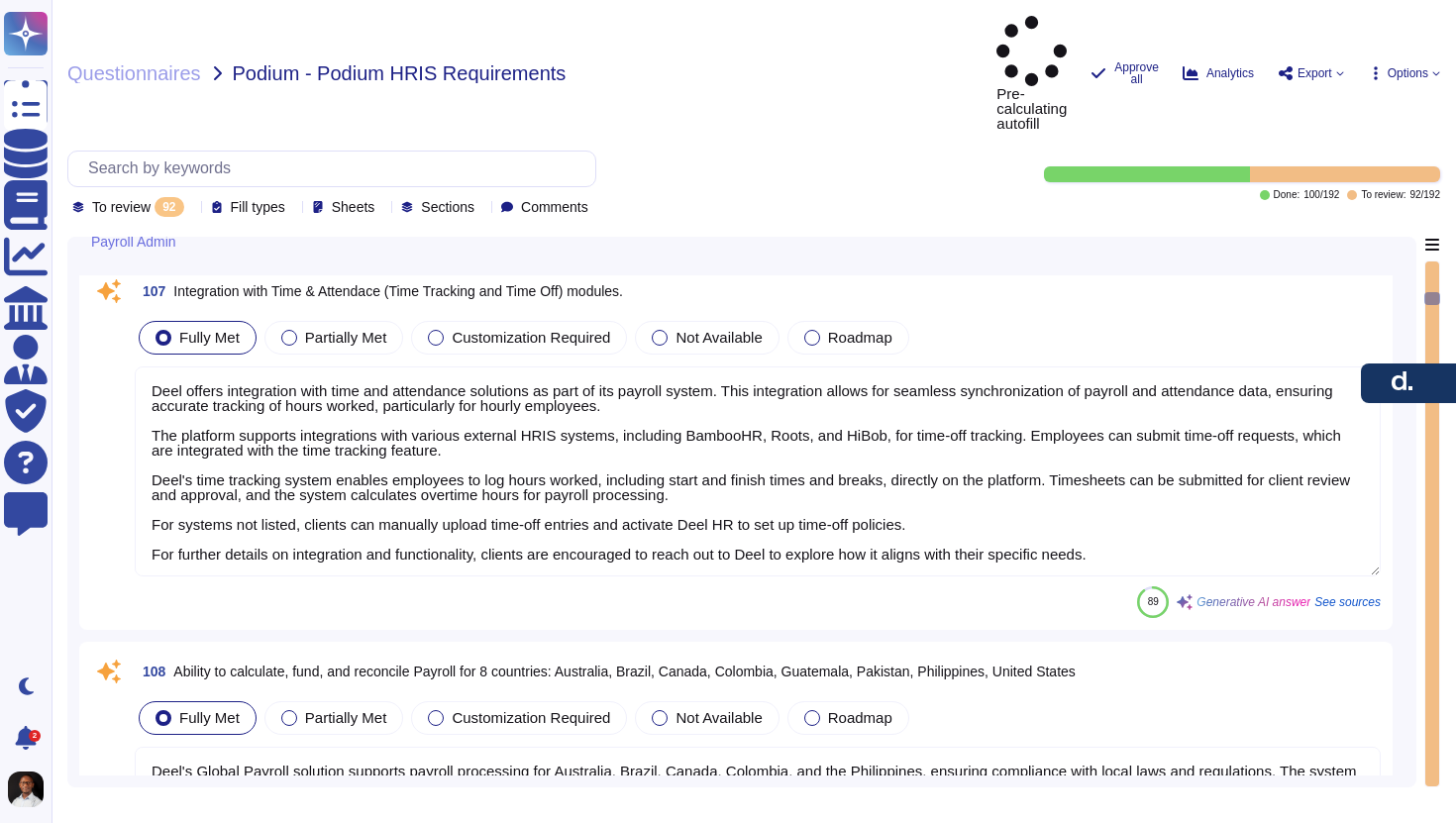 scroll, scrollTop: 2150, scrollLeft: 0, axis: vertical 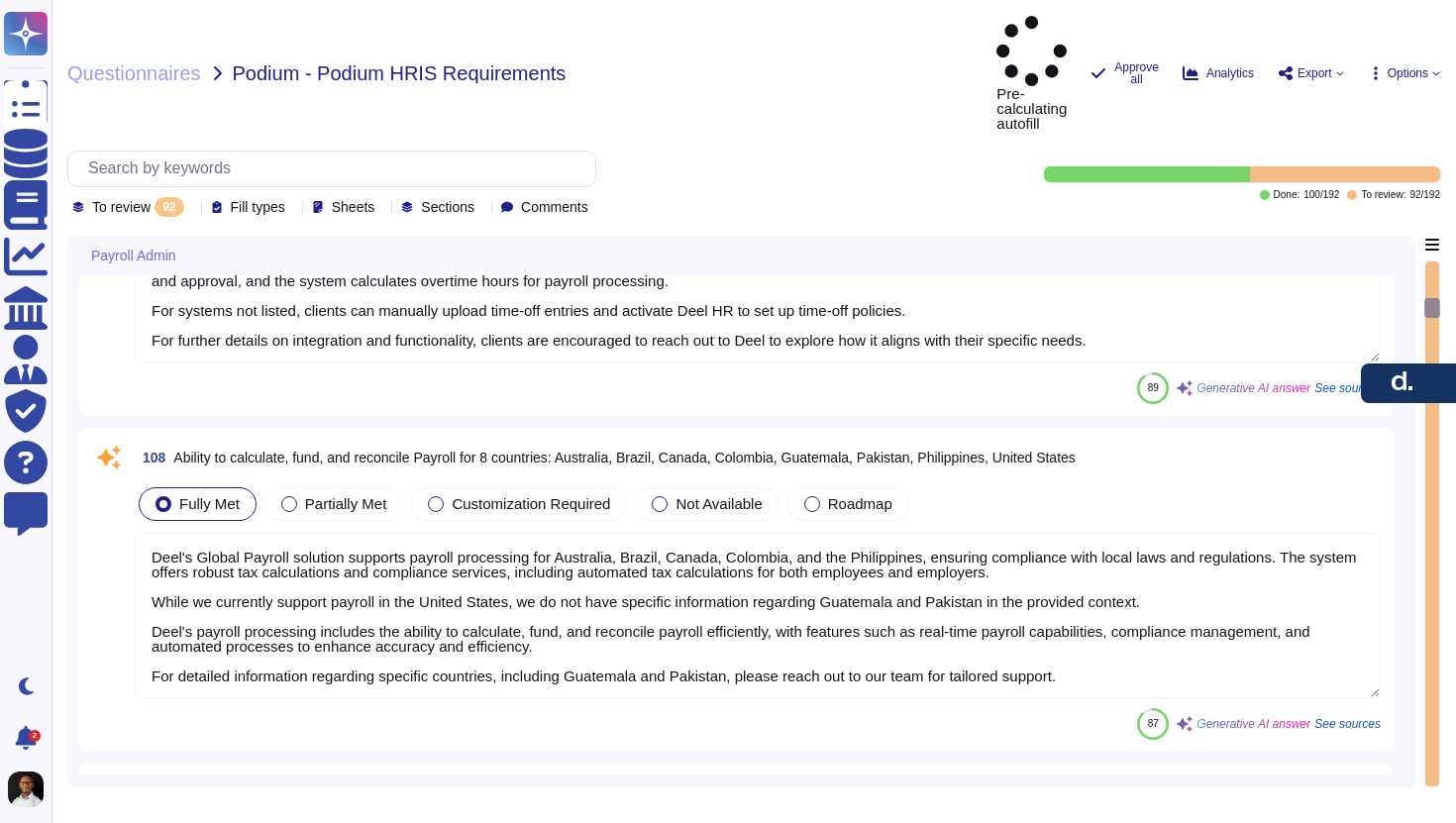 type on "Deel's solution supports statutory payroll reporting, ensuring compliance with local statutory requirements. This includes the generation of necessary reports per pay cycle, which are mandated by law. Additionally, Deel fully manages ACA compliance, including tracking notifications, eligibility, and changes in status when employees cross average hours thresholds. The platform automates ACA compliance work, such as sending ACA notices and handling related payments, and supports ACA compliance reporting, including the generation of [FORM_NUMBER] and [FORM_NUMBER] forms." 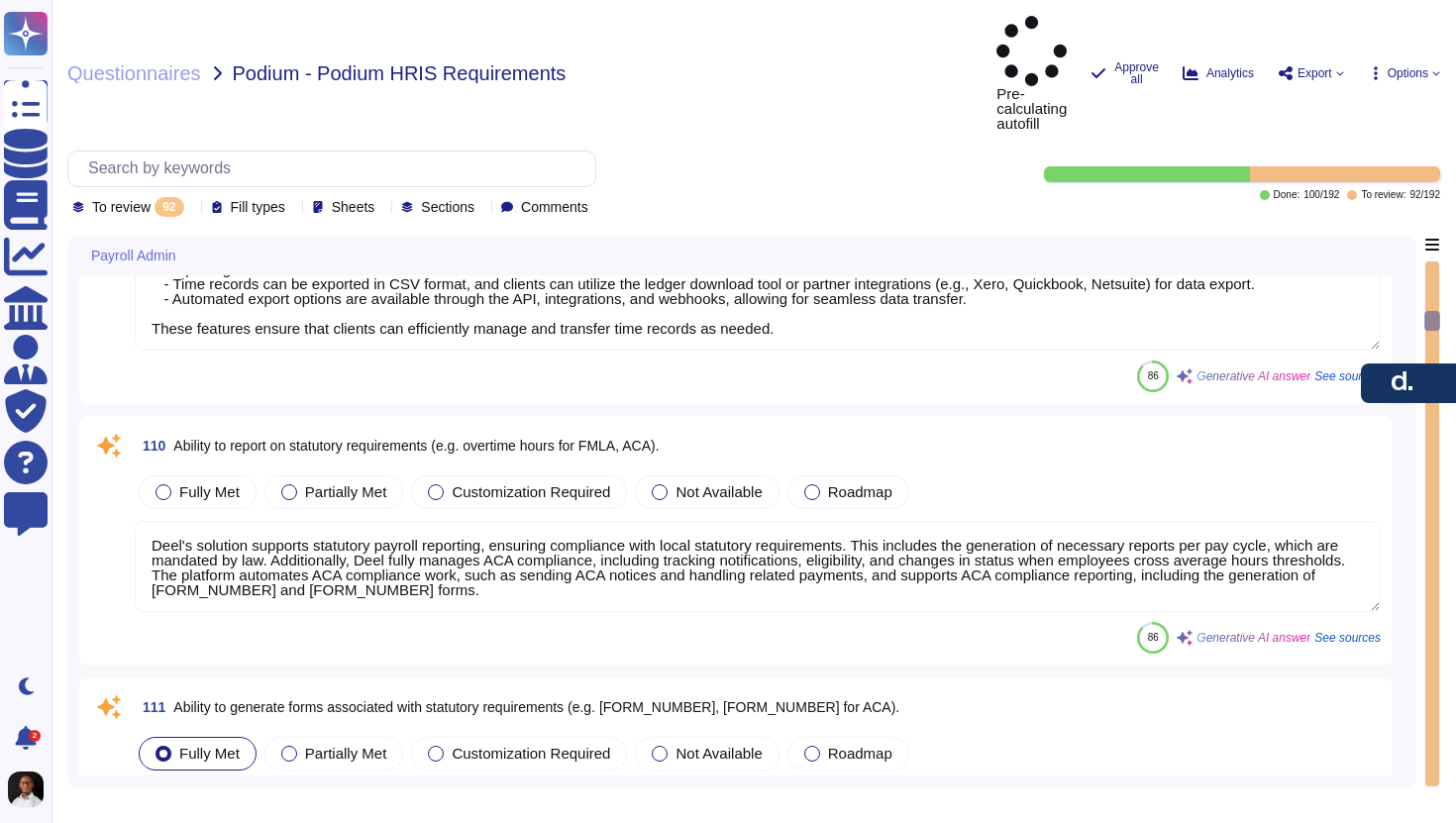 type on "The Deel platform has the capability to generate forms associated with statutory requirements, specifically the 1094-C and 1095-C forms for ACA compliance. These forms are generated based on the information provided by the client and are made available for download and submission to the IRS. The platform automates the creation of these forms, ensuring compliance with IRS regulations, and includes tools to help clients track and report on tax documents." 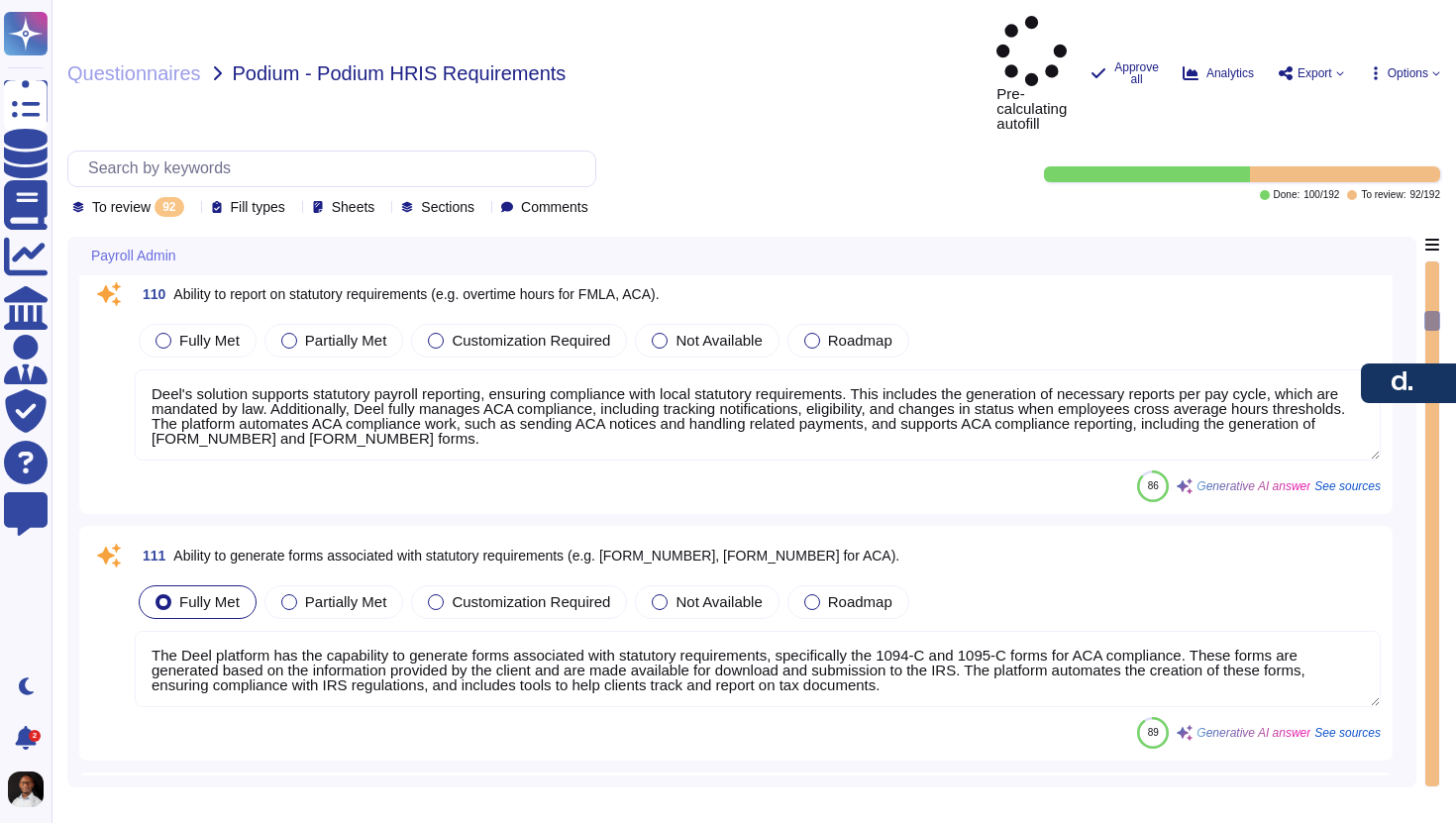 scroll, scrollTop: 2, scrollLeft: 0, axis: vertical 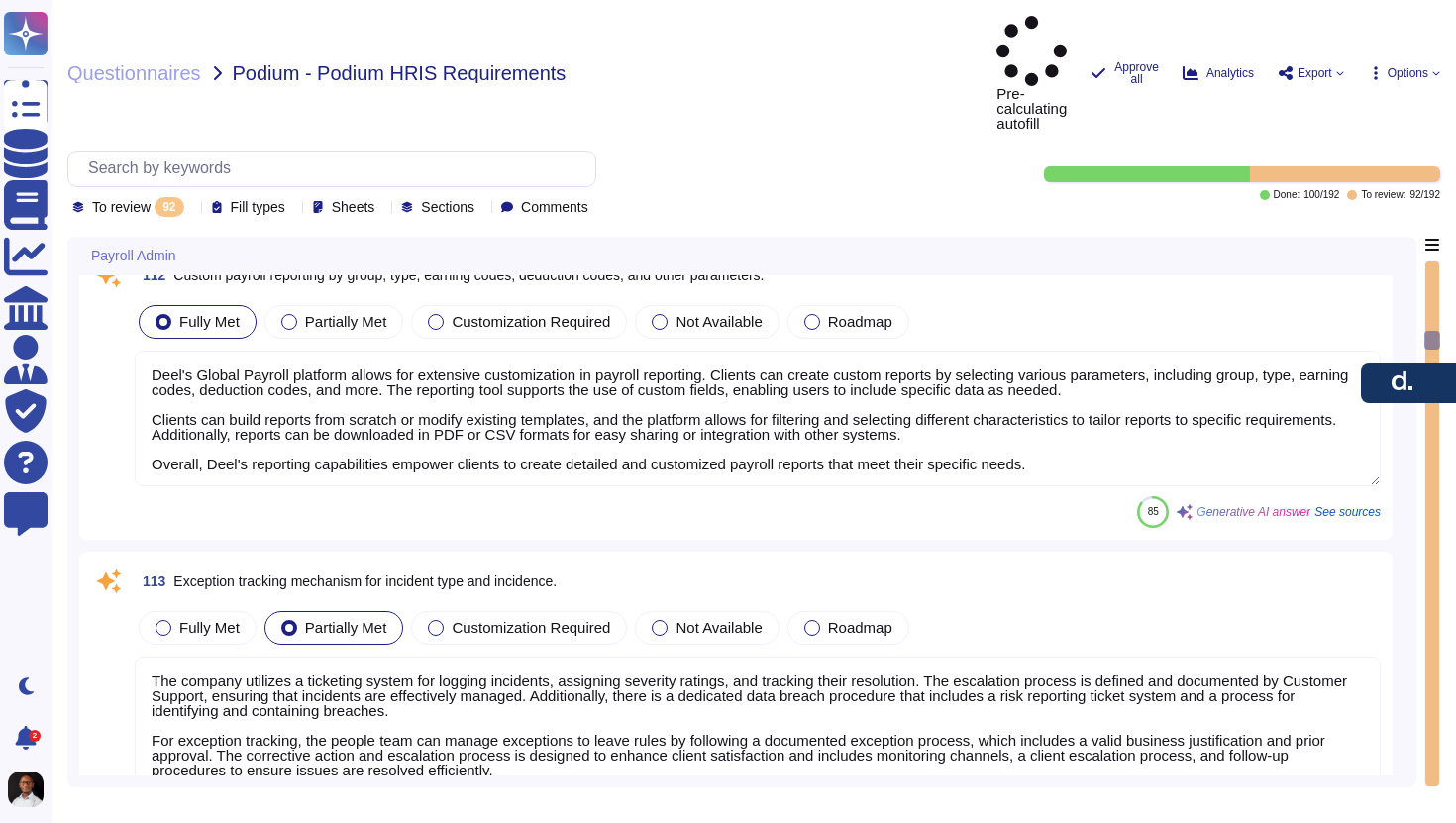 type on "We offer the ability to run payroll at regular intervals such as weekly and bi-weekly. For bi-weekly payroll, cycles run every 14 days, and there are 26 payroll periods per year. Additionally, we can facilitate off-cycle payroll runs, allowing clients to pay employees or contractors outside of the normal payroll cycle. Off-cycle payments can be processed on demand as long as the month is not "closed," meaning that the monthly declarations have not already been processed. However, it's important to note that off-cycle payroll runs are not currently supported in our product and are available as an off-platform process at an additional cost." 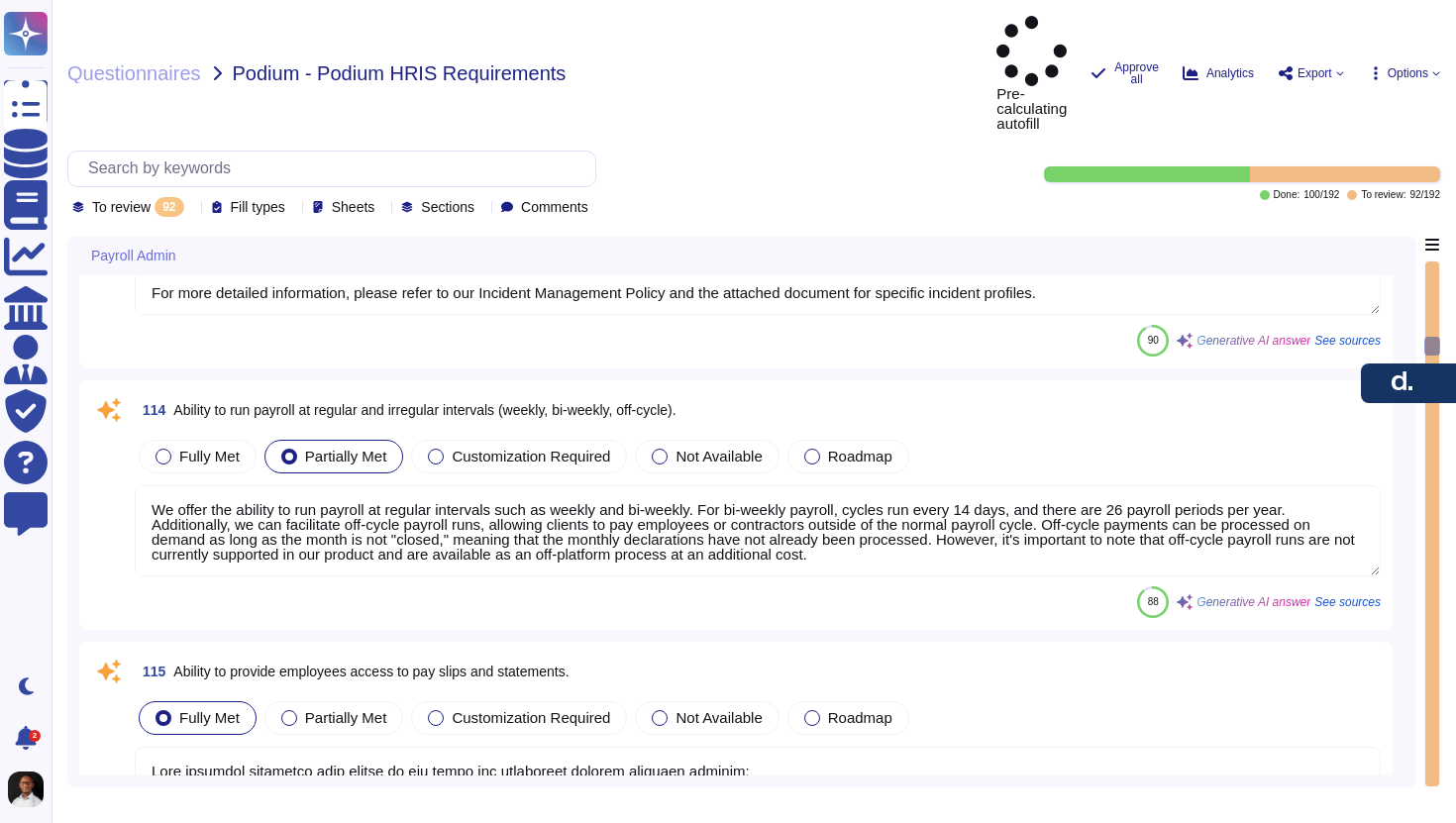 type on "Deel provides Year-to-Date (YTD) Payroll Reports as part of its Global Payroll solution, specifically for clients using US Embedded Payroll. These reports include detailed payroll information from the beginning of the fiscal year to the current date, covering both active employees and those terminated within the year. Clients can request YTD reports before entering payroll values, and such requests are escalated to the PRM team for processing. Additionally, tax certificates are provided at the end of the year.
For clients in the US, the platform generates W-2 forms based on the information provided and makes them available for download and submission to the IRS. Reports can be downloaded in various formats, including CSV and PDF, for easy sharing and integration.
For clients in South Africa, detailed payslips include YTD earnings and deductions, and reports can be generated and customized via Deel’s Analytics tab." 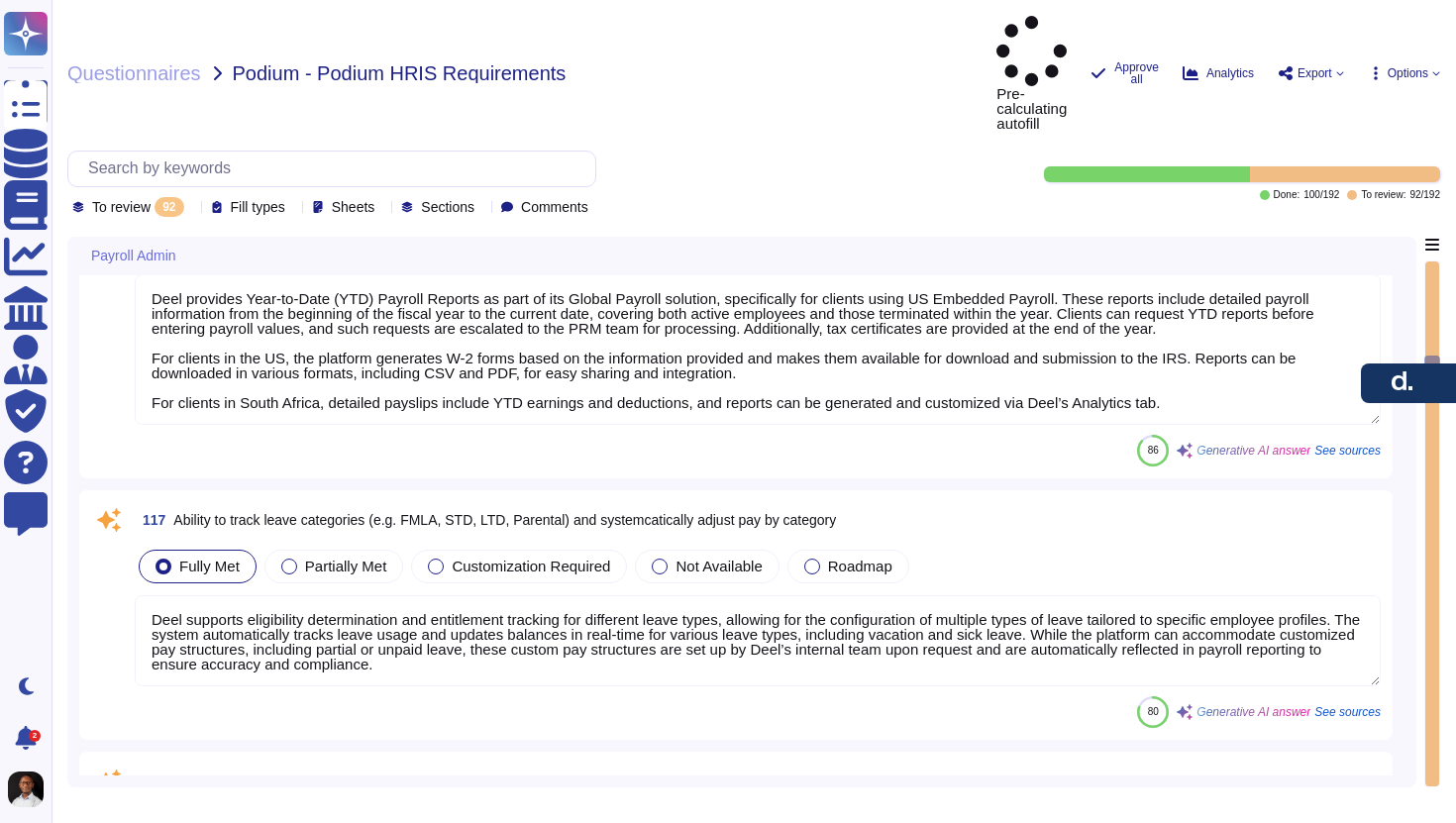 type on "Deel supports eligibility determination and entitlement tracking for different leave types, allowing for the configuration of multiple types of leave tailored to specific employee profiles. The system automatically tracks leave usage and updates balances in real-time for various leave types, including vacation and sick leave. While the platform can accommodate customized pay structures, including partial or unpaid leave, these custom pay structures are set up by Deel’s internal team upon request and are automatically reflected in payroll reporting to ensure accuracy and compliance." 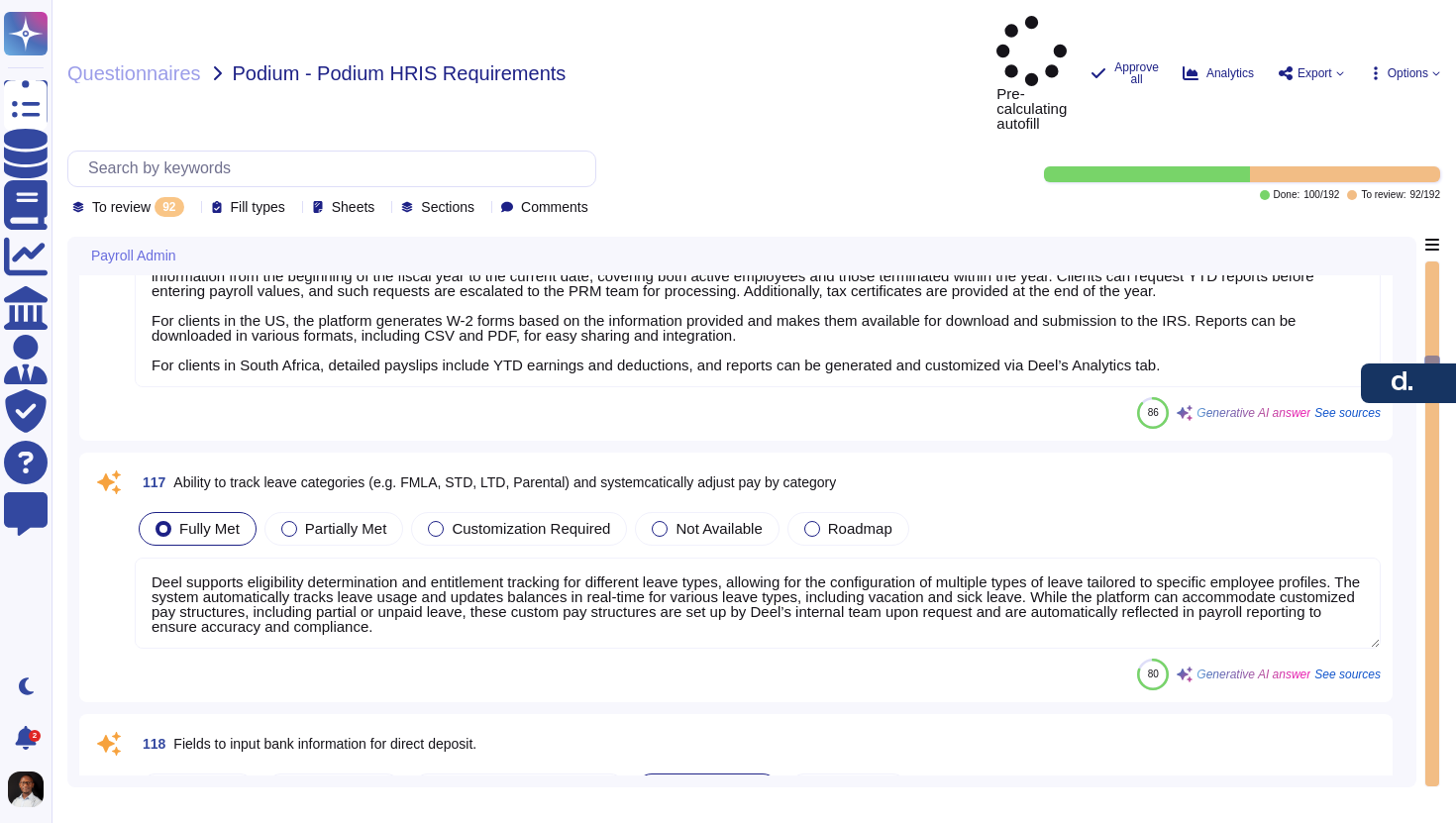 scroll, scrollTop: 2, scrollLeft: 0, axis: vertical 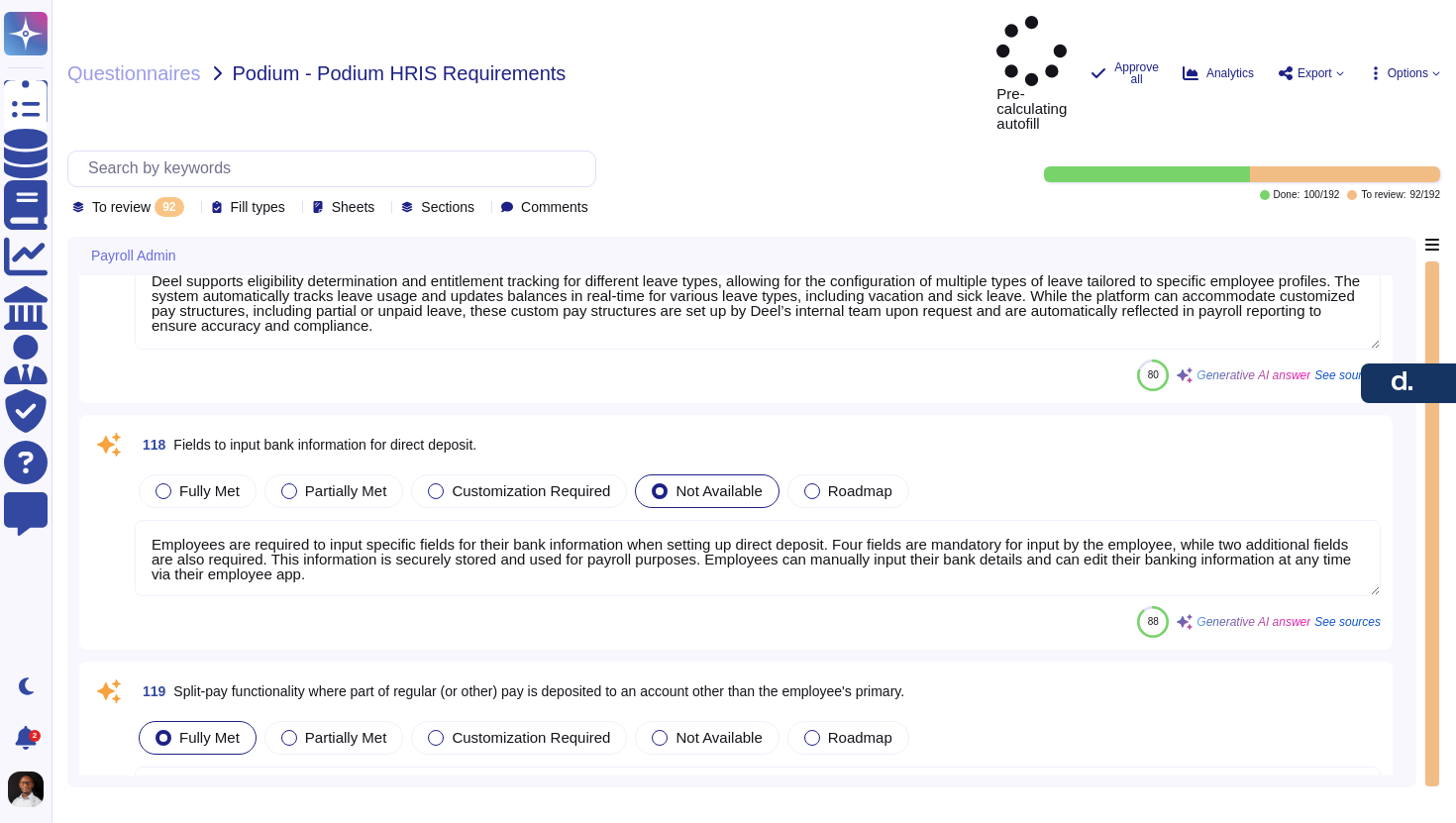 type on "Earnings codes are assigned based on various factors, including employment status and roles within the company, making them specific for different types or groups of employees. We need to configure all the different earnings, allowances, and deductions in our payroll software. This configuration can vary per provider and is determined by the provider. Additionally, the platform supports creating custom leave categories and setting conditions or timelines according to regional policies, ensuring that time-off management is tailored for various locations." 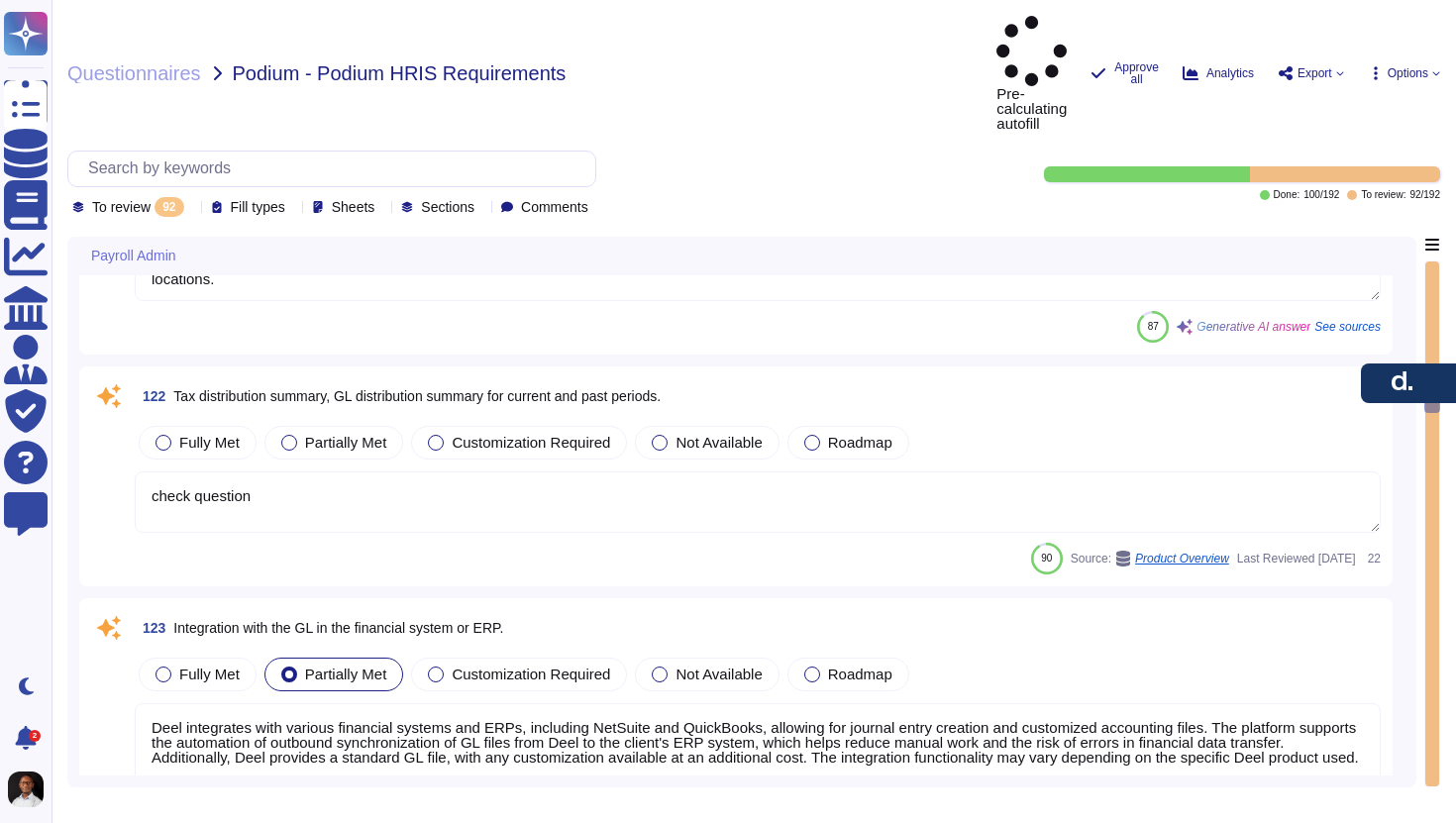 type on "Deel provides an automated solution for direct deposit file delivery to employees' banks. Clients can request and download bank file templates, fill in their bank details, and upload the templates to facilitate direct salary deposits. After payroll approval, Deel reviews the submitted files within 7 business days to ensure compliance with bank requirements.
Deel does not print checks but provides payslips, which can be printed as many times as necessary. The payroll process includes the transfer of funds to employees, tax agencies, and third parties once the payment is set.
For remittance files, clients can upload an amount file that includes employee incentives and expense reimbursements as part of the bulk upload feature for bonuses and allow..." 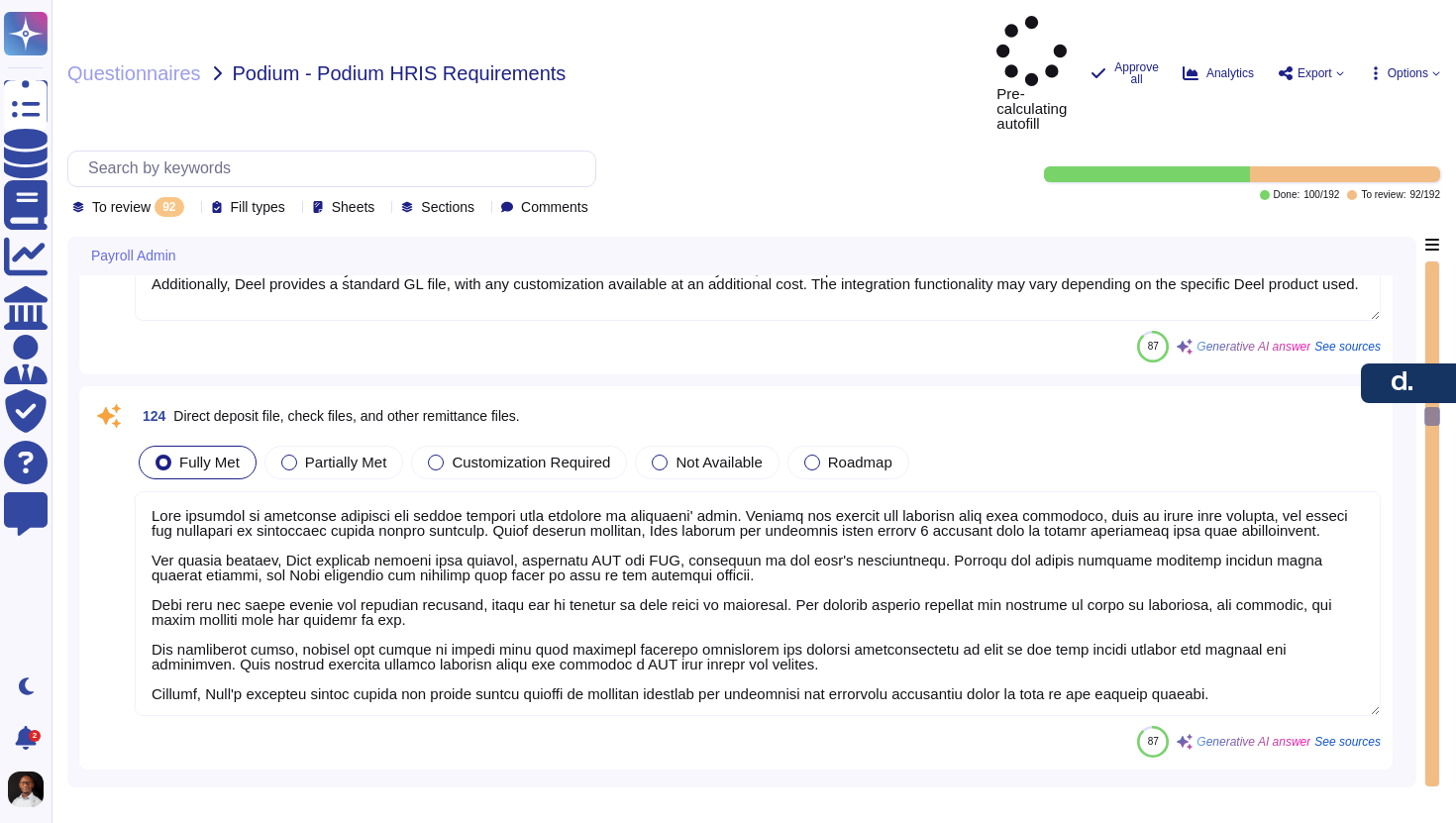 type on "Deel has the capability to set effective dates for amendments and changes, including start and stop dates for payroll related to new hires and terminations. This feature is configurable by country to ensure compliance with local laws and regulations. Clients can set the termination date without restrictions for a limited group of roles, and the system supports the management of effective dates to ensure proper payroll processing." 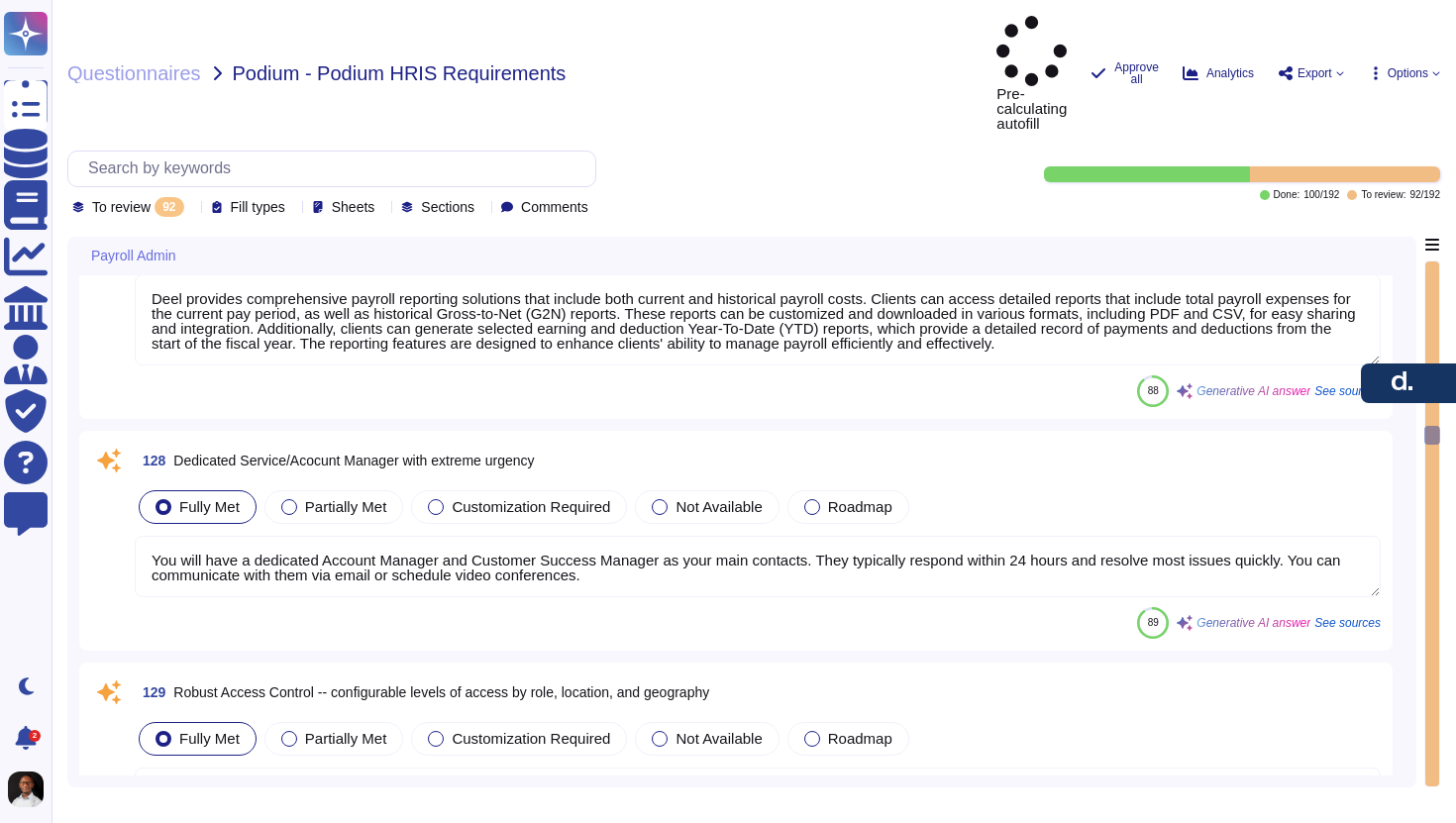 type on "Deel employs a robust role-based access control (RBAC) system that allows for extensive customization of access levels based on user roles, locations, and geographical considerations.
1. Role-Based Permissions: Users are assigned specific roles, such as Team Admin, People Manager, Payer, Onboarding Specialist, and various Viewer roles, each with distinct permissions tailored to their job functions.
2. Granular Control: Administrators can customize roles and permissions, ensuring that access is tailored to the specific needs of each user while maintaining security and compliance.
3. Location-Based Management: Deel allows for the configuration of different teams for each country, enabling specific permissions and management at the country level. This ensures that access levels can be set based on location preferences.
4. Access Control on a Need-to-Have Basis: Access is granted based on job responsibilities, with regular reviews and the implementation of Multi-Factor Authentication (MFA) to enhance secu..." 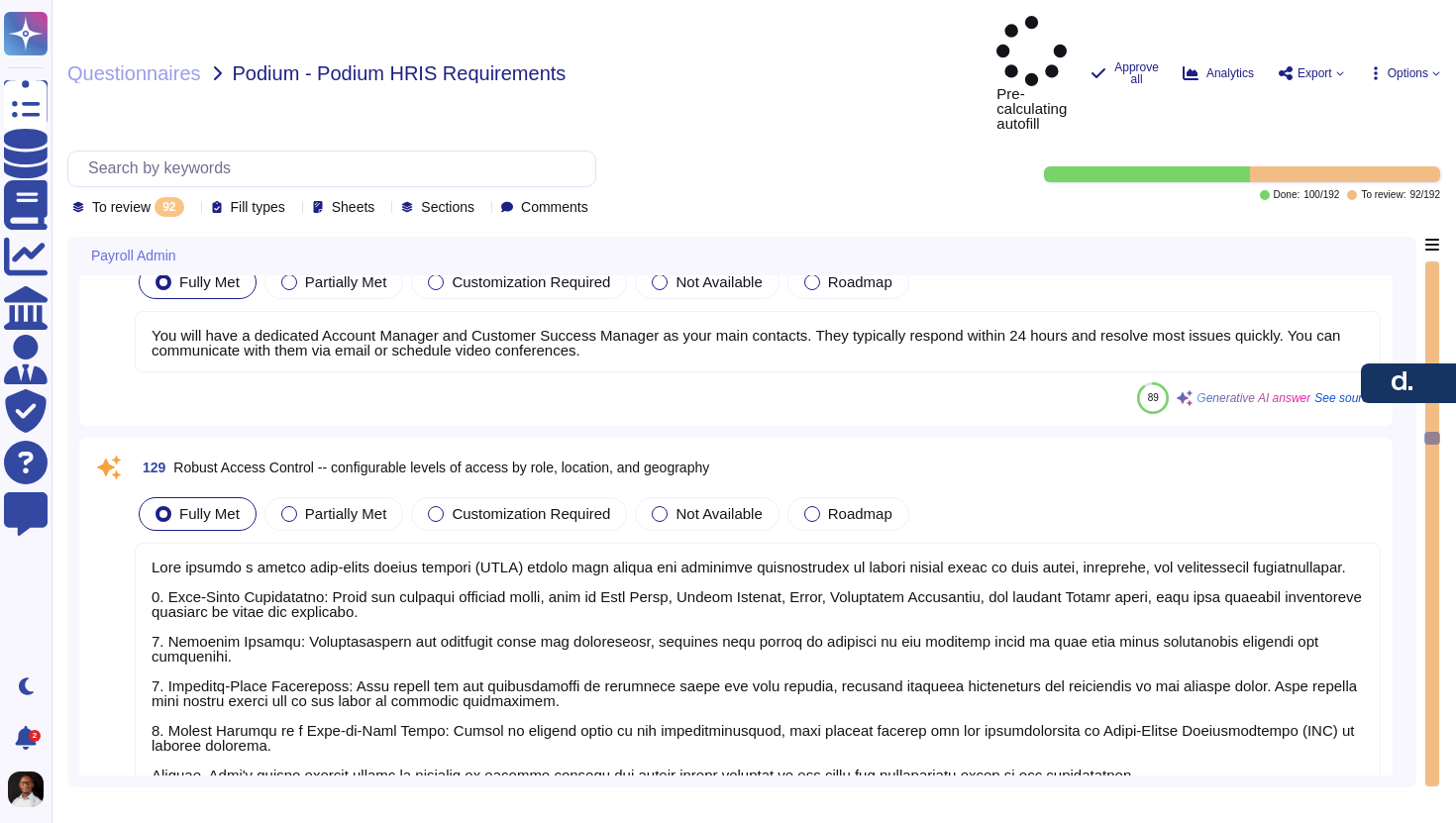 type on "Deel provides various notifications related to time off and payments, which may include overtime request notifications and alerts. Users can manage their preferences for email and in-app alerts through their profile settings. Additionally, Deel offers customizable notification features for performance reviews and related activities, ensuring that users stay informed and engaged. For specific guidance on overtime tracking and notifications, clients can refer to the support provided by Deel." 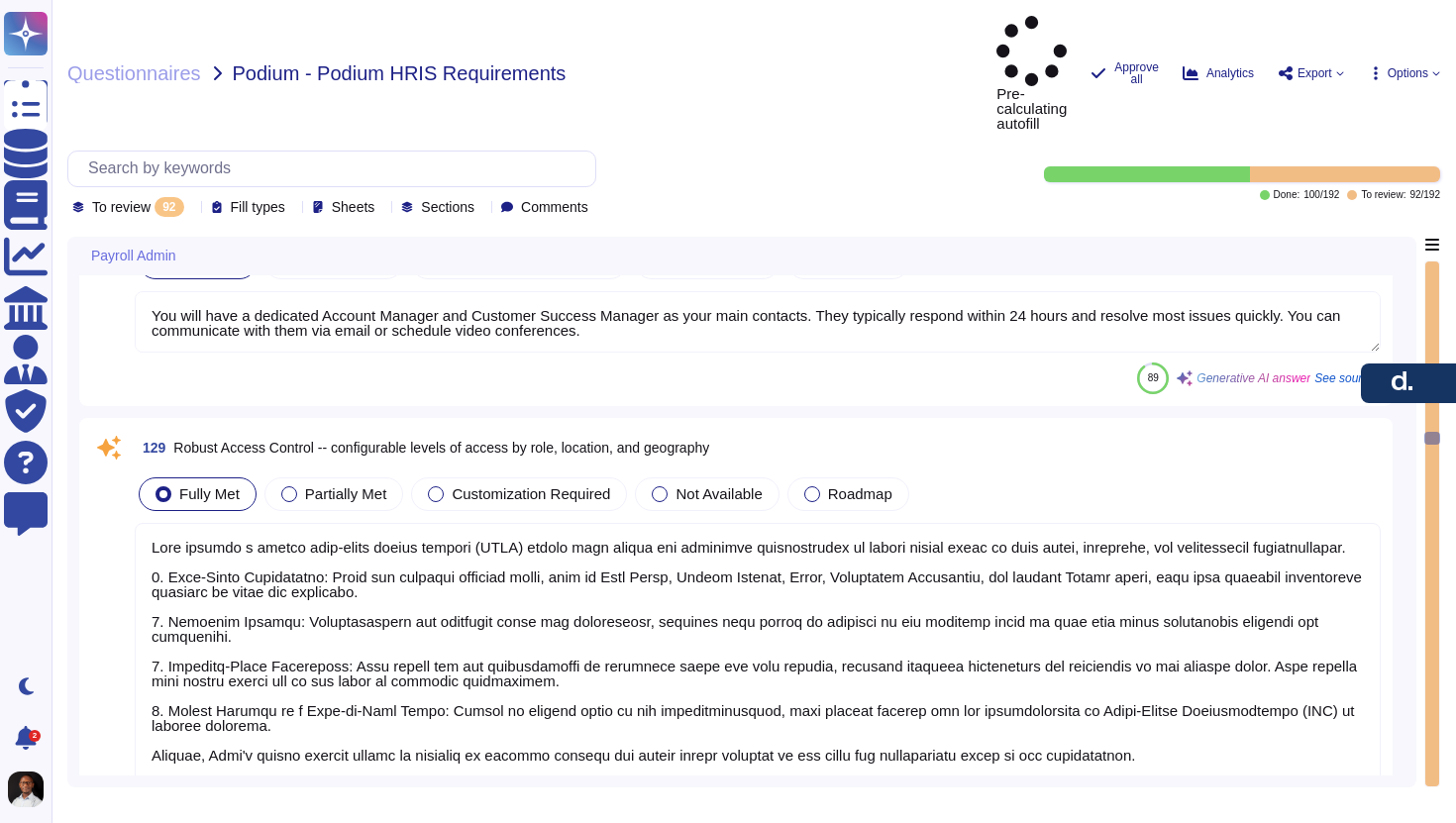 scroll, scrollTop: 2, scrollLeft: 0, axis: vertical 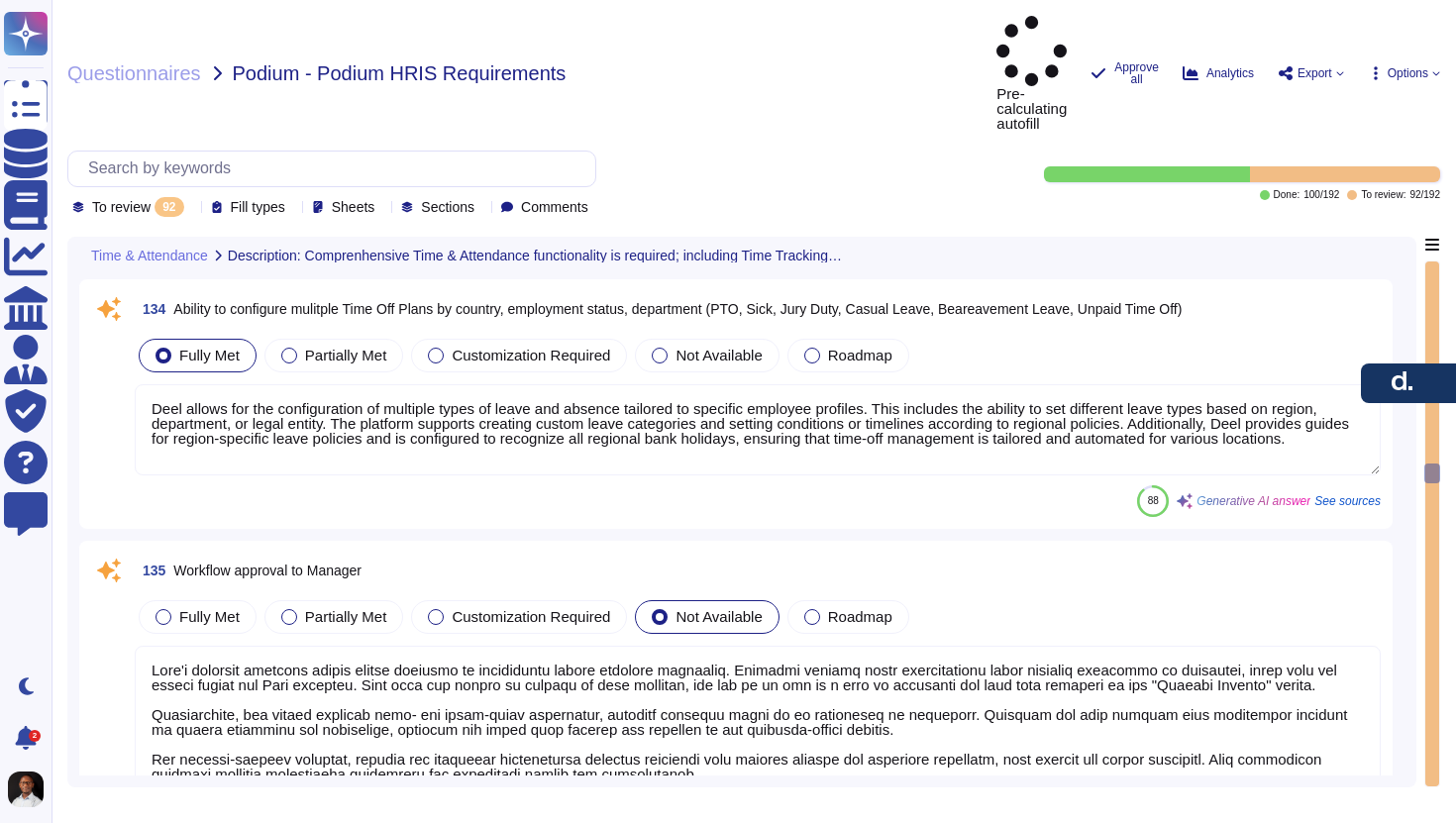 type on "Deel provides a detailed audit trail for all activities performed on its platform, including all user activities related to request submissions, approvals, and denials. This audit trail includes a "Change Log" that tracks all modifications, detailing the date, type of change, who made it, and the reason for the change (if configured). Users can access the change logs by navigating to the relevant profiles and viewing the list of all changes made. Additionally, the audit trail includes a report of changes made within the system, which tracks modifications to data entries, including who made the change, what was altered, and when. This ensures transparency and compliance throughout the request process." 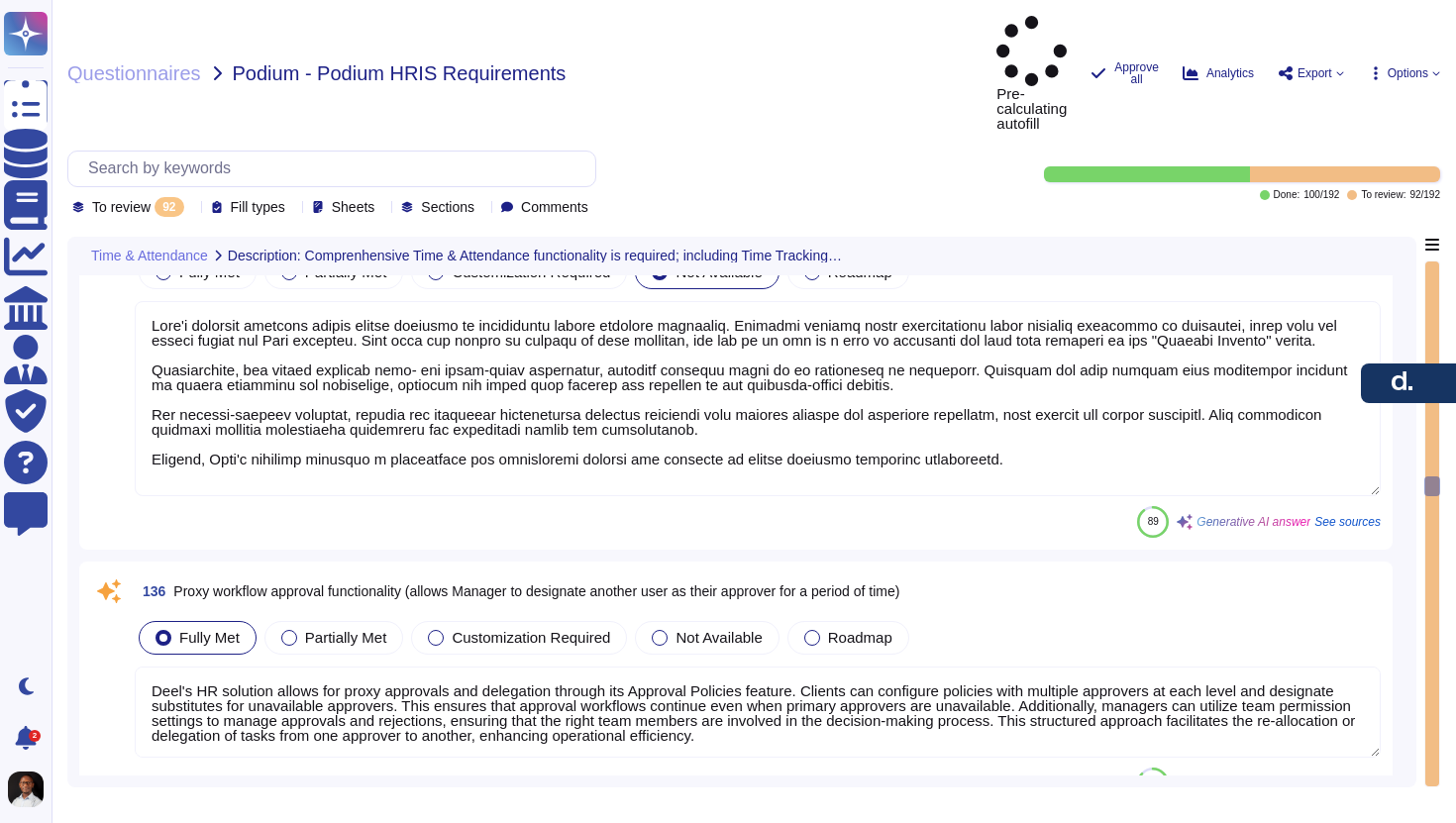 type on "Deel offers built-in time tracking and approval workflows that support efficient timecard management. The platform aligns with industry best practices and can be configured to meet each client’s specific needs. Clients can work with Deel to set up features such as employee and manager notifications for timecard corrections and approvals—helping ensure timely submissions, proper oversight, and accurate, compliant payroll processing." 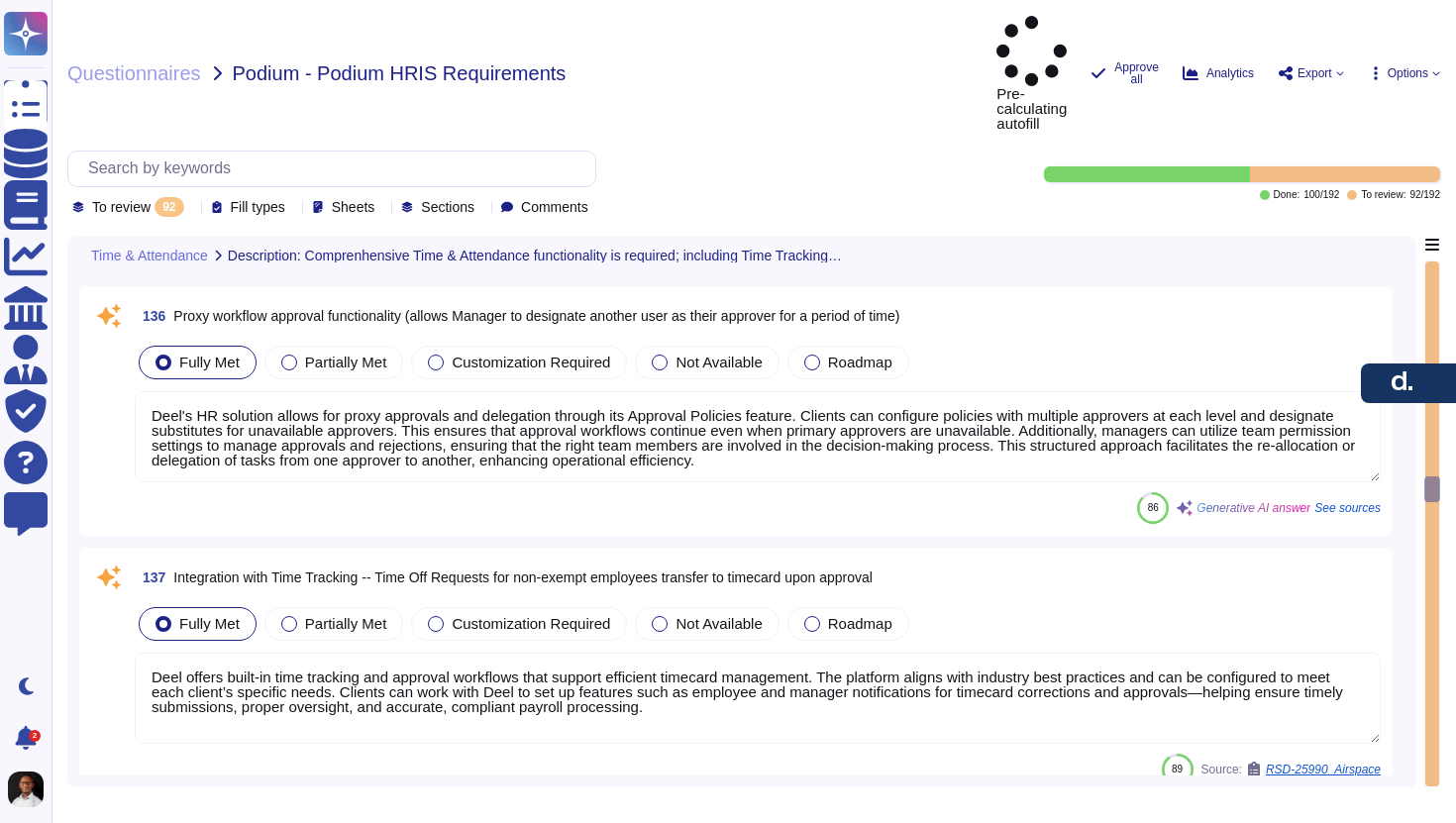 type on "Deel integrates seamlessly with core HR records and payroll through various HRIS systems such as Workday, BambooHR, and HiBob. This integration enables automated data synchronization, ensuring that employee records, including personal information, employment details, and compensation data, are accurately transferred to the payroll system.
Key features of this integration include:
1. Automated Data Syncing: New hires are automatically imported to Deel from the HR system, ensuring that the HRIS remains the source of truth for employee data.
2. Field Mapping: Specific fields such as employee personal information, employment details, compensation information, and time and attendance data are mapped for seamless integration.
3. Onboarding Support: An Deel onboarding manager guides clients through the integration setup, ensuring that all necessary data is accurately transferred.
4. Continuous Updates: Deel is committed to rolling out future product updates, enhancing the automation of workflows and data sy..." 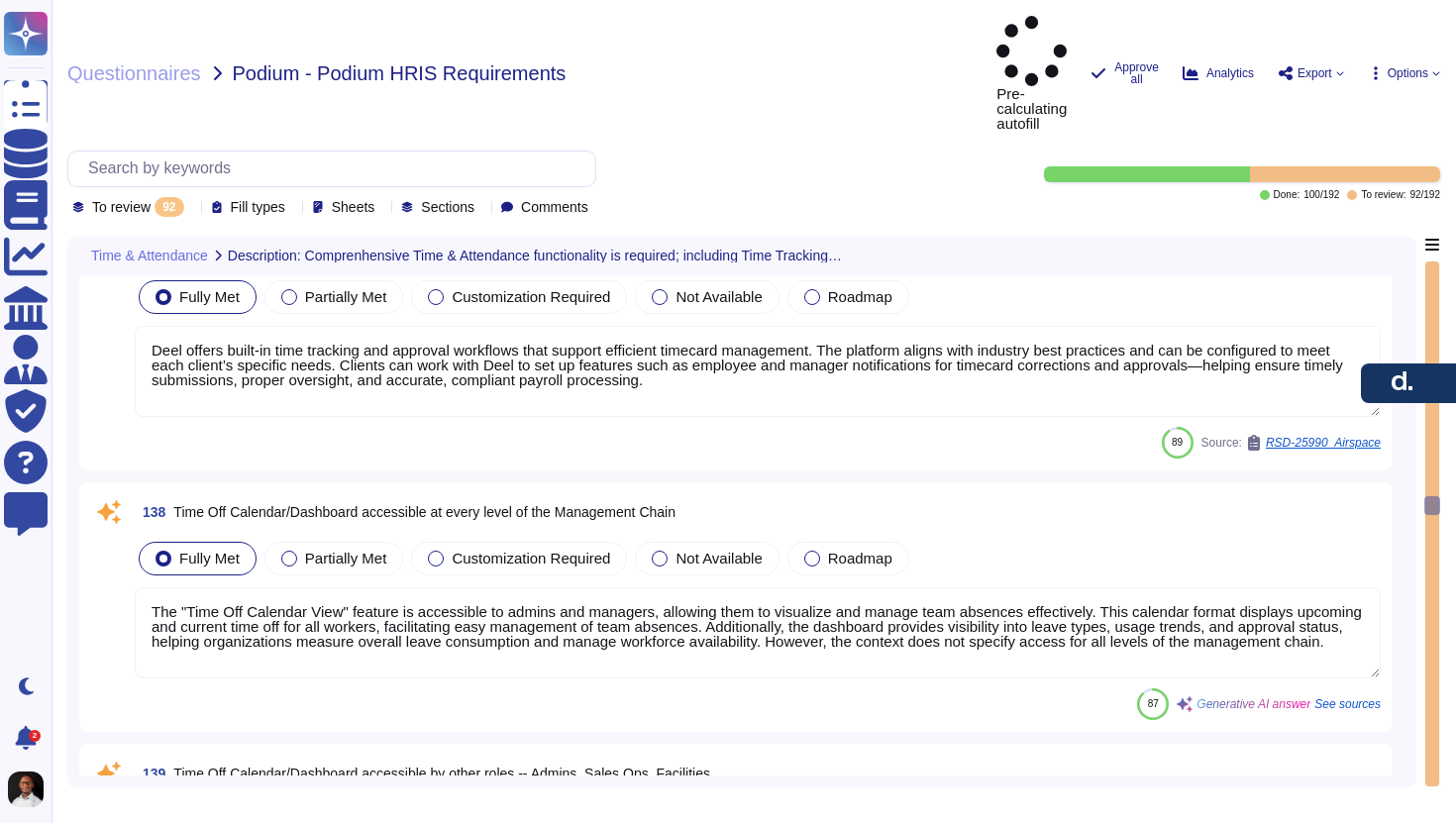 type on "Deel offers robust capabilities for building reports that allow clients to report on all available data. Clients can create custom reports from scratch or customize existing reports by selecting the type of information and specific columns they want to include. The platform supports the use of custom fields, providing flexibility to include specific data as needed. Additionally, clients can access a variety of ready-to-go reports and utilize the Reporting & Analytics dashboard for comprehensive data analysis. Reports can be downloaded in PDF or CSV formats for easy sharing or integration with other platforms." 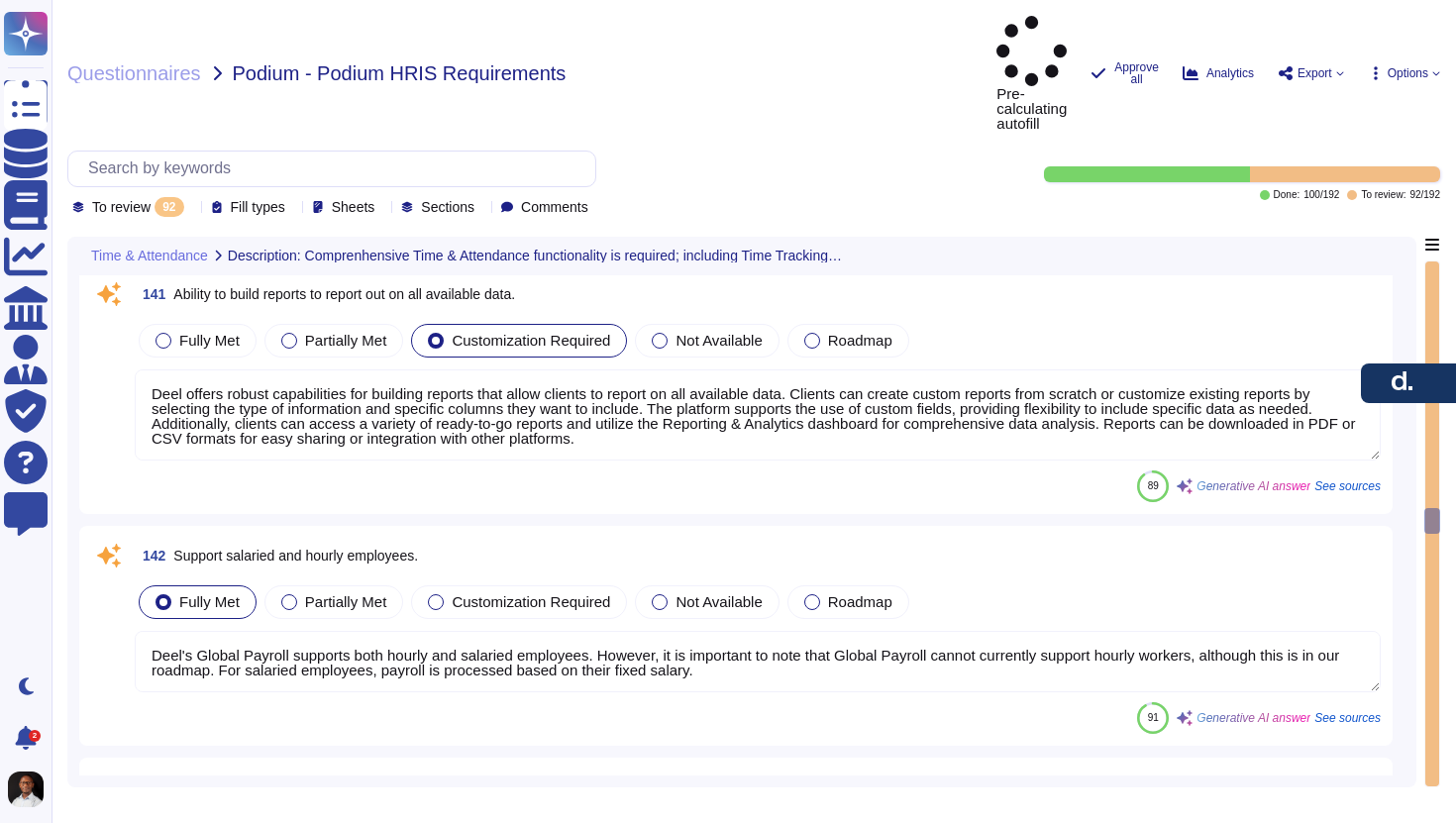 type on "Deel's Global Payroll supports both hourly and salaried employees. However, it is important to note that Global Payroll cannot currently support hourly workers, although this is in our roadmap. For salaried employees, payroll is processed based on their fixed salary." 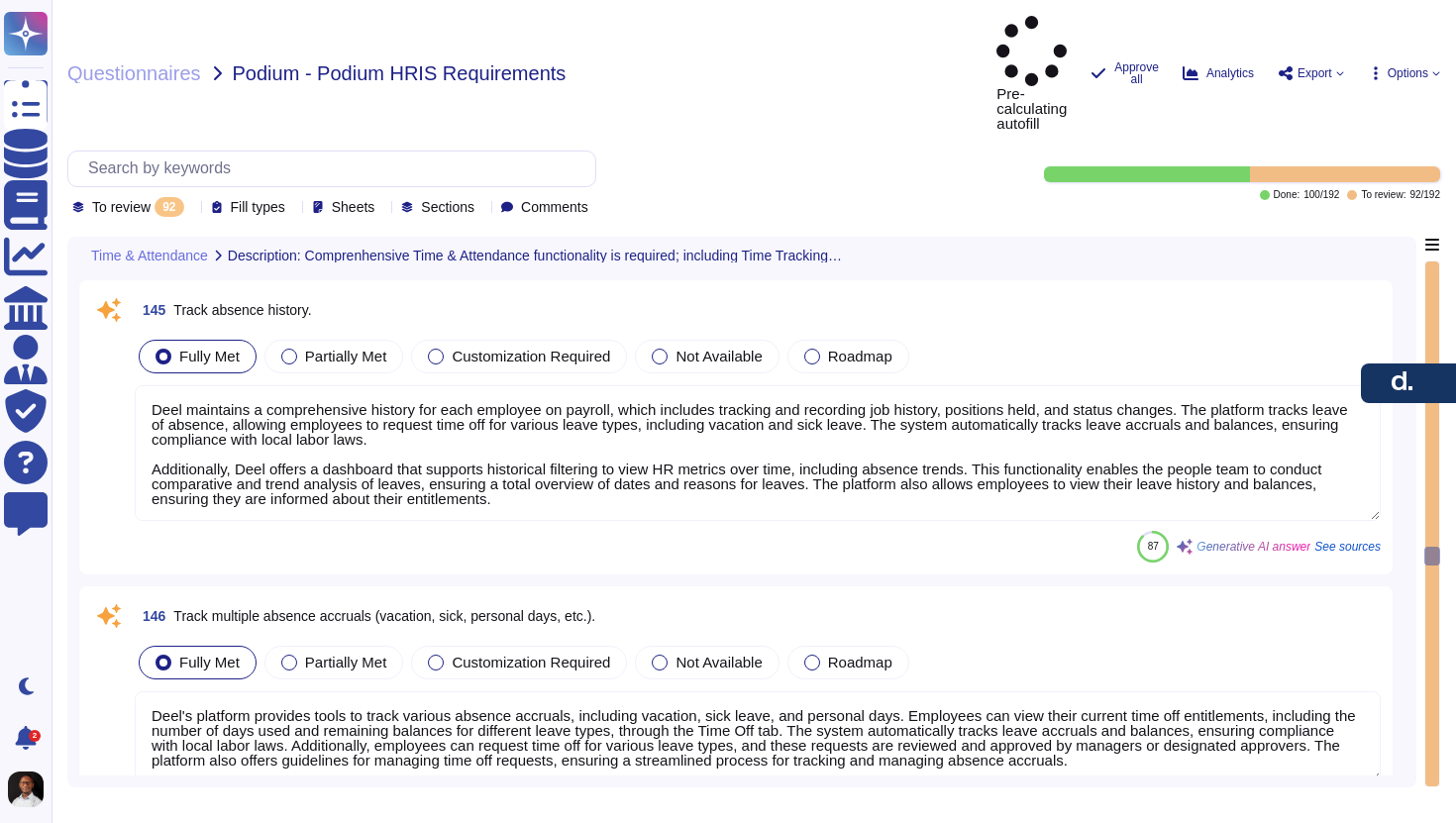 type on "Deel's platform provides tools to track various absence accruals, including vacation, sick leave, and personal days. Employees can view their current time off entitlements, including the number of days used and remaining balances for different leave types, through the Time Off tab. The system automatically tracks leave accruals and balances, ensuring compliance with local labor laws. Additionally, employees can request time off for various leave types, and these requests are reviewed and approved by managers or designated approvers. The platform also offers guidelines for managing time off requests, ensuring a streamlined process for tracking and managing absence accruals." 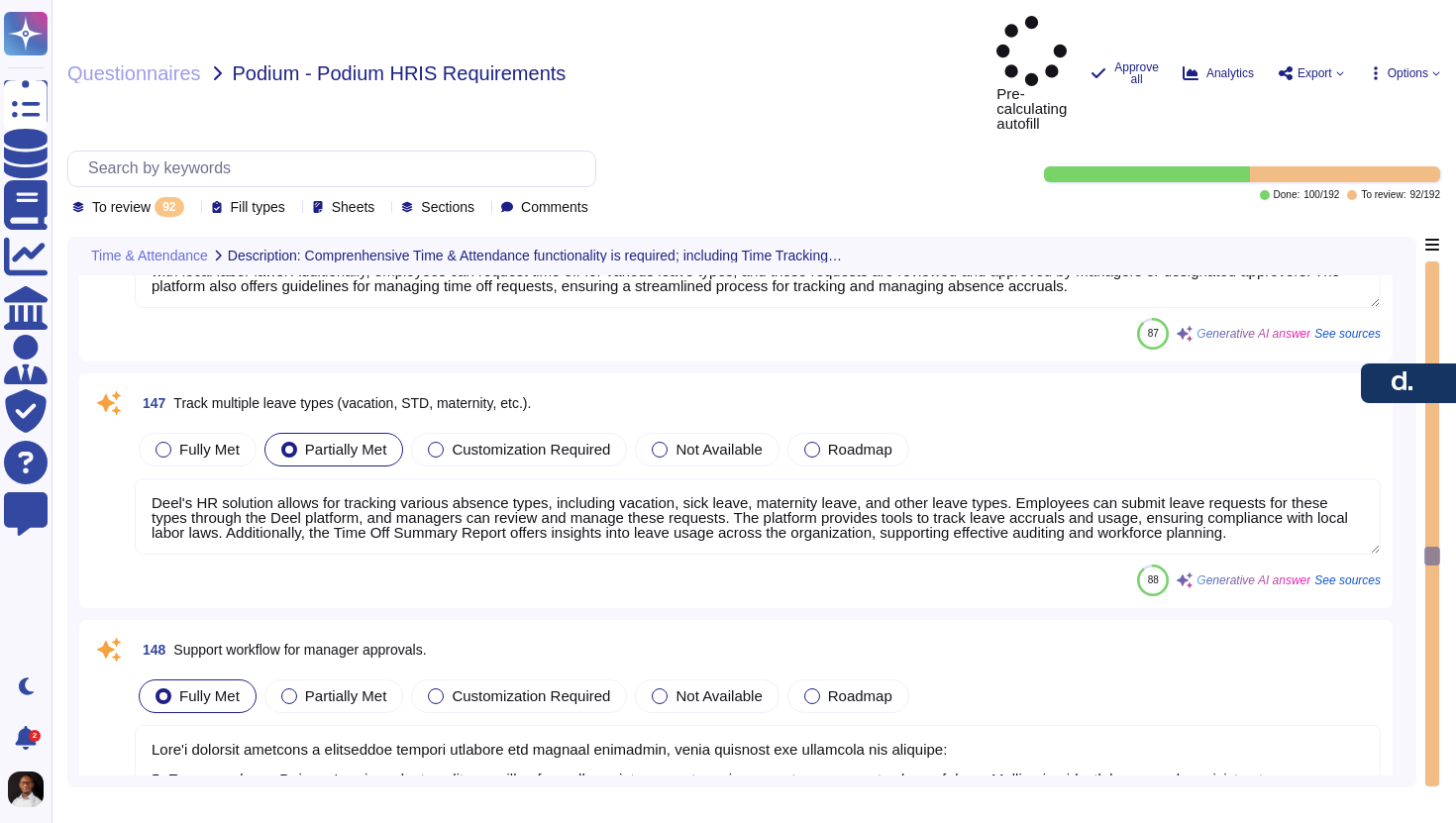scroll, scrollTop: 13181, scrollLeft: 0, axis: vertical 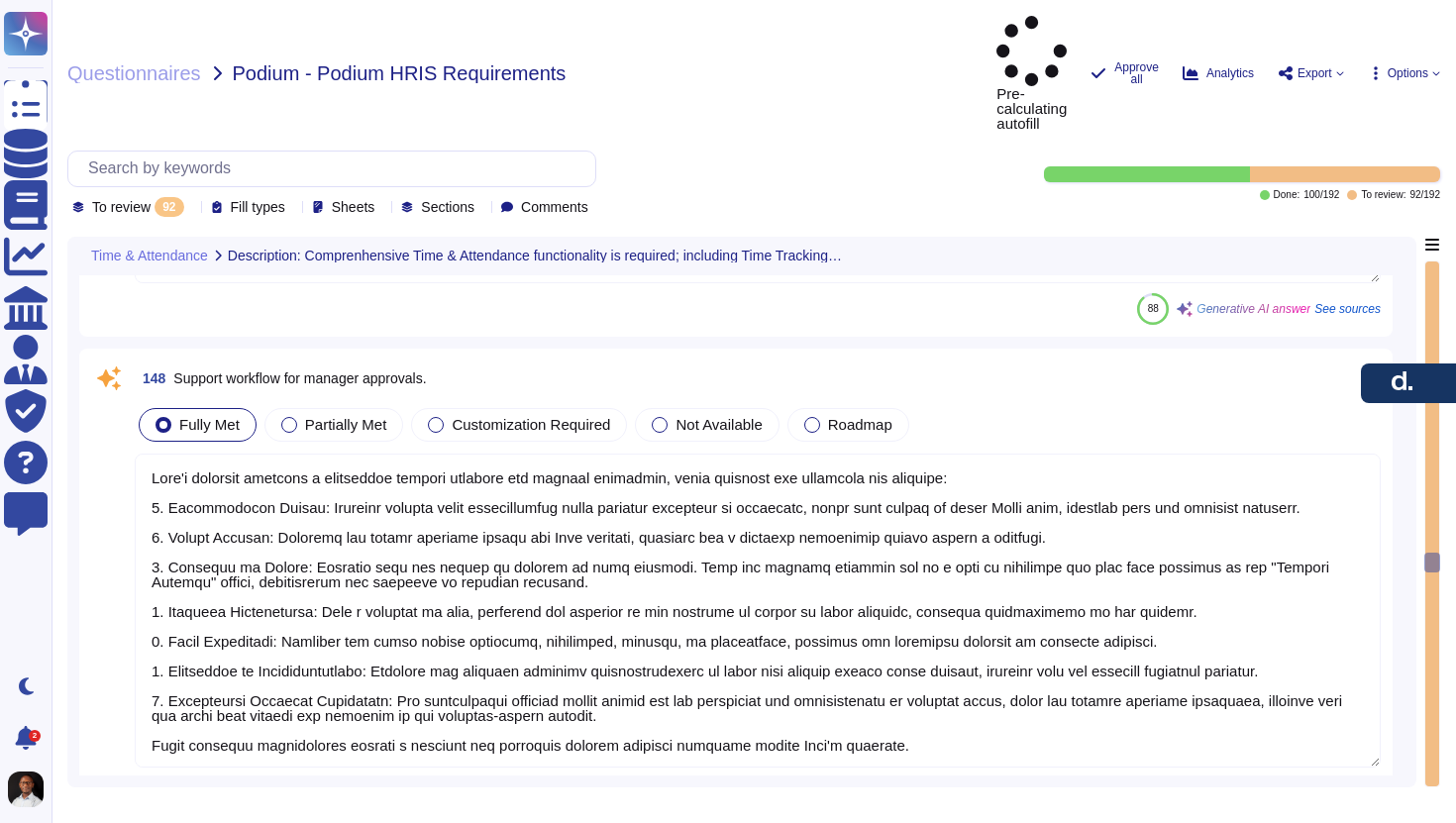 type on "Deel's platform provides email notifications for both timecard approvals and absence requests.
For timecards, once timesheets are submitted, they can be routed for manager or admin approval, and notifications are sent to ensure timely submissions and proper oversight.
For absence requests, managers receive email notifications about leave requests submitted by employees. They can then review and approve or deny these requests, with employees being notified of the decision.
This multi-channel approach, including email notifications, helps ensure that approvals are managed efficiently and transparently." 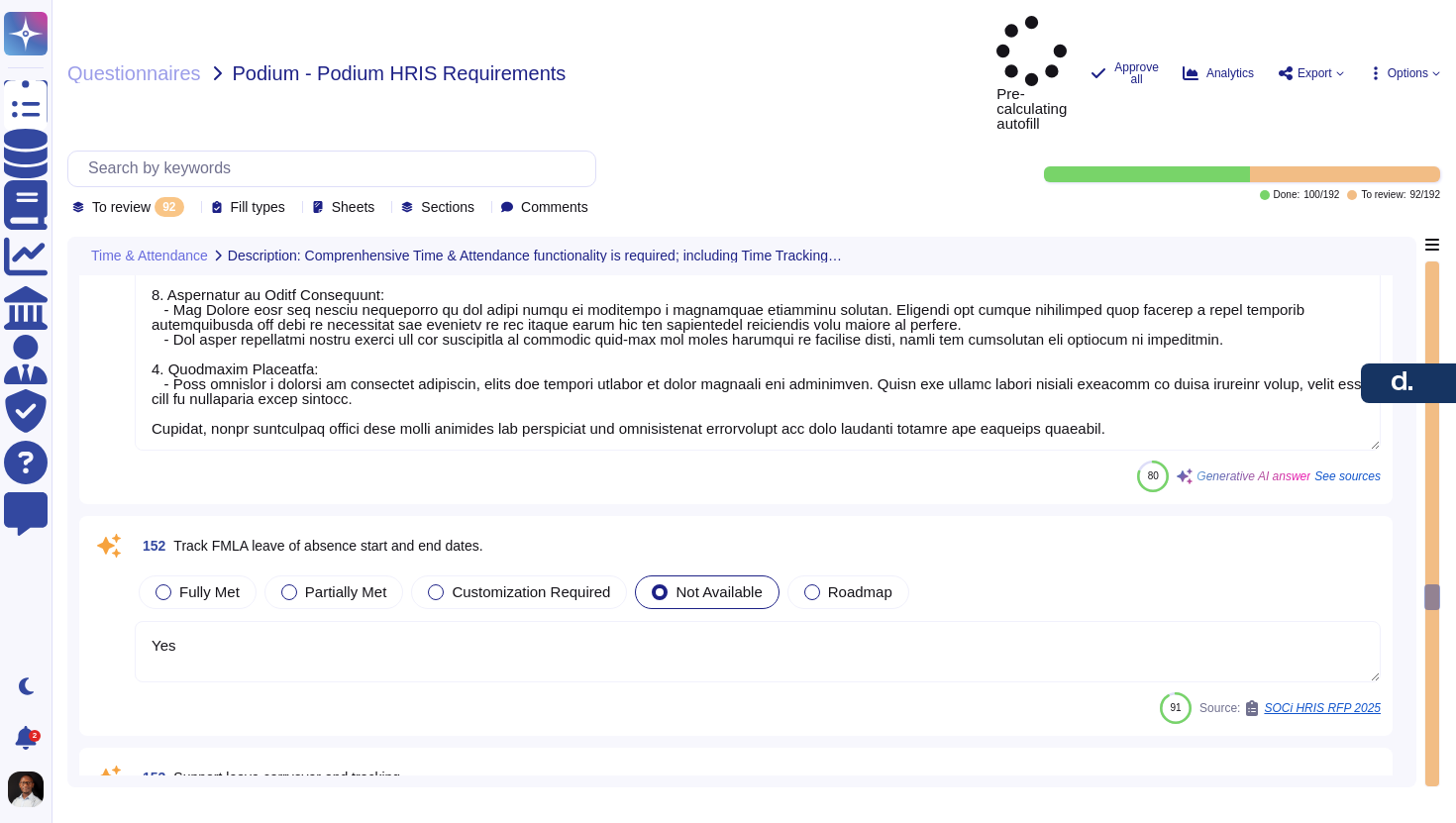 type on "Deel has a structured process for managing leave requests and exceptions, which includes the following notifications and reporting functions:
1. Notification Process for Leave Requests:
- When an employee submits a leave request, the People team is notified in a timely manner, ensuring that the right teams are informed.
- The employee experience team will notify the employees within 24 hours regarding the status of their leave request.
2. Management of Leave Exceptions:
- The People team can manage exceptions to the leave rules by following a documented exception process. Requests for policy exceptions must include a valid business justification and must be documented and approved by the system owner and the information technology team leader in advance.
- The leave management system allows for the assignment of multiple time-off and leave policies to specific teams, which can facilitate the handling of exceptions.
3. Reporting Functions:
- Deel supports a variety of reporting functions, ..." 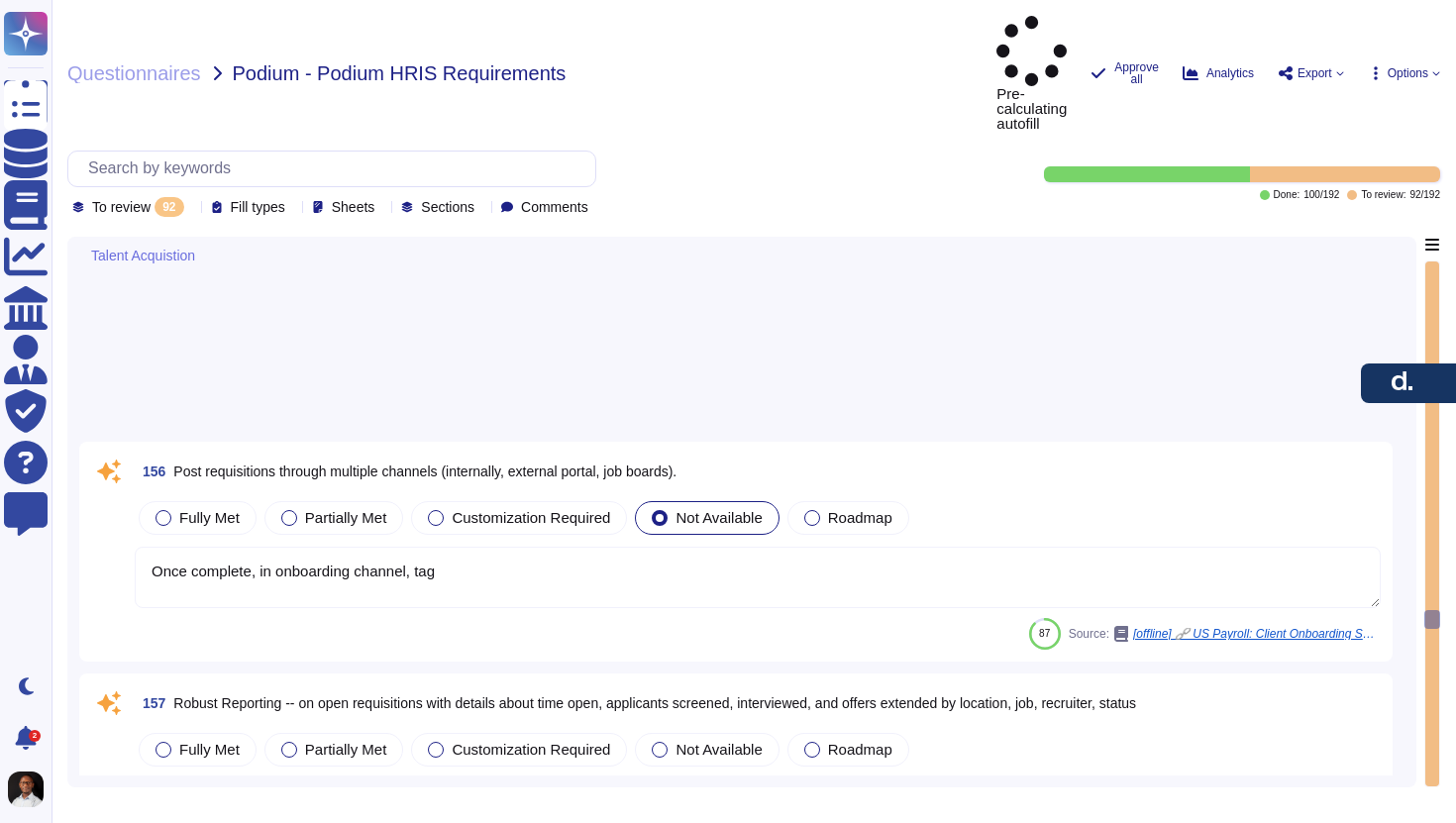 type on "Select custom template and download a copy of the template" 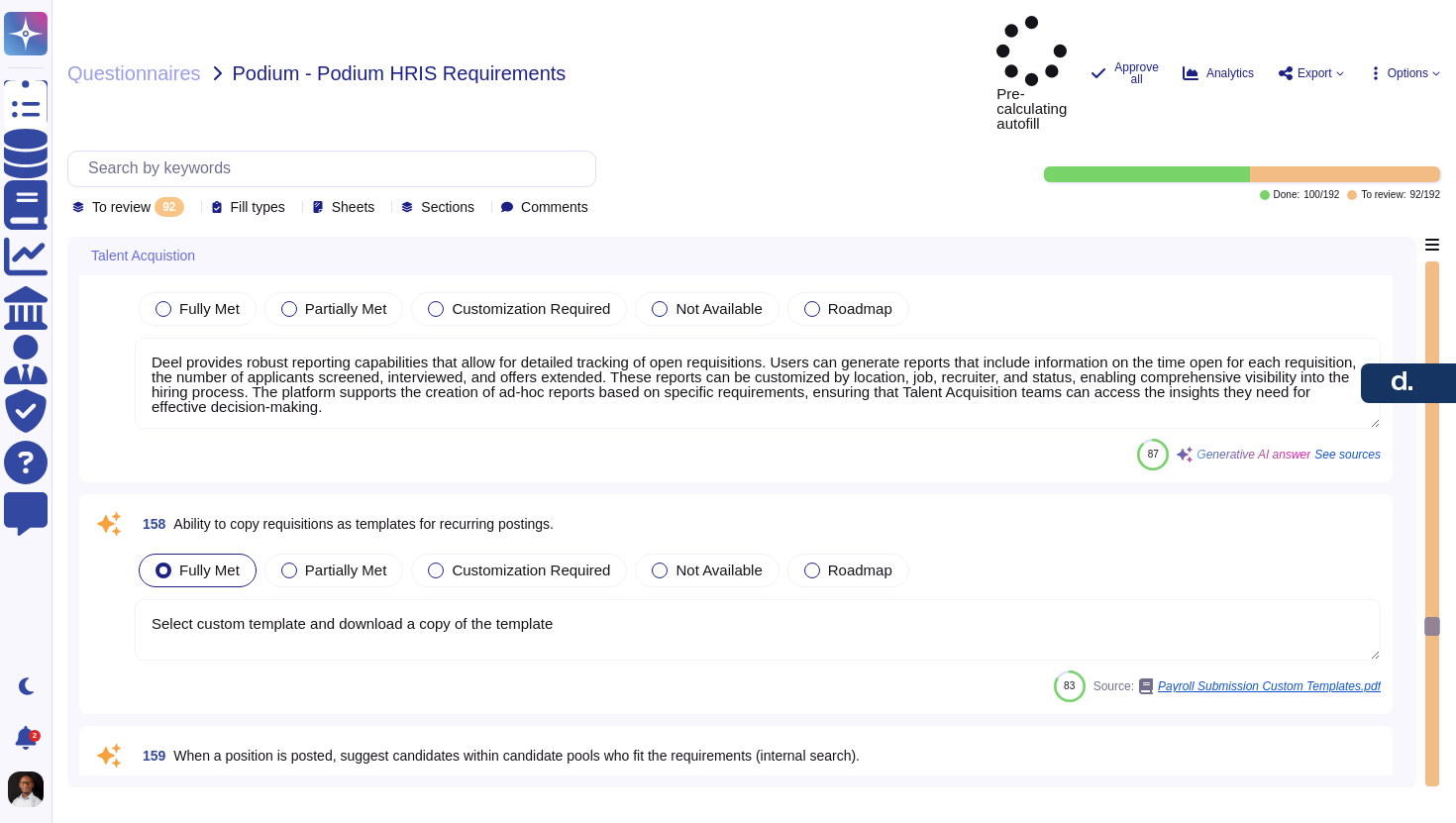 type on "You can integrate data via our API from anywhere/to anywhere, it just depends what type of data you want to sync.
Check: https://help.letsdeel.com/hc/en-gb/sections/20291535087889-Deel-API" 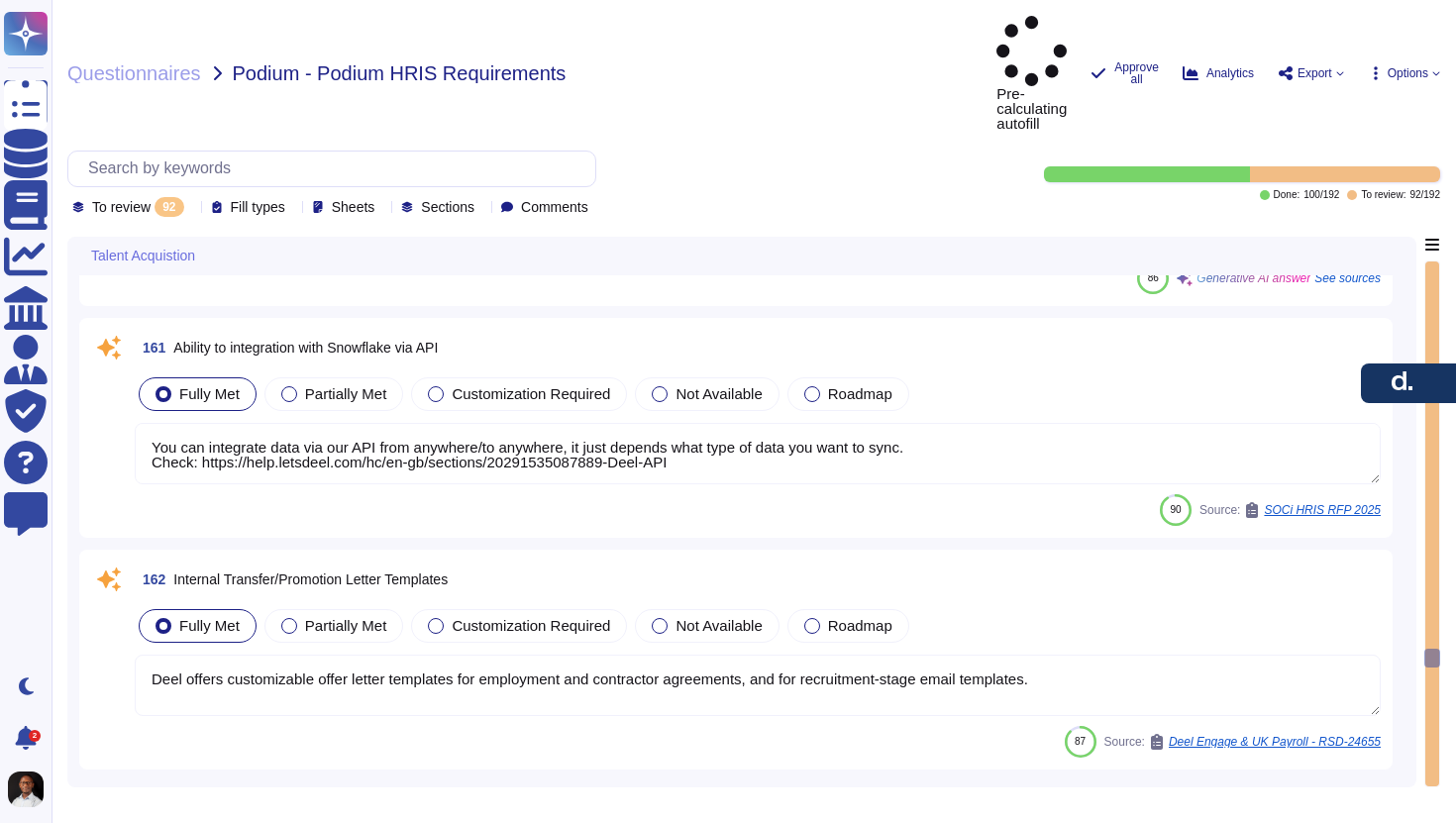 type on "Deel offers customizable offer letter templates for employment and contractor agreements, and for recruitment-stage email templates." 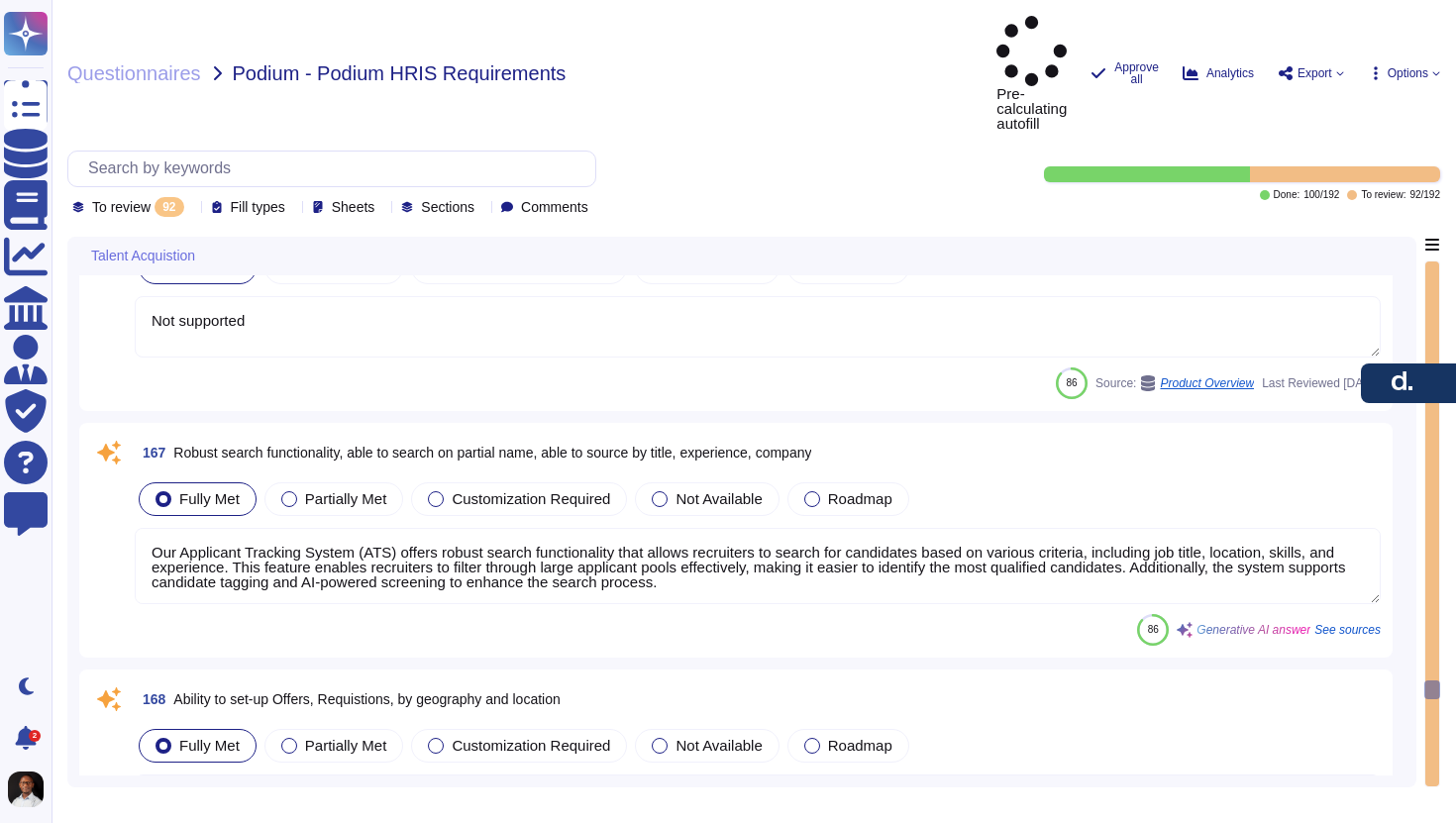 type on "Not supported" 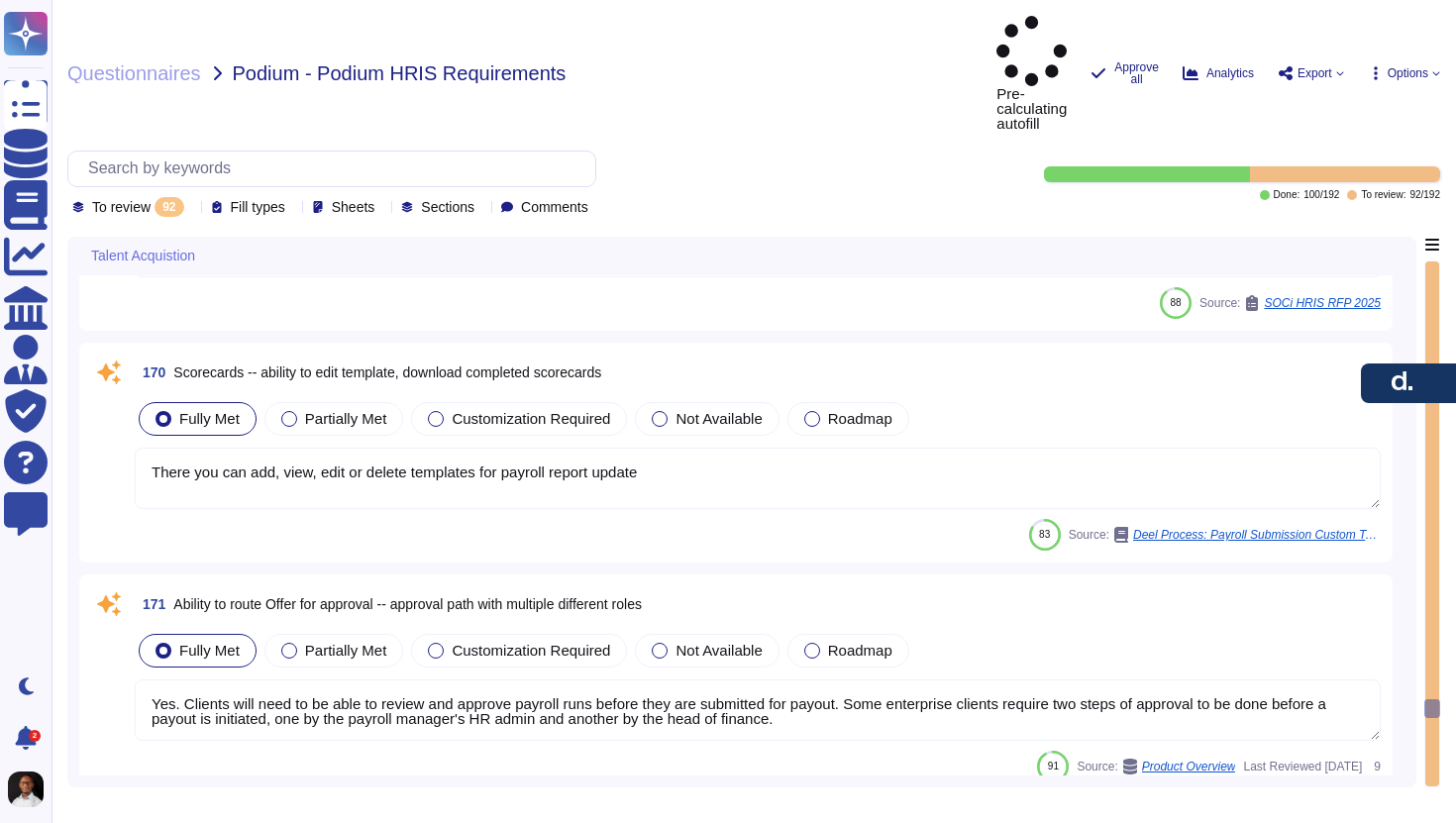 type on "Deel does not post jobs directly but can integrate with ATS tools that support LinkedIn and job boards. This integration can be made using Deel's API. Additionally, the system supports a job description database, which enhances the efficiency and consistency of the hiring process." 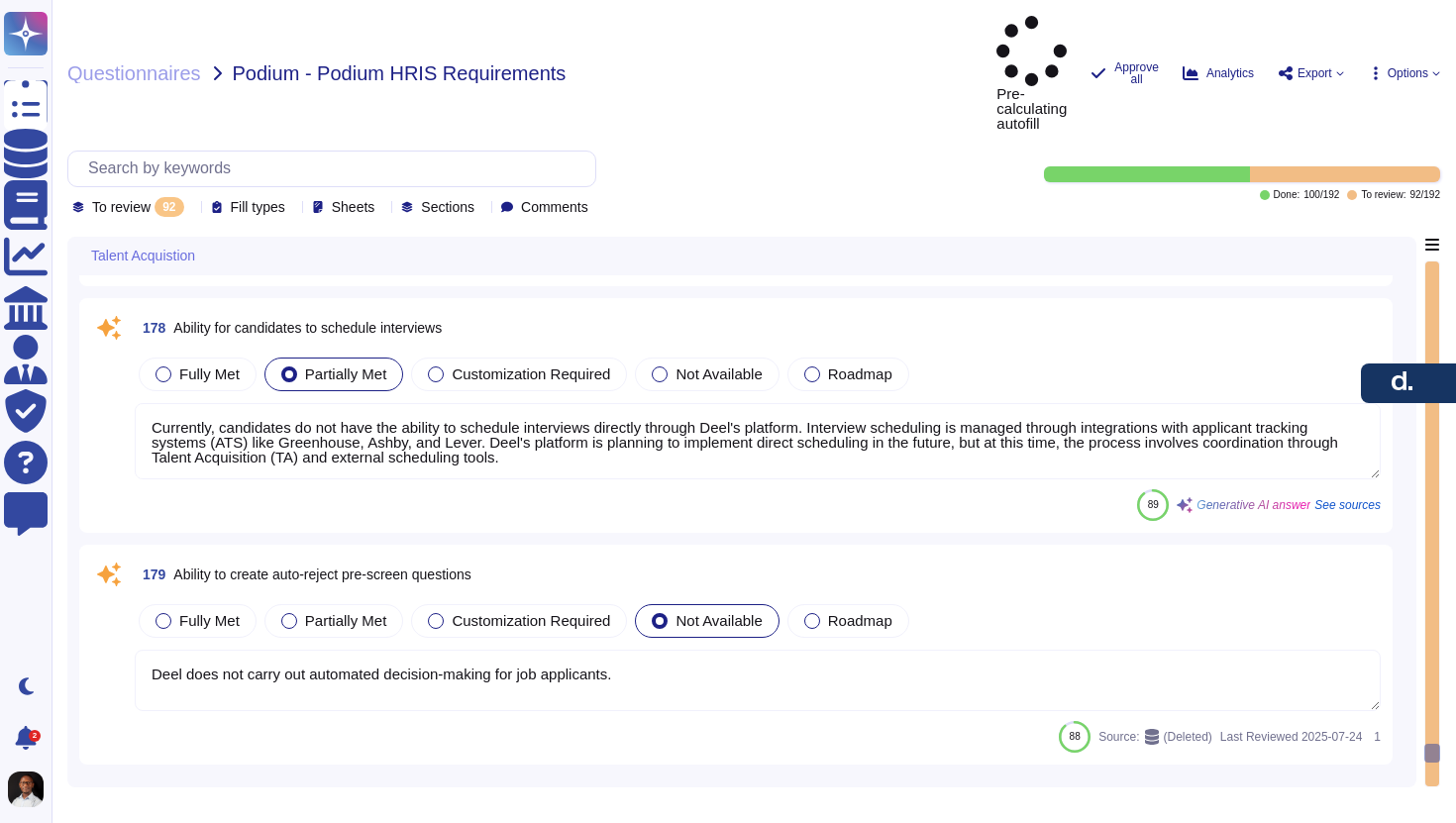 type on "Deel currently does not have direct interview scheduling available from its platform, but it is planned for future implementation. The scheduling of interviews is typically managed through integrations with applicant tracking systems (ATS) like Greenhouse, Ashby, and Lever, which provide the necessary tools for scheduling and sending calendar invites.
For interviews conducted by Talent Acquisition (TA) for Solutions, interviews are scheduled with candidates on Google Meets, and feedback is sent to the hiring manager for review. Once the hiring panel is identified, TA schedules the interview and sends notifications to all involved, including interviewers and the candidate.
Deel's platform does offer features that allow for interview scheduling through integrations with Google Calendar and Microsoft Outlook Calendar, which can facilitate the scheduling of interviews with multiple participants. However, direct scheduling from the Deel platform is not currently available." 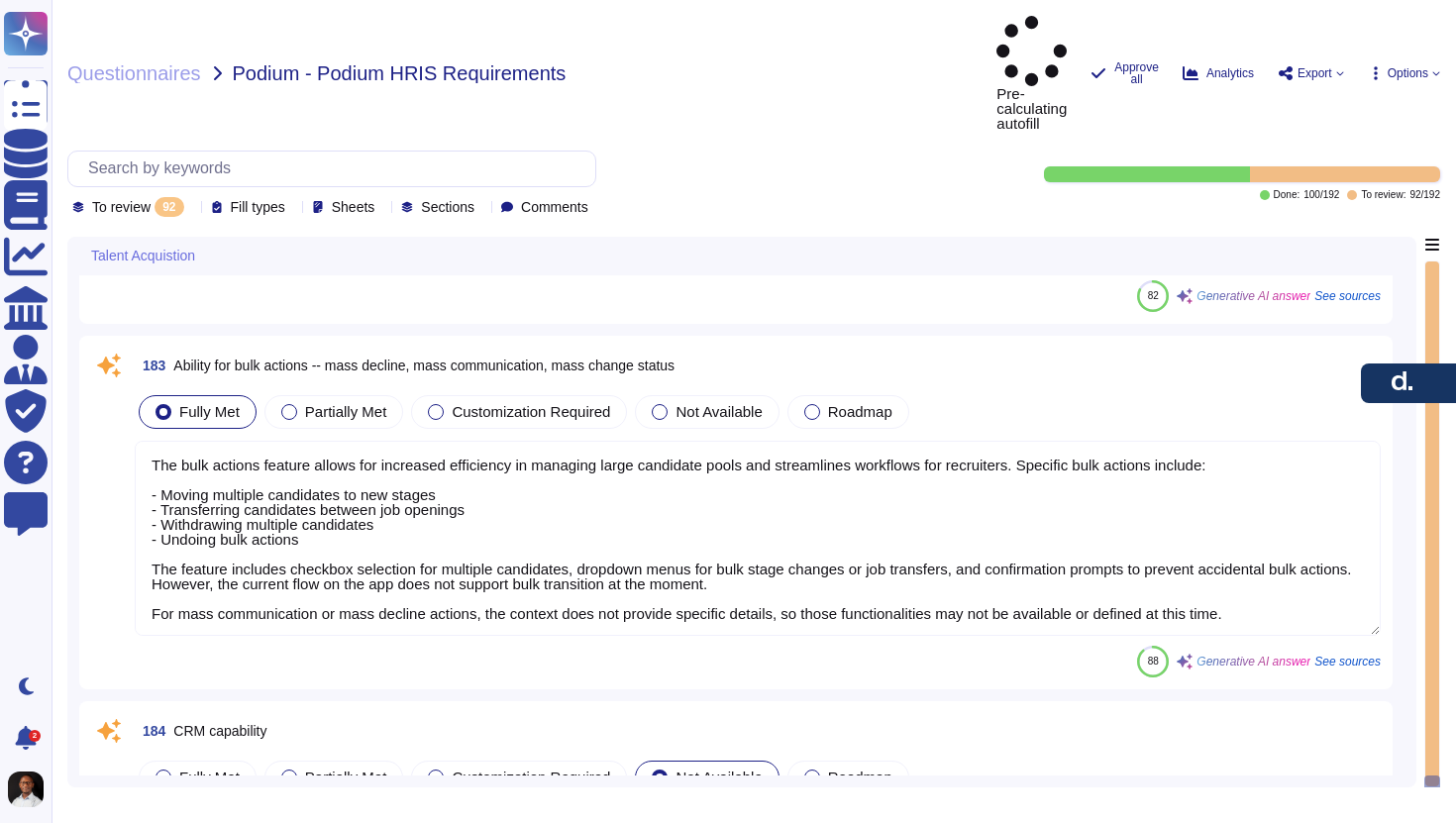 type on "The bulk actions feature allows for increased efficiency in managing large candidate pools and streamlines workflows for recruiters. Specific bulk actions include:
- Moving multiple candidates to new stages
- Transferring candidates between job openings
- Withdrawing multiple candidates
- Undoing bulk actions
The feature includes checkbox selection for multiple candidates, dropdown menus for bulk stage changes or job transfers, and confirmation prompts to prevent accidental bulk actions. However, the current flow on the app does not support bulk transition at the moment.
For mass communication or mass decline actions, the context does not provide specific details, so those functionalities may not be available or defined at this time." 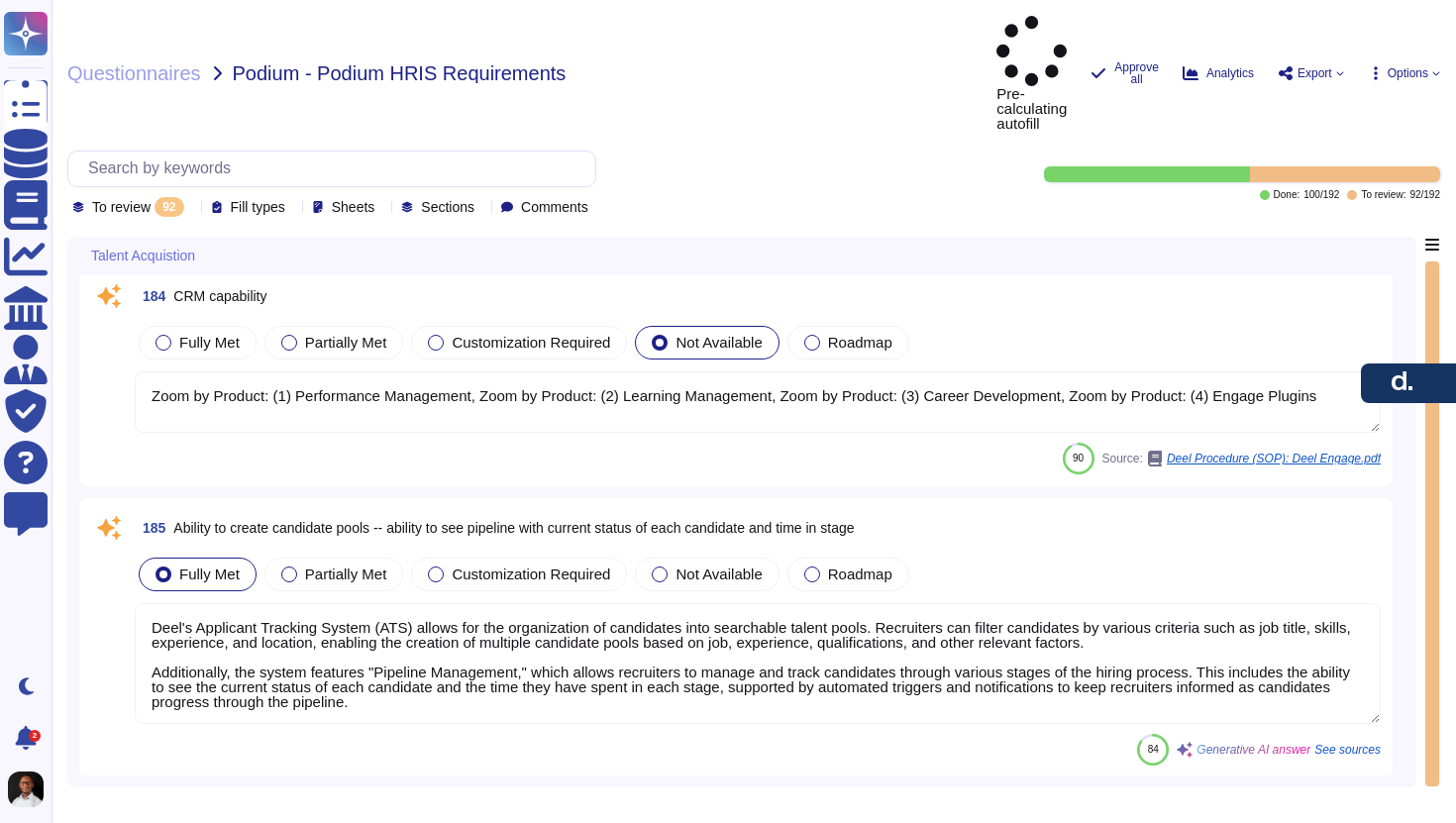 type on "Yes, adding candidates to requisitions is supported. Deel's platform allows for the integration of candidate information into employee profiles, streamlining the hiring process. Once candidates are hired, their information can be easily transferred to their employee profiles." 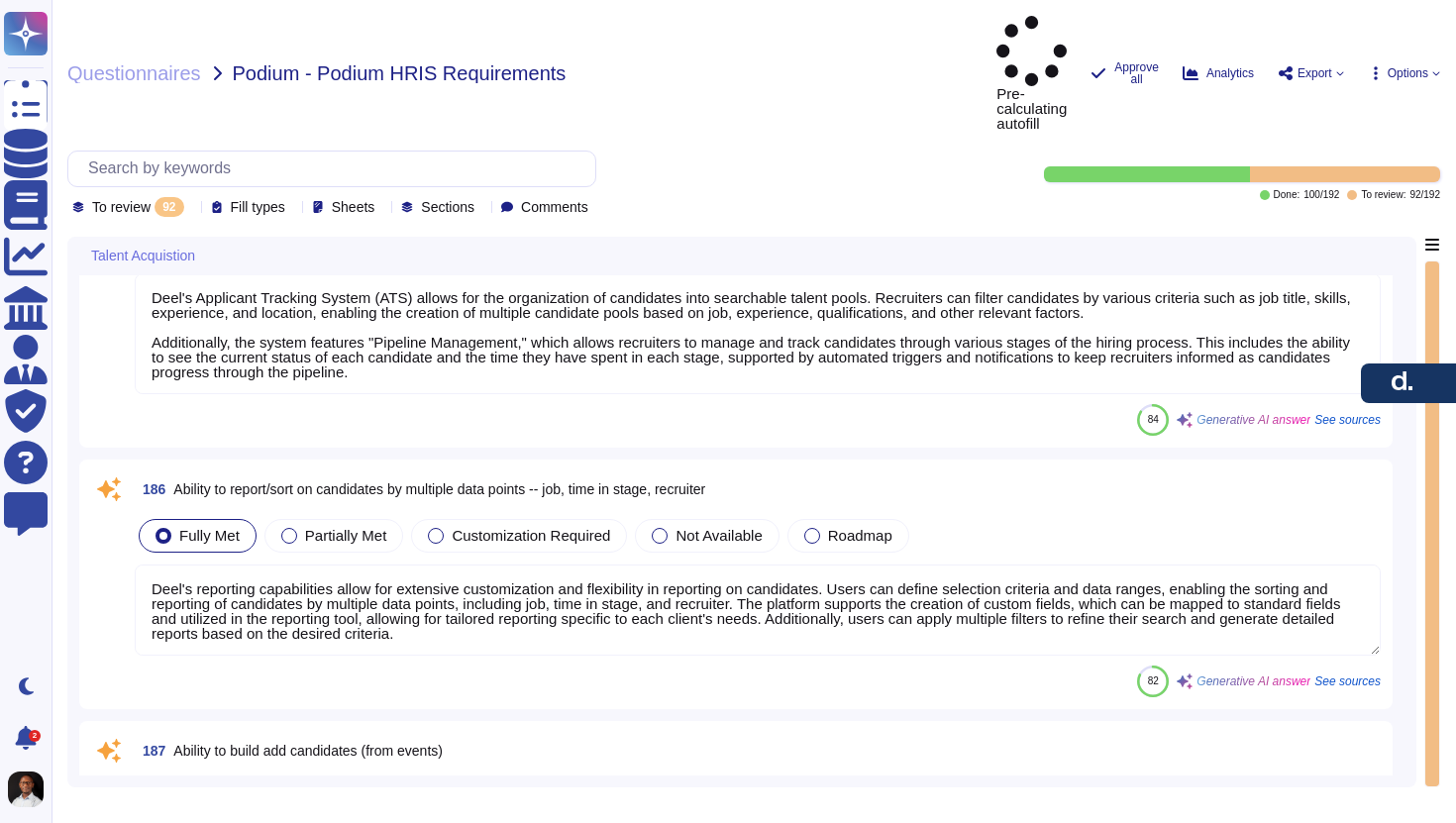 type on "Deel’s scheduling tool can integrate with Google Calendar, allowing clients to sync events such as PTO, start dates, public holidays, and birthdays directly to Google Calendar. The setup is simple and takes just a few minutes. Clients can access the integration through the Deel platform’s Apps section, generate a calendar link, and add it to Google Calendar using the "From URL" feature. Once connected, all relevant Deel events will automatically appear in the user’s Google Calendar. Additionally, clients can subscribe to a Global Payroll Calendar, which syncs payroll submission and approval dates into Google Calendar." 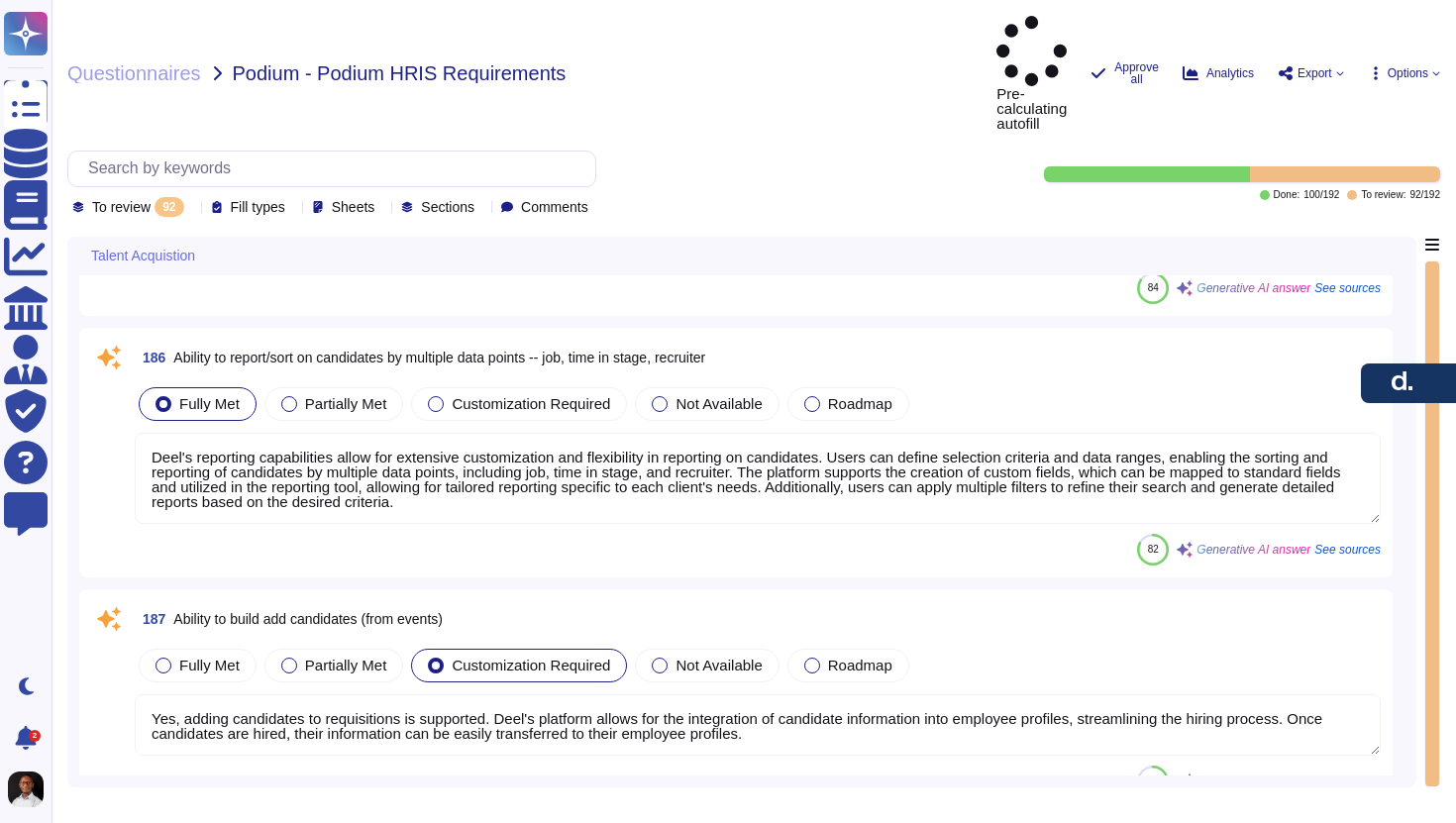 type on "Deel integrates with Greenhouse, enabling streamlined HR operations by syncing recruitment data into the Deel platform. This integration helps automate onboarding workflows by connecting candidate and new hire information from Greenhouse to Deel. Clients can choose to “Hire through Deel” to pull all relevant details of a new employee from the Greenhouse platform to Deel. The integration supports various data types, including candidate information, job information, and offer information, and utilizes webhooks to notify Deel about new, updated, and deleted offers." 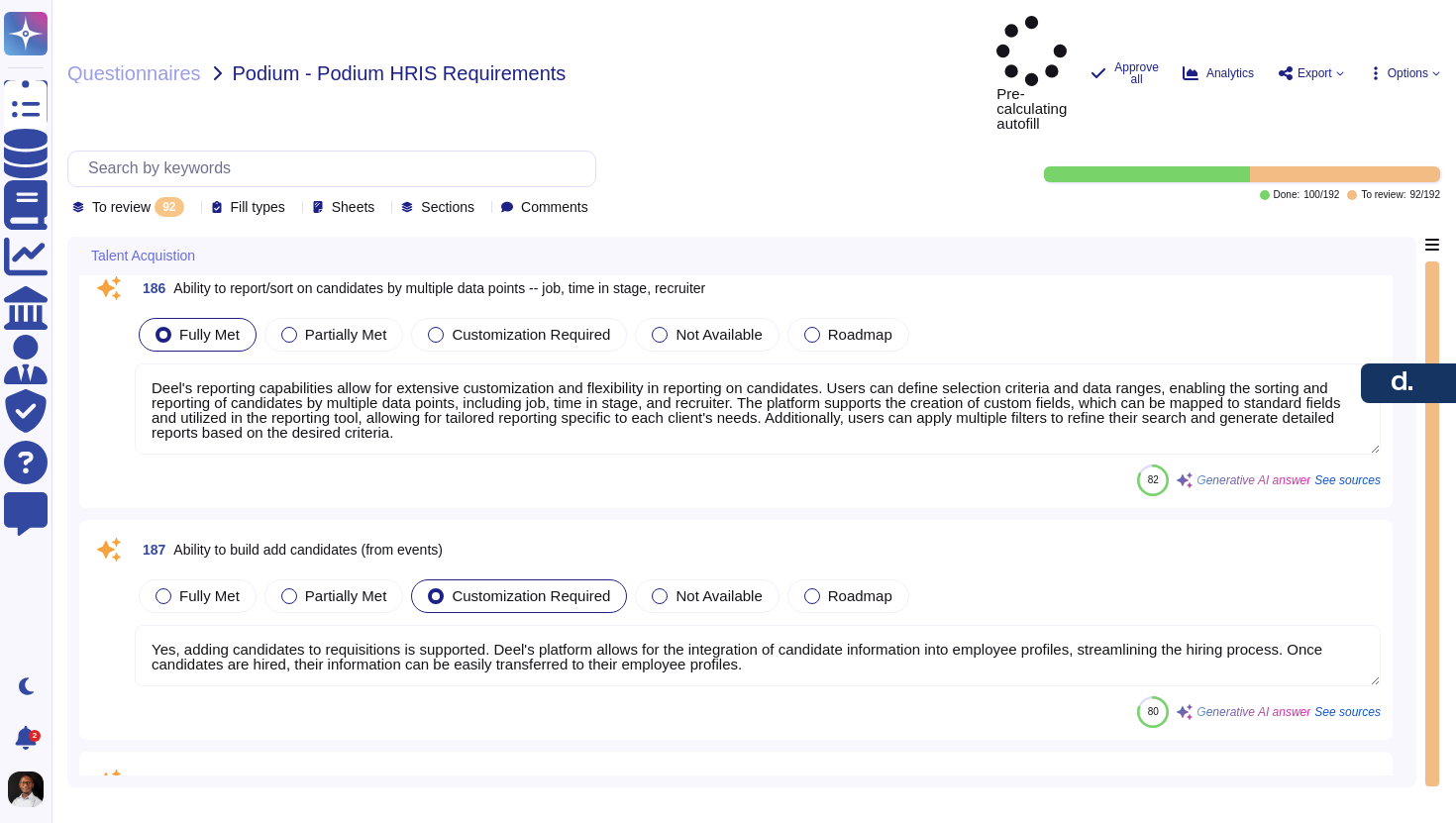 scroll, scrollTop: 23187, scrollLeft: 0, axis: vertical 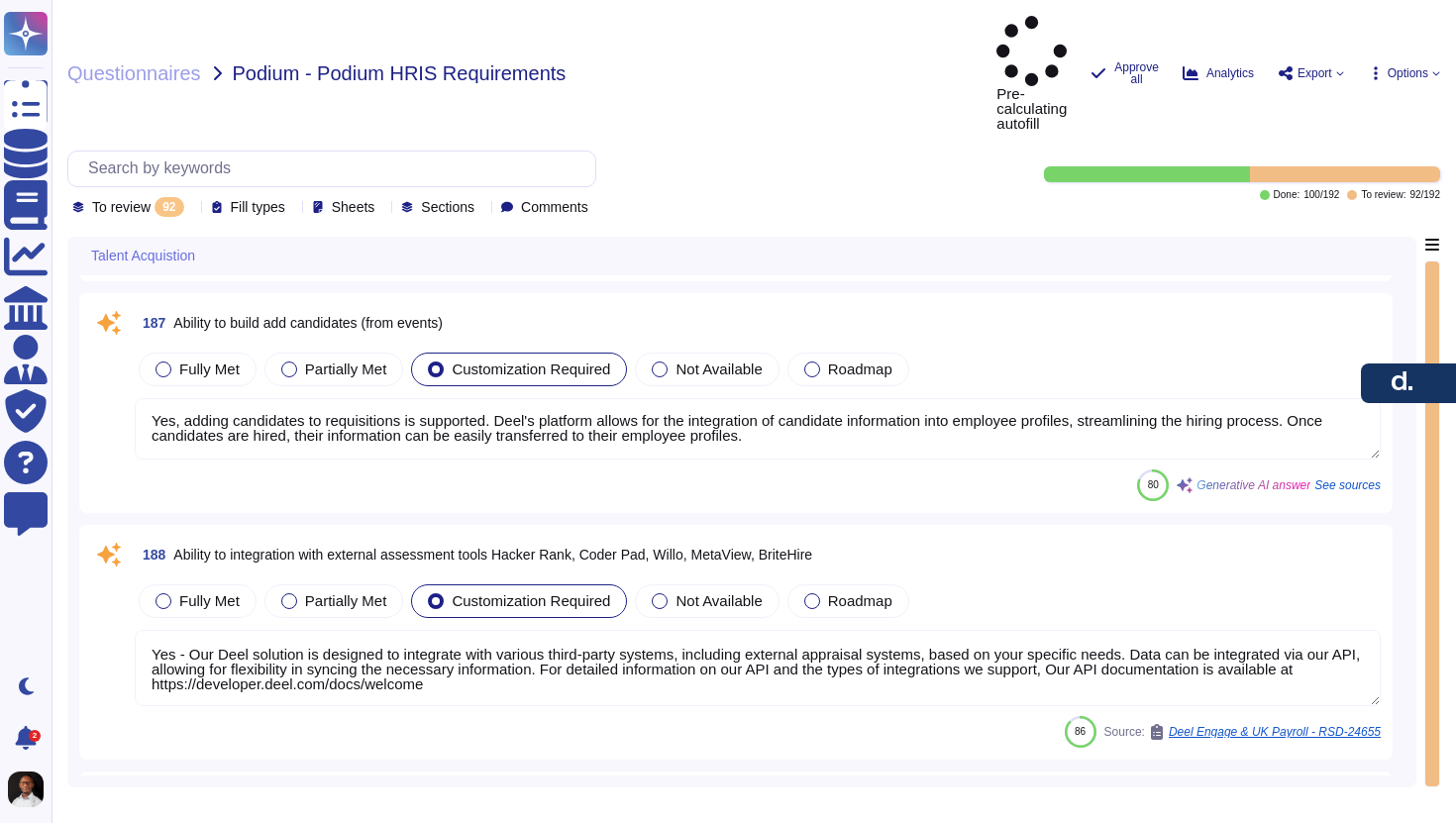 type on "You can access the time zone in the auto publish settings." 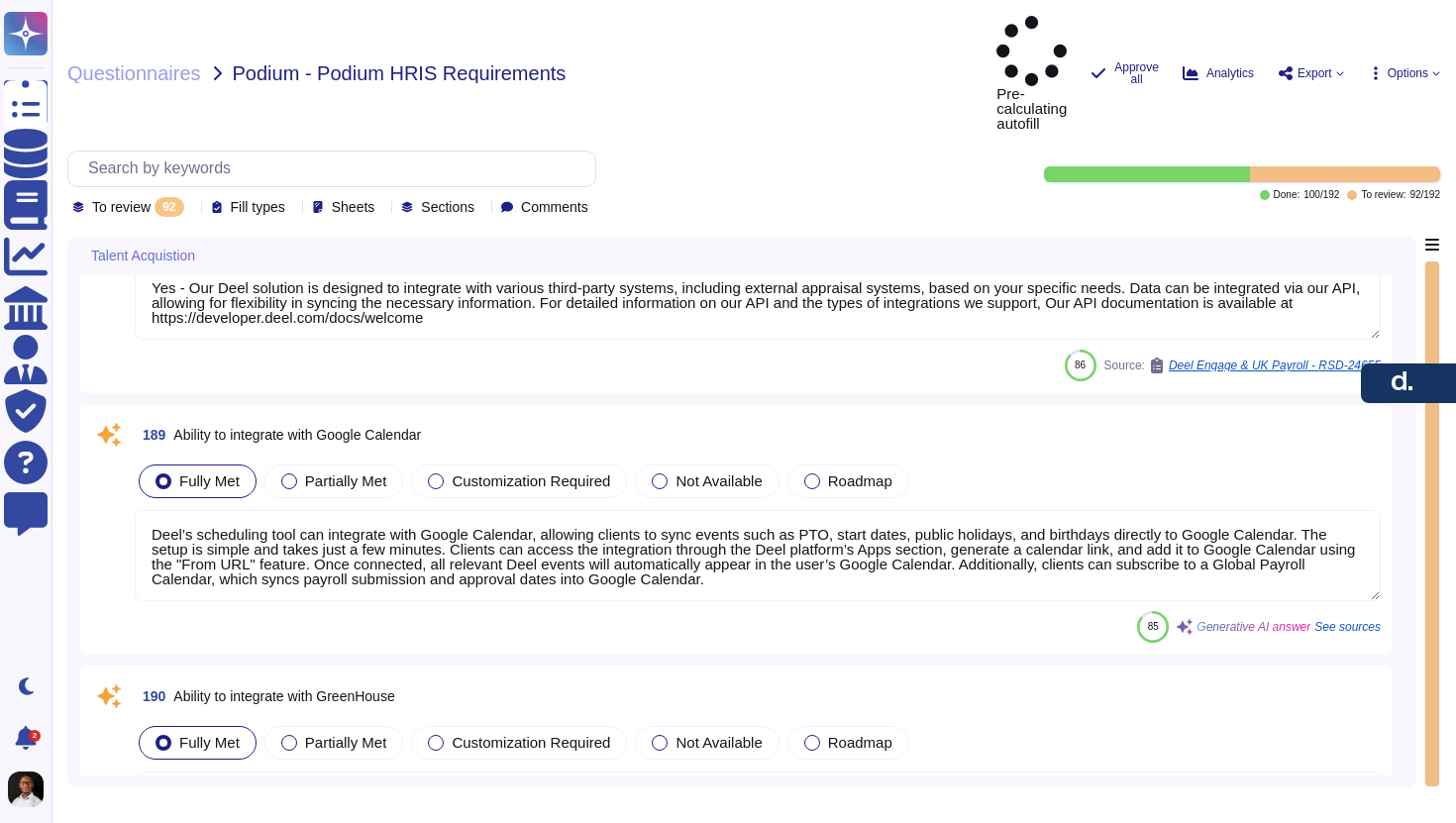 type on "Deel offers integration with Okta for Single Sign-On (SSO) and SCIM provisioning, enabling seamless user authentication and automated user management. Users can log in to Deel using their Okta credentials, which streamlines access and enhances security. The integration supports all major user types, including EOR, Global Payroll, Independent Contractors, PEO, and Deel HR. SCIM provisioning is available for Deel HR/PEO users, allowing for automatic synchronization of employee data between Deel and Okta.
Deel's integration with Okta is available at no additional cost and can be easily set up through the “Apps & Integrations” section on the Deel platform. Additionally, Deel supports multiple SSO options, including SAML 2.0 and Azure Active Directory, providing broad compatibility with various identity providers." 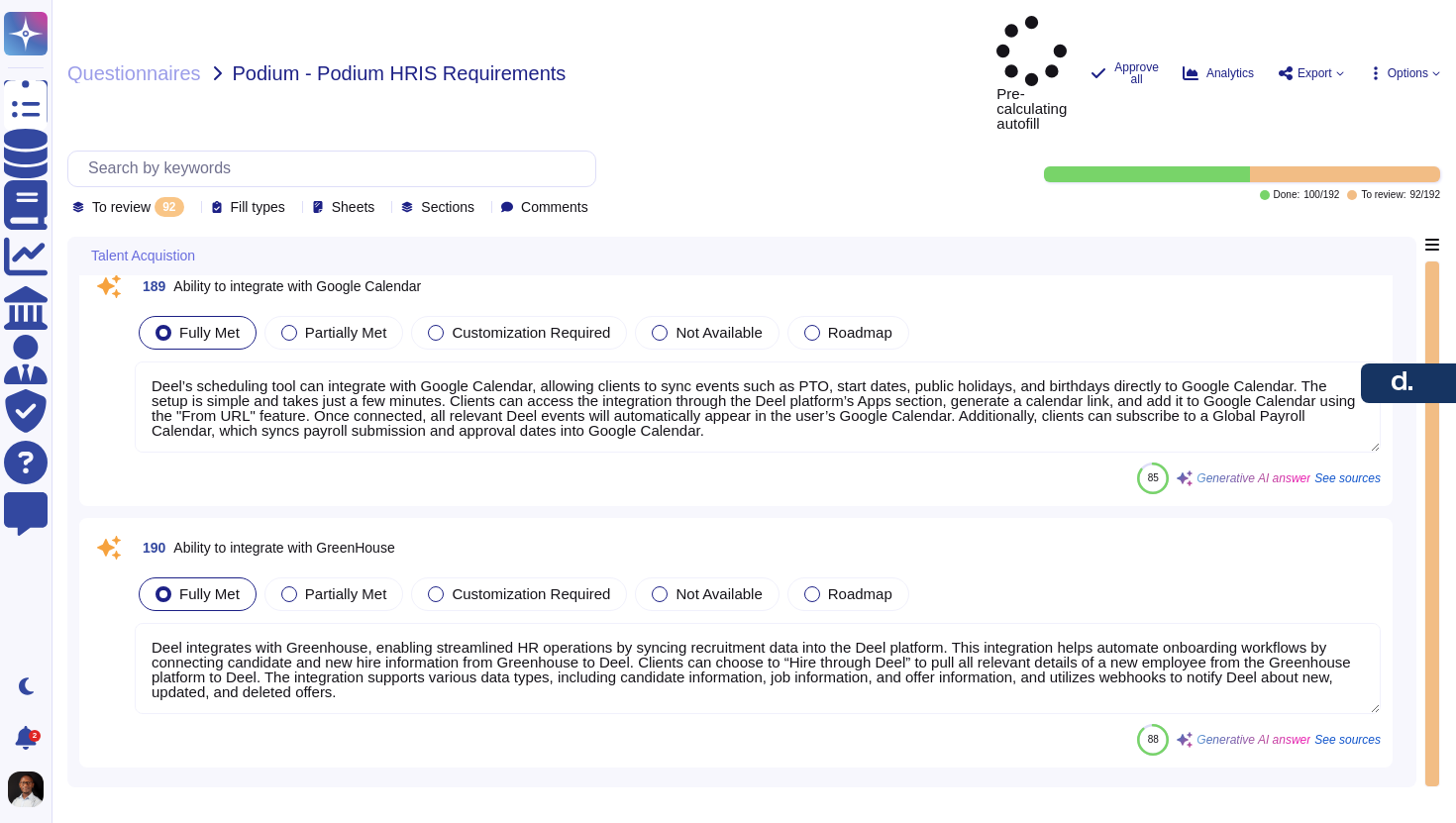 type on "Deel's reporting capabilities allow for extensive customization and flexibility in reporting on candidates. Users can define selection criteria and data ranges, enabling the sorting and reporting of candidates by multiple data points, including job, time in stage, and recruiter. The platform supports the creation of custom fields, which can be mapped to standard fields and utilized in the reporting tool, allowing for tailored reporting specific to each client's needs. Additionally, users can apply multiple filters to refine their search and generate detailed reports based on the desired criteria." 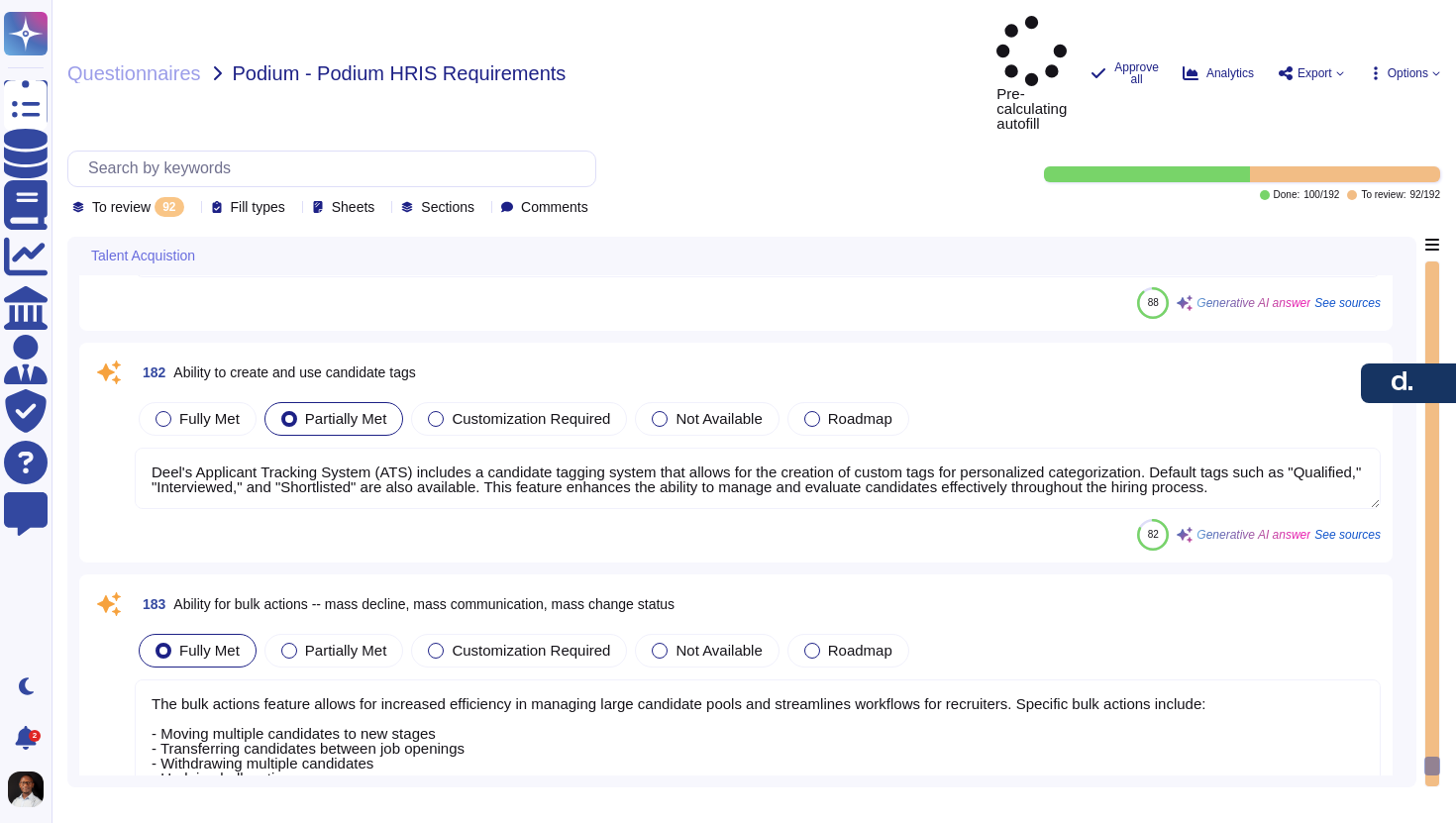 type on "Deel currently does not have direct interview scheduling available from its platform, but it is planned for future implementation. The scheduling of interviews is typically managed through integrations with applicant tracking systems (ATS) like Greenhouse, Ashby, and Lever, which provide the necessary tools for scheduling and sending calendar invites.
For interviews conducted by Talent Acquisition (TA) for Solutions, interviews are scheduled with candidates on Google Meets, and feedback is sent to the hiring manager for review. Once the hiring panel is identified, TA schedules the interview and sends notifications to all involved, including interviewers and the candidate.
Deel's platform does offer features that allow for interview scheduling through integrations with Google Calendar and Microsoft Outlook Calendar, which can facilitate the scheduling of interviews with multiple participants. However, direct scheduling from the Deel platform is not currently available." 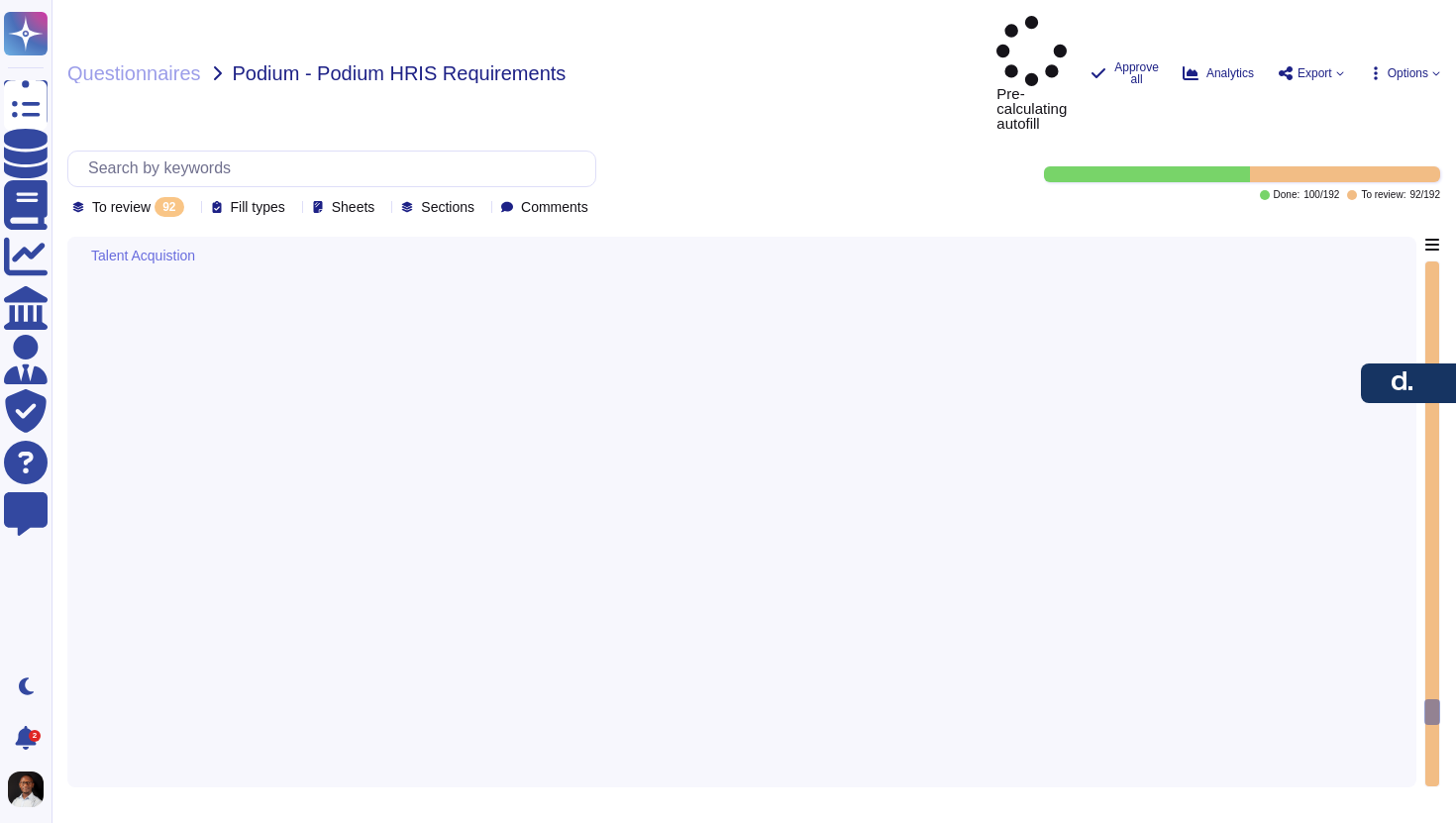 type on "Deel's Reporting & Analytics dashboard provides visualizations and dashboards tailored for leaders and managers to track employee contributions, performance, and other key metrics. The dashboard allows for filtering and search options, enabling managers to pinpoint specific roles or worker types. Additionally, it features a dynamic organizational chart that offers a clear view of worker relationships and positions, indicating whether employees are active, onboarding, or offboarding. This interactive chart enhances understanding of team structures. The reporting tools also enable the generation of customizable and exportable reports, providing insights into headcount, retention, costs, and time off, which are essential for effective team management. Overall, these features ensure that leaders and managers have comprehensive visibility into their teams and departments." 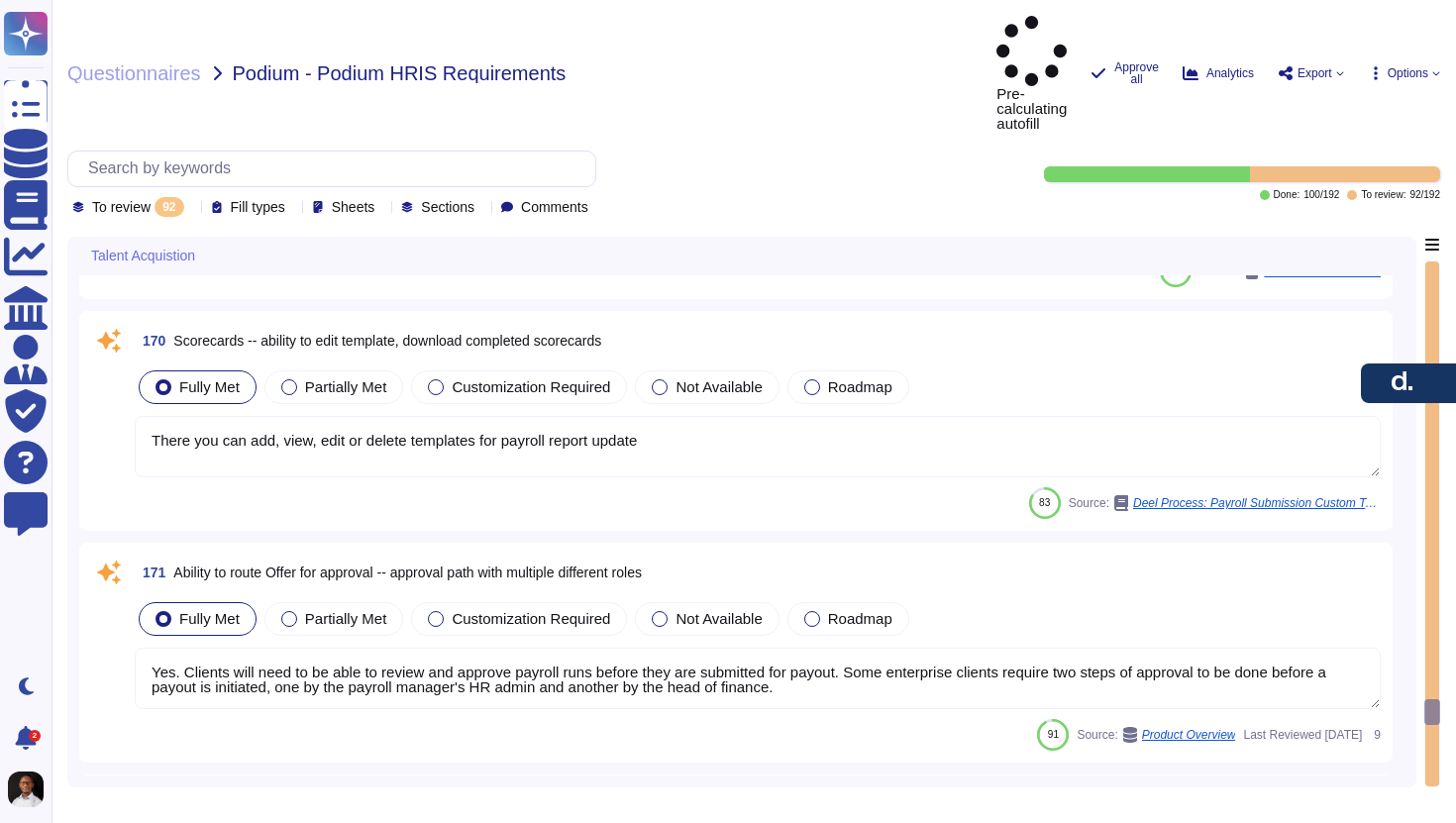 type on "There you can add, view, edit or delete templates for payroll report update" 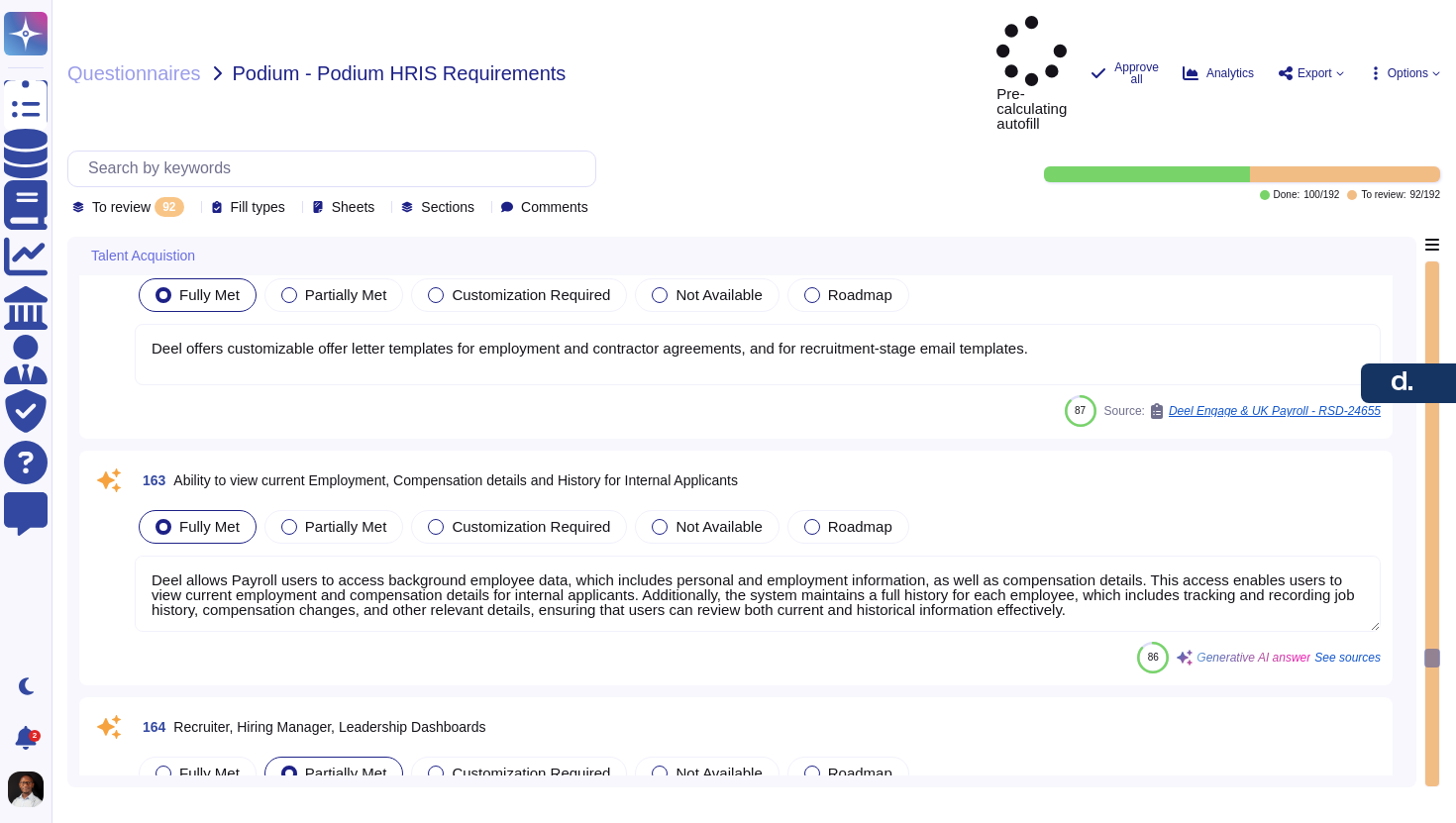 type on "Deel's platform includes a referral feature that streamlines the candidate referral experience within Slack. This feature can be synced with a company's careers page and ATS, allowing admins to set up referral program details, including bonuses and employee handbook information. However, the context does not specify a direct tie between employee referrals and job requisitions." 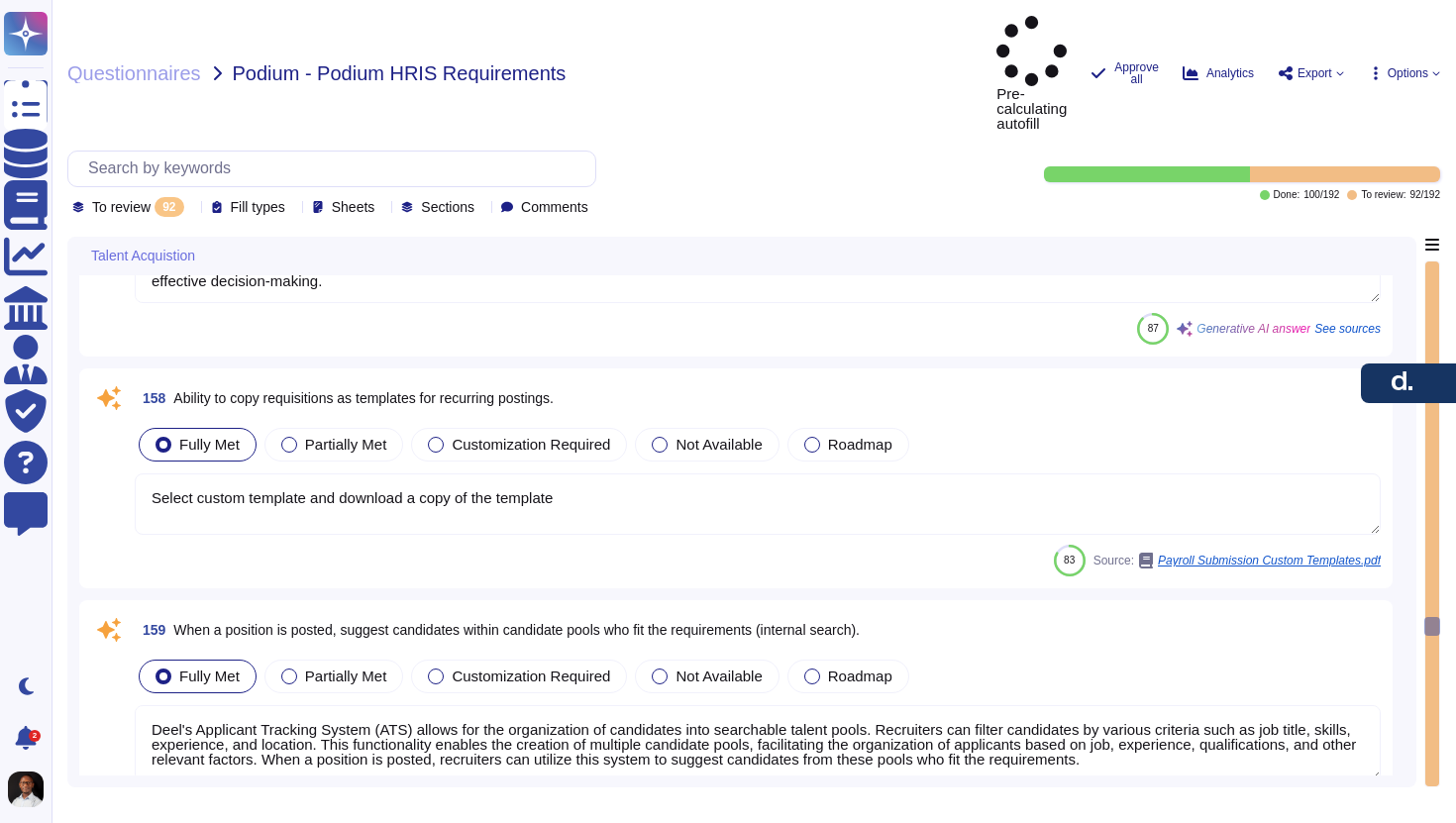 type on "Once complete, in onboarding channel, tag" 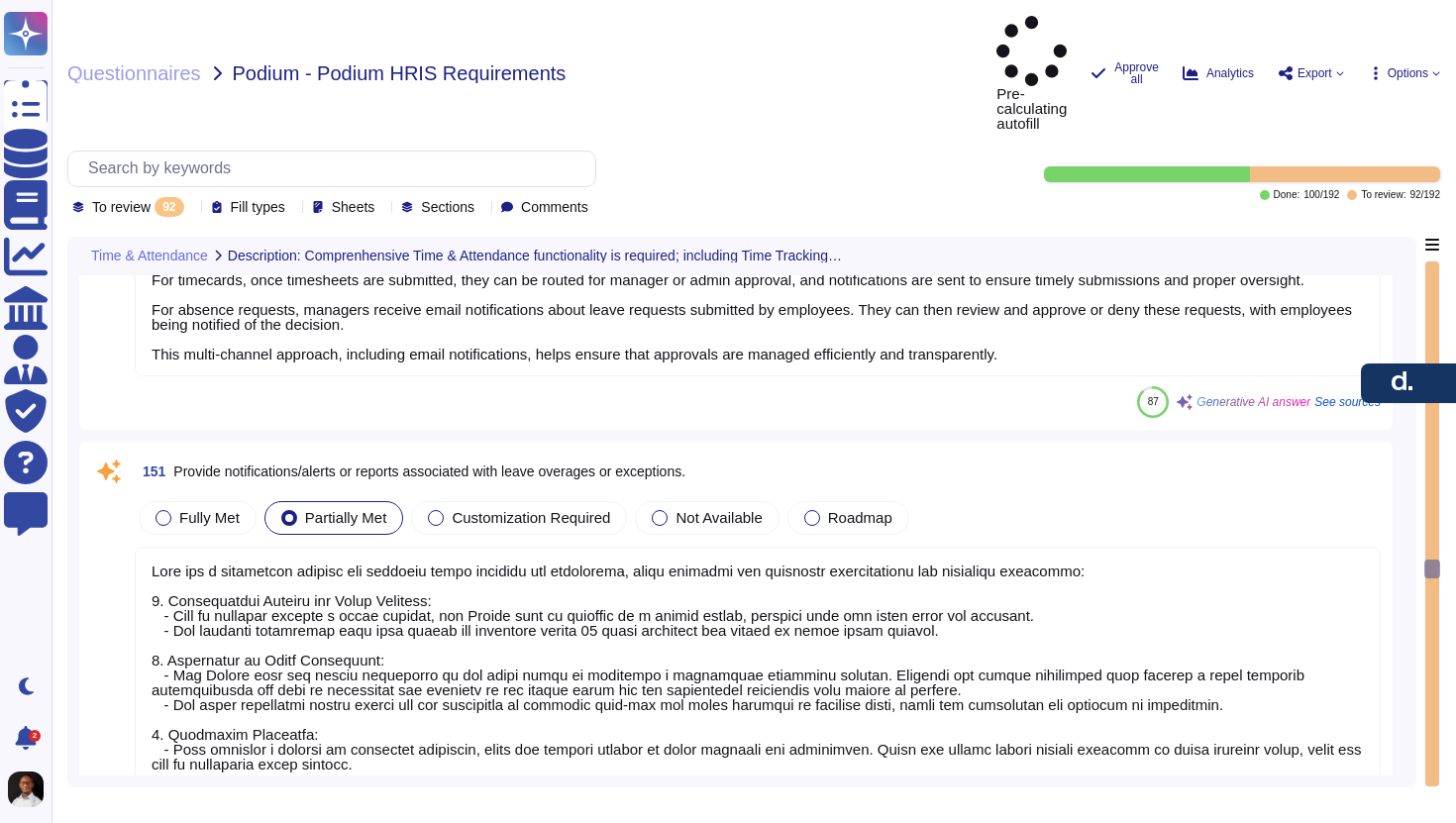 type on "Deel's platform provides a structured support workflow for manager approvals, which includes the following key features:
1. Notification System: Managers receive email notifications about requests submitted by employees, which also appear in their Slack feed, ensuring they are promptly informed.
2. Review Process: Managers can review requests within the Deel platform, allowing for a thorough assessment before making a decision.
3. Approval or Denial: Managers have the option to approve or deny requests. They can approve requests one at a time by selecting the item name followed by the "Approve Request" option, streamlining the handling of multiple requests.
4. Employee Notification: Once a decision is made, employees are notified of the approval or denial of their requests, ensuring transparency in the process.
5. Batch Management: Managers can batch manage approvals, rejections, changes, or delegations, allowing for efficient handling of multiple requests.
6. Delegation of Responsibilities: Managers..." 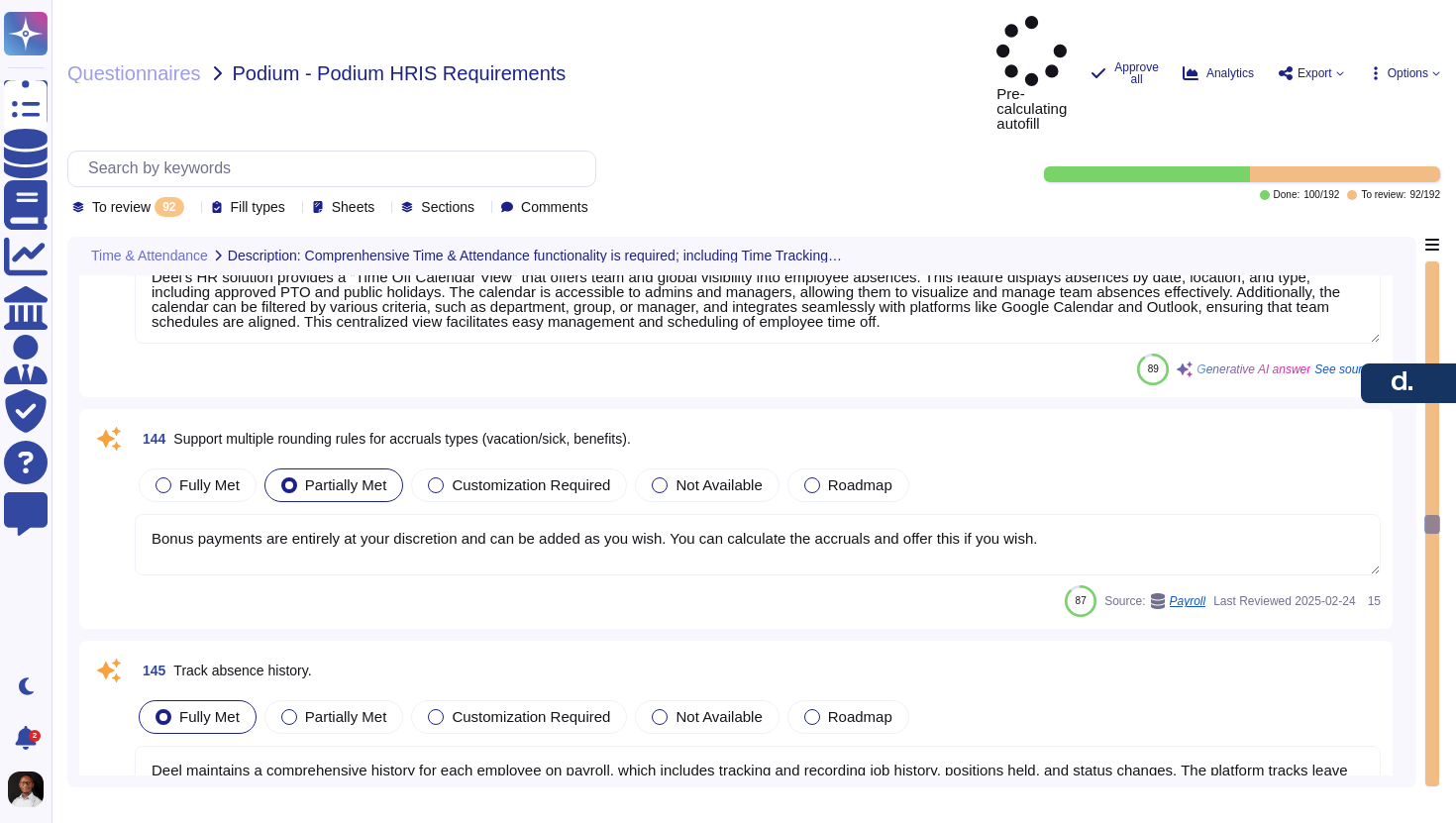 type on "Deel integrates seamlessly with core HR records and payroll through various HRIS systems such as Workday, BambooHR, and HiBob. This integration enables automated data synchronization, ensuring that employee records, including personal information, employment details, and compensation data, are accurately transferred to the payroll system.
Key features of this integration include:
1. Automated Data Syncing: New hires are automatically imported to Deel from the HR system, ensuring that the HRIS remains the source of truth for employee data.
2. Field Mapping: Specific fields such as employee personal information, employment details, compensation information, and time and attendance data are mapped for seamless integration.
3. Onboarding Support: An Deel onboarding manager guides clients through the integration setup, ensuring that all necessary data is accurately transferred.
4. Continuous Updates: Deel is committed to rolling out future product updates, enhancing the automation of workflows and data sy..." 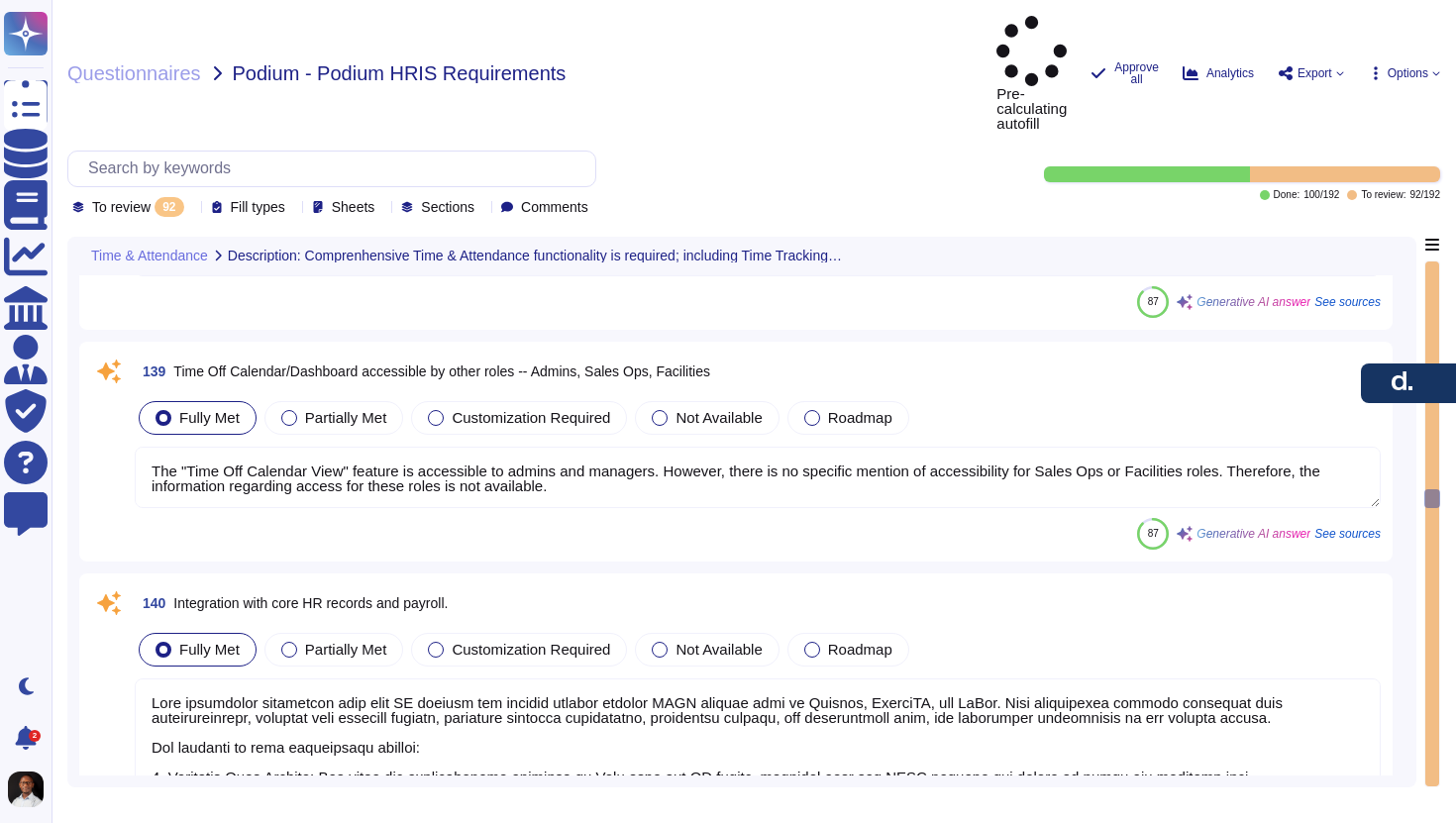 type on "Deel's HR solution allows for proxy approvals and delegation through its Approval Policies feature. Clients can configure policies with multiple approvers at each level and designate substitutes for unavailable approvers. This ensures that approval workflows continue even when primary approvers are unavailable. Additionally, managers can utilize team permission settings to manage approvals and rejections, ensuring that the right team members are involved in the decision-making process. This structured approach facilitates the re-allocation or delegation of tasks from one approver to another, enhancing operational efficiency." 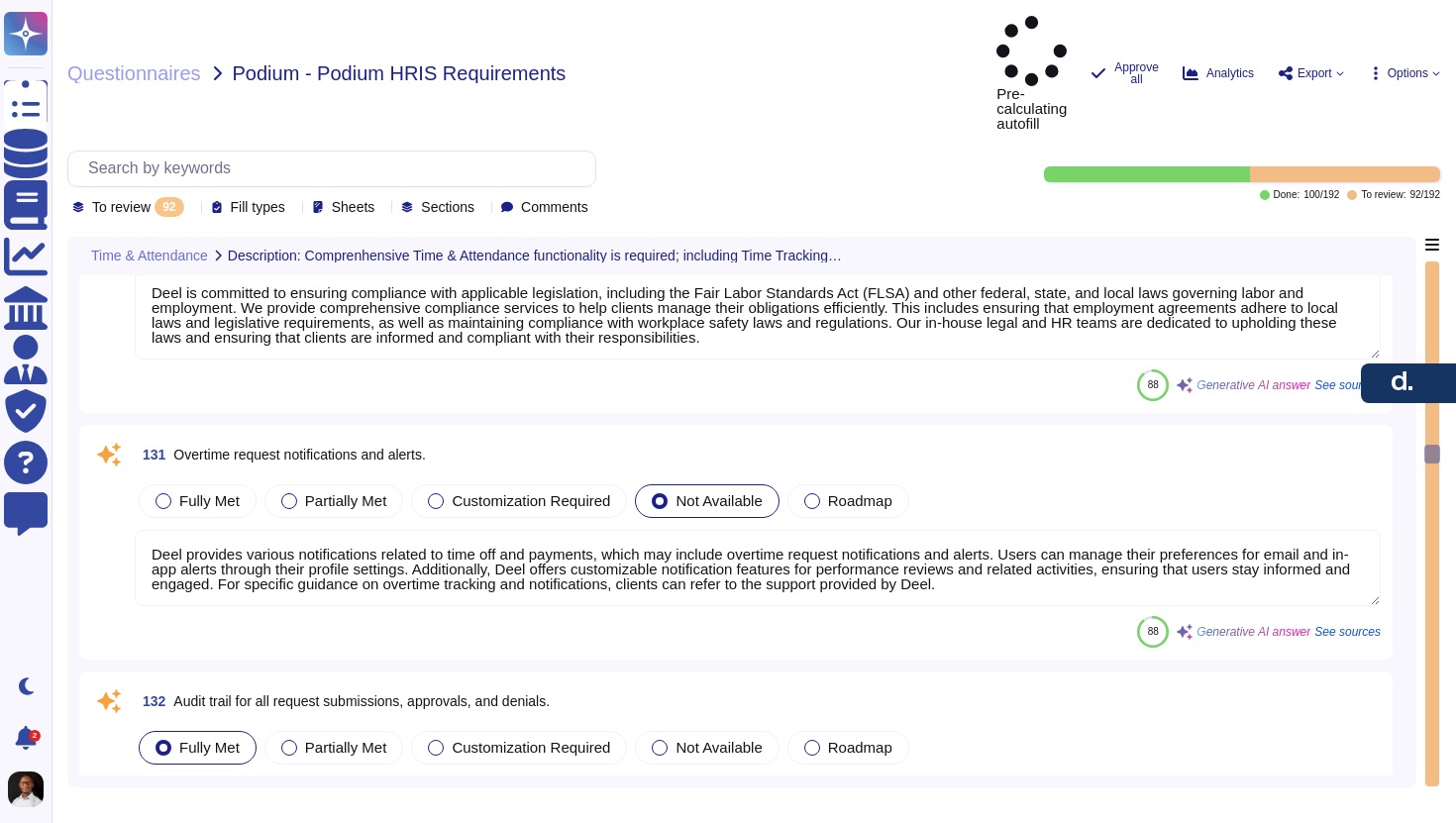 type on "Deel is committed to ensuring compliance with applicable legislation, including the Fair Labor Standards Act (FLSA) and other federal, state, and local laws governing labor and employment. We provide comprehensive compliance services to help clients manage their obligations efficiently. This includes ensuring that employment agreements adhere to local laws and legislative requirements, as well as maintaining compliance with workplace safety laws and regulations. Our in-house legal and HR teams are dedicated to upholding these laws and ensuring that clients are informed and compliant with their responsibilities." 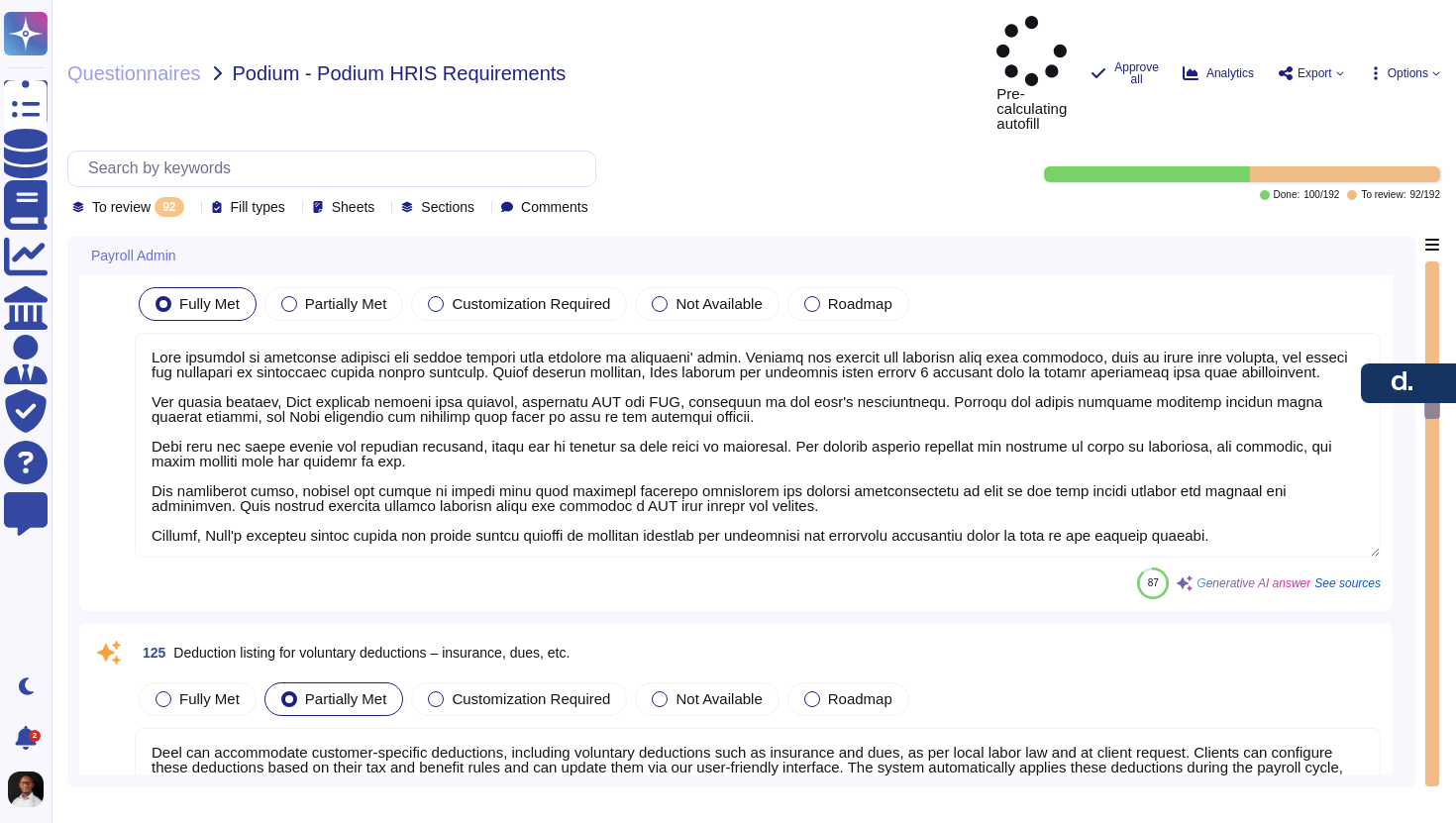 type on "check question" 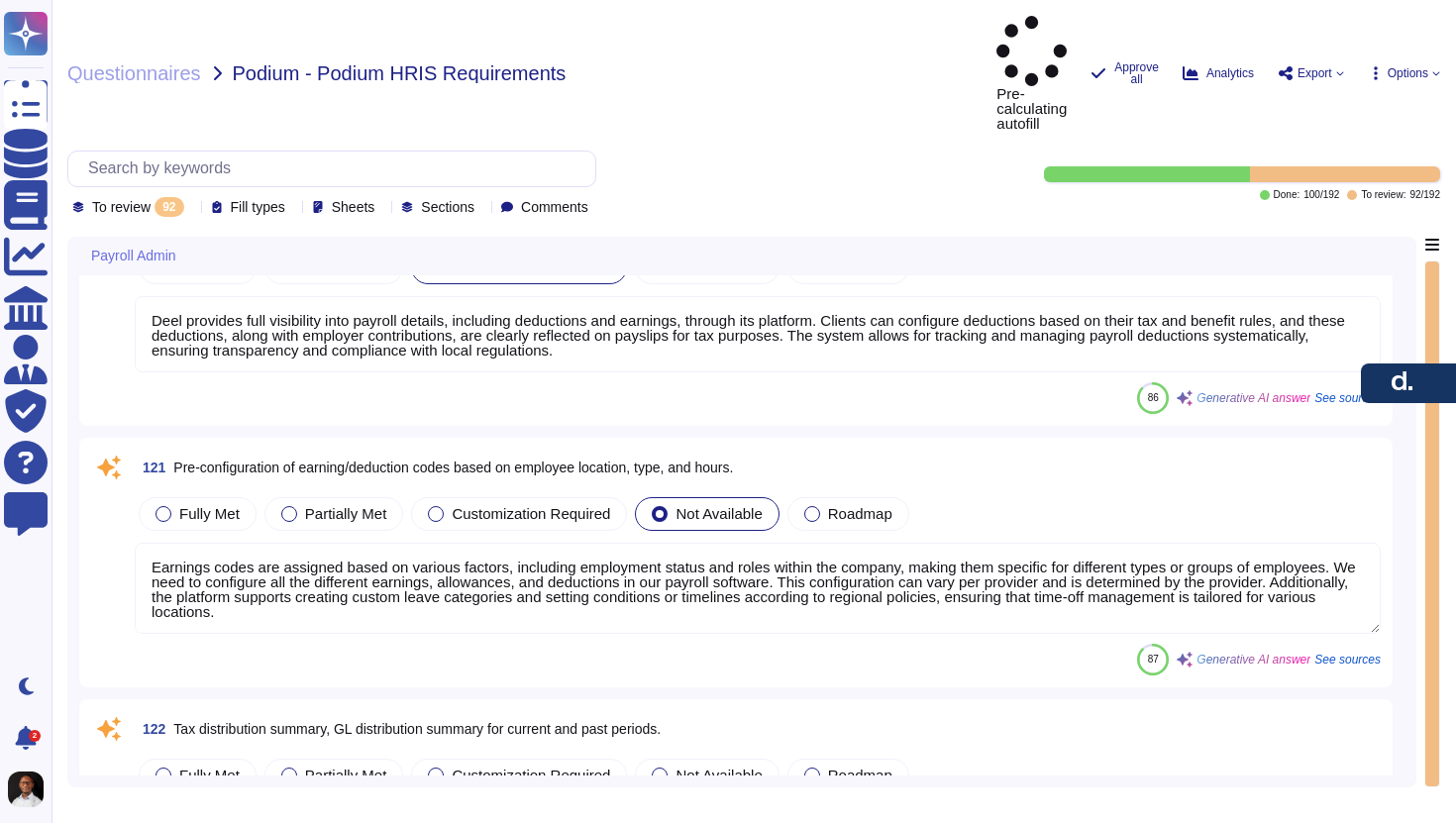 type on "Employees are required to input specific fields for their bank information when setting up direct deposit. Four fields are mandatory for input by the employee, while two additional fields are also required. This information is securely stored and used for payroll purposes. Employees can manually input their bank details and can edit their banking information at any time via their employee app." 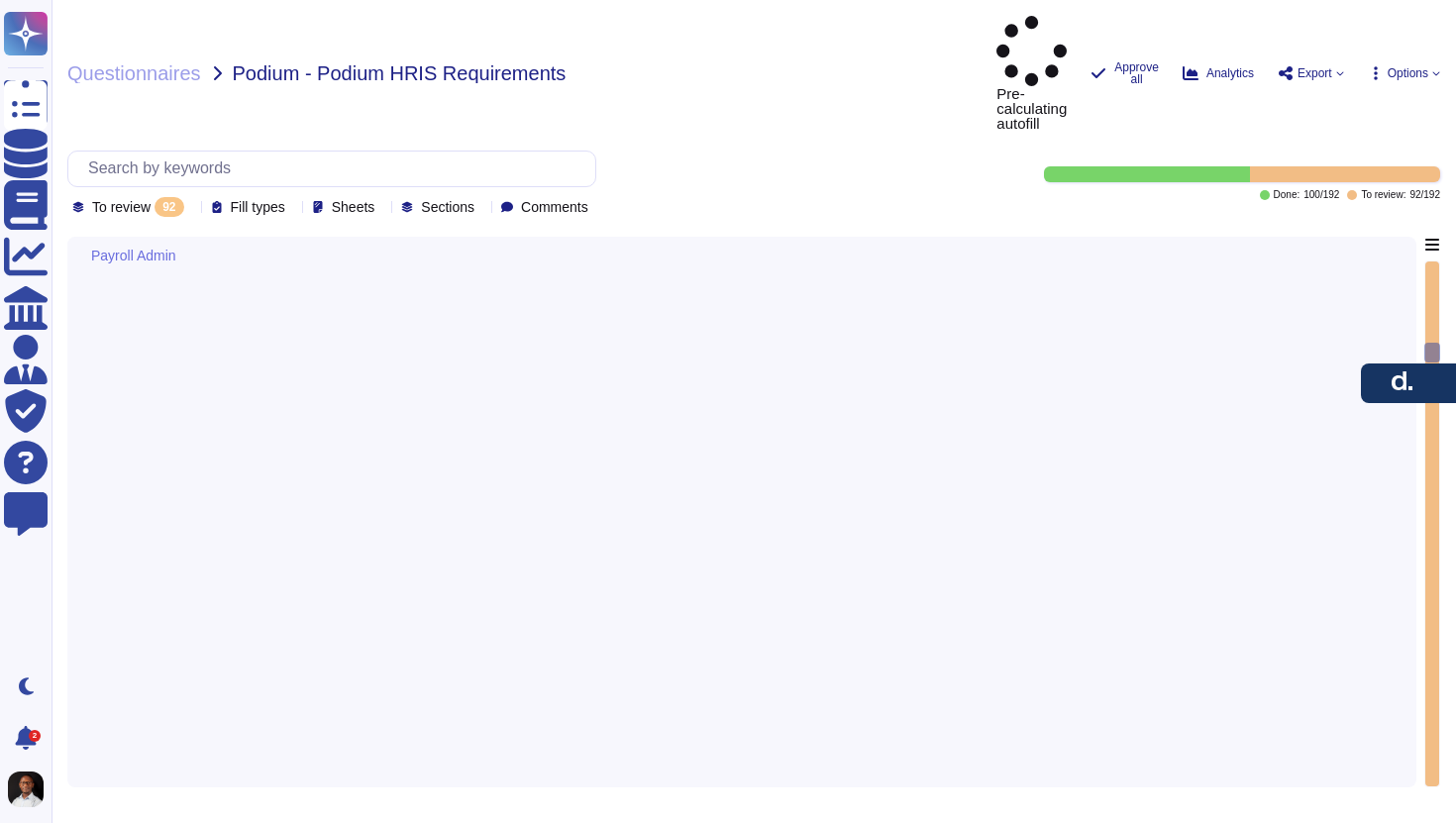 type on "The company utilizes a ticketing system for logging incidents, assigning severity ratings, and tracking their resolution. The escalation process is defined and documented by Customer Support, ensuring that incidents are effectively managed. Additionally, there is a dedicated data breach procedure that includes a risk reporting ticket system and a process for identifying and containing breaches.
For exception tracking, the people team can manage exceptions to leave rules by following a documented exception process, which includes a valid business justification and prior approval. The corrective action and escalation process is designed to enhance client satisfaction and includes monitoring channels, a client escalation process, and follow-up procedures to ensure issues are resolved efficiently.
For more detailed information, please refer to our Incident Management Policy and the attached document for specific incident profiles." 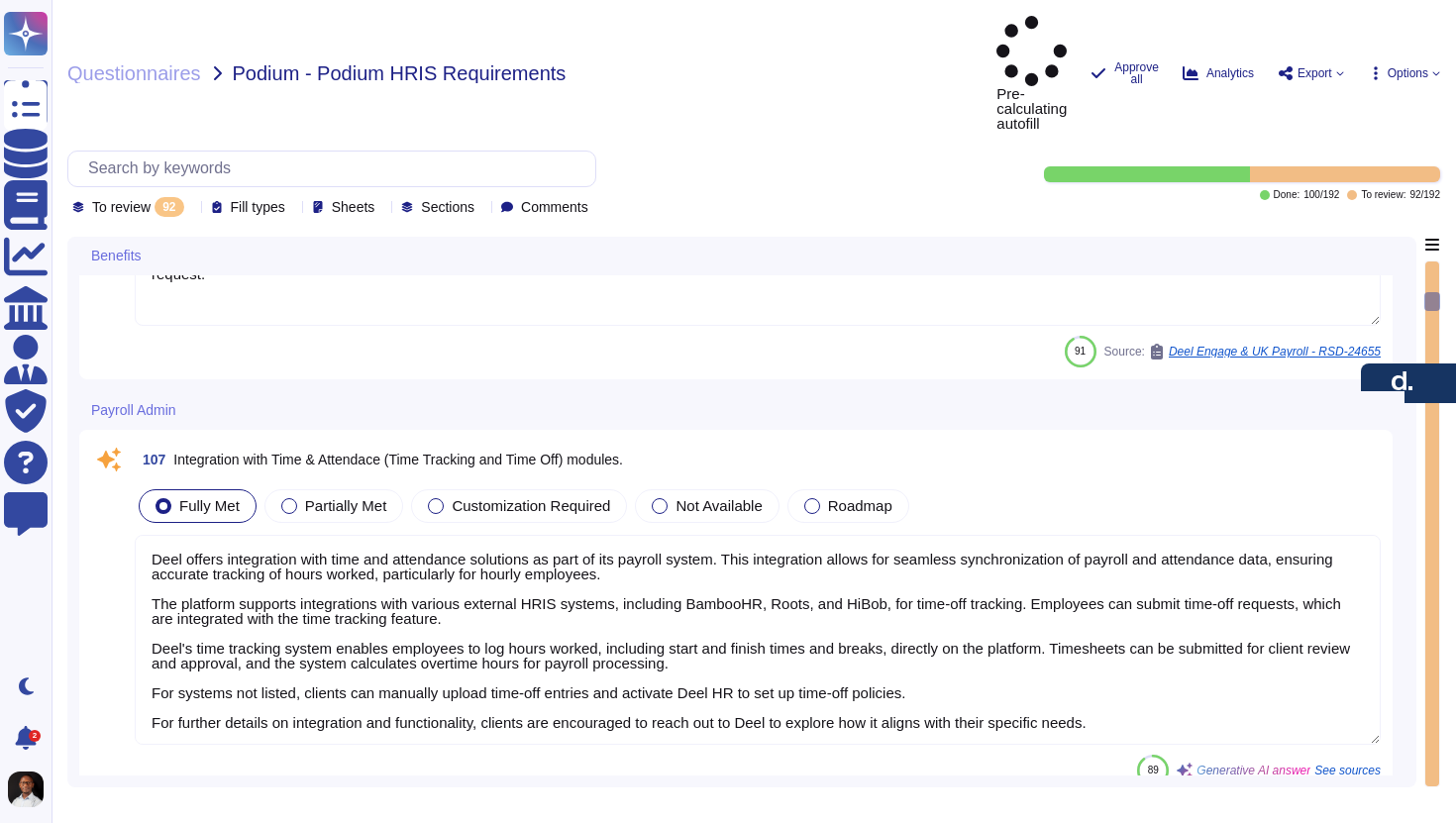 type on "Deel's platform supports eligibility determination and entitlement tracking for different leave types, ensuring compliance with regional policies and legal requirements. The leave management system automatically tracks leave usage and updates balances in real-time for various leave types, which can impact benefit eligibility. The platform allows for the configuration of multiple types of leave tailored to specific employee profiles, which can also influence benefit eligibility.
Additionally, the benefits administration platform enables clients to manage employee benefits effectively, including the configuration of benefits and handling of enrollments, which can be integrated with leave management capabilities. This integration ensures that leave entitlements and benefits are managed in a cohesive manner, aligning with company policies and legal requirements.
For further integration capabilities, please refer to our benefits module and the specific configurations available." 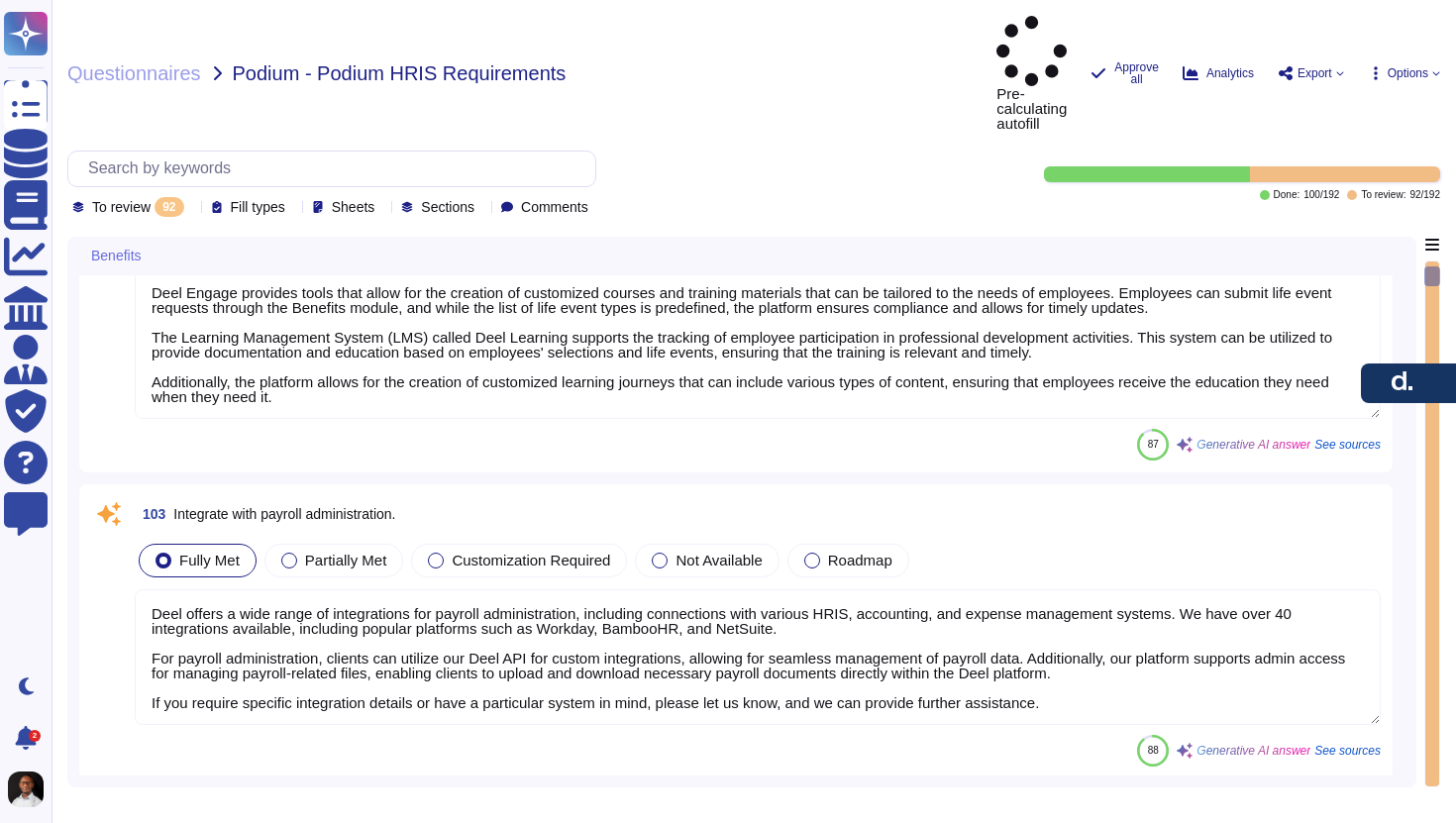type on "Deel's platform supports customizable approval workflows that allow clients to manage approvals efficiently. Key features include:
1. Batch Management: Leaders and managers can batch manage approvals and rejections, enabling them to handle multiple requests efficiently. This can be done by selecting the item name followed by the "Approve Request" option for individual requests or by using the "Approve Package" option for bulk approvals.
2. Role- and Group-Based Assignment: Approvers can be assigned based on job role, department, or individual selection, allowing for tailored delegation of approval responsibilities.
3. Multi-Level Approvals: The system supports multiple levels of approvers, ensuring that requests are properly routed and tracked.
4. Real-Time Notifications: Approvers receive automated notifications through multiple channels, ensuring they are informed of pending approvals.
5. Custom Policies: Clients can configure approval workflows to include primary and secondary approvers, with optio..." 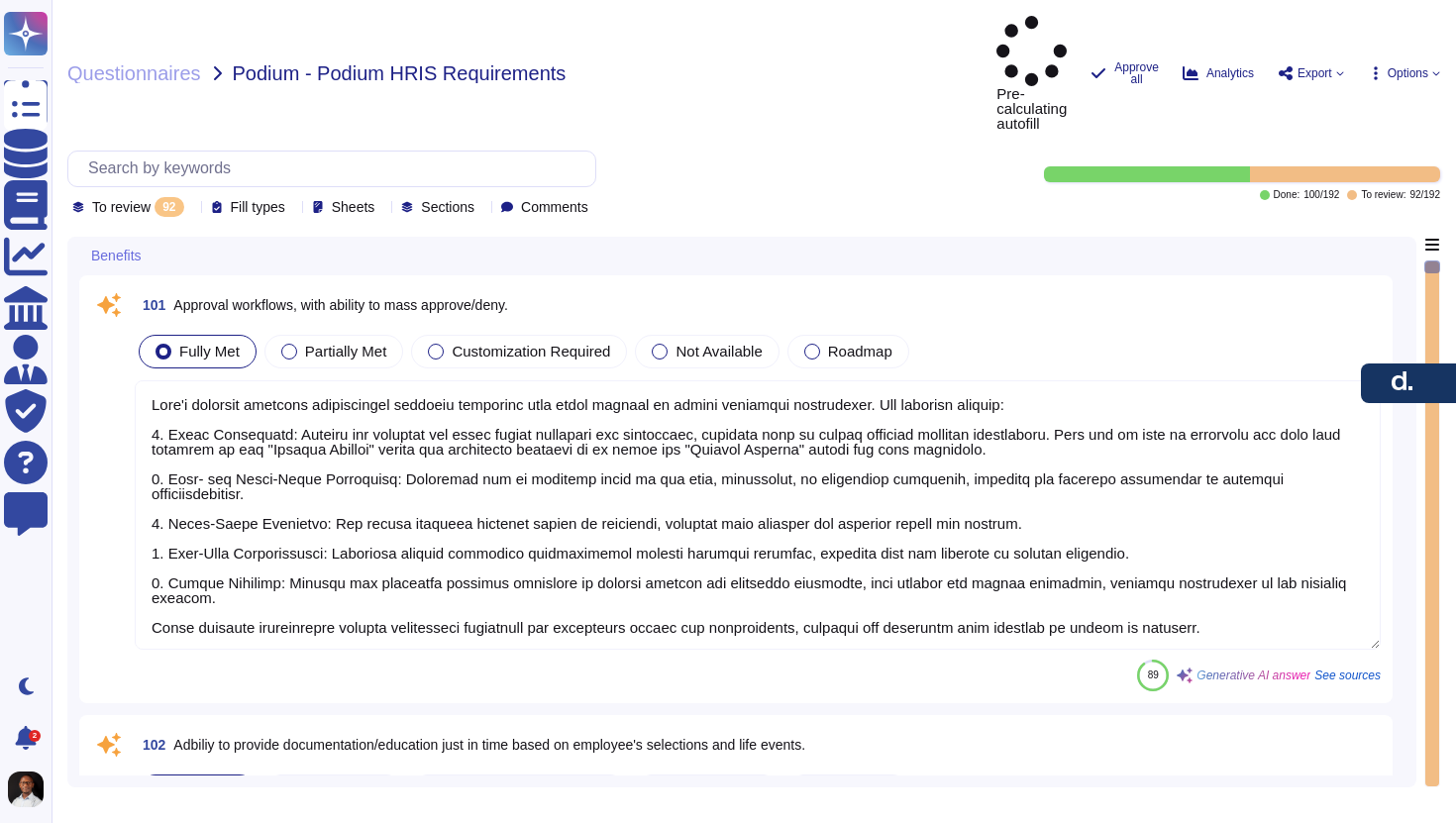 drag, startPoint x: 165, startPoint y: 335, endPoint x: 353, endPoint y: 392, distance: 196.45101 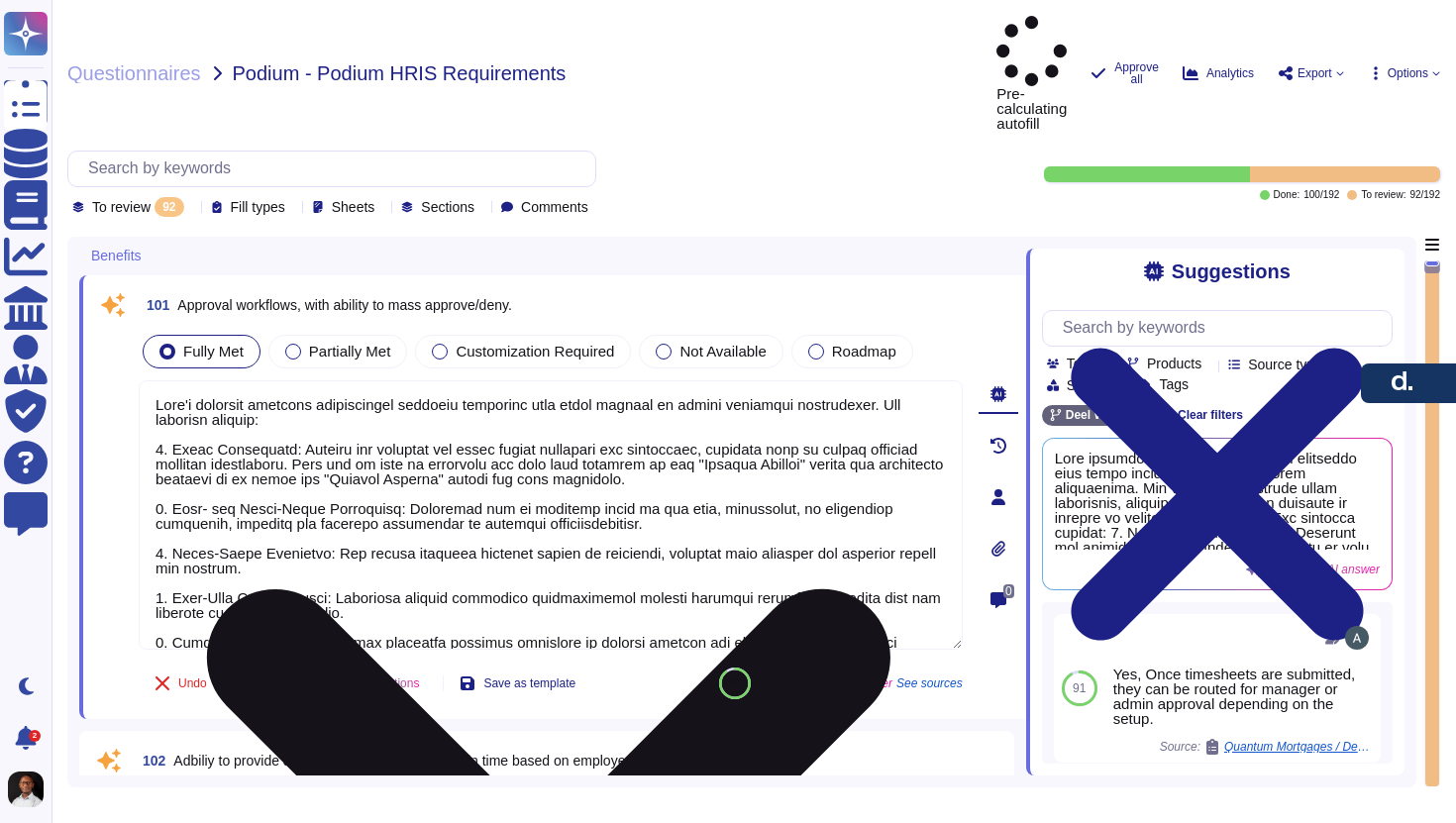 click at bounding box center (551, 515) 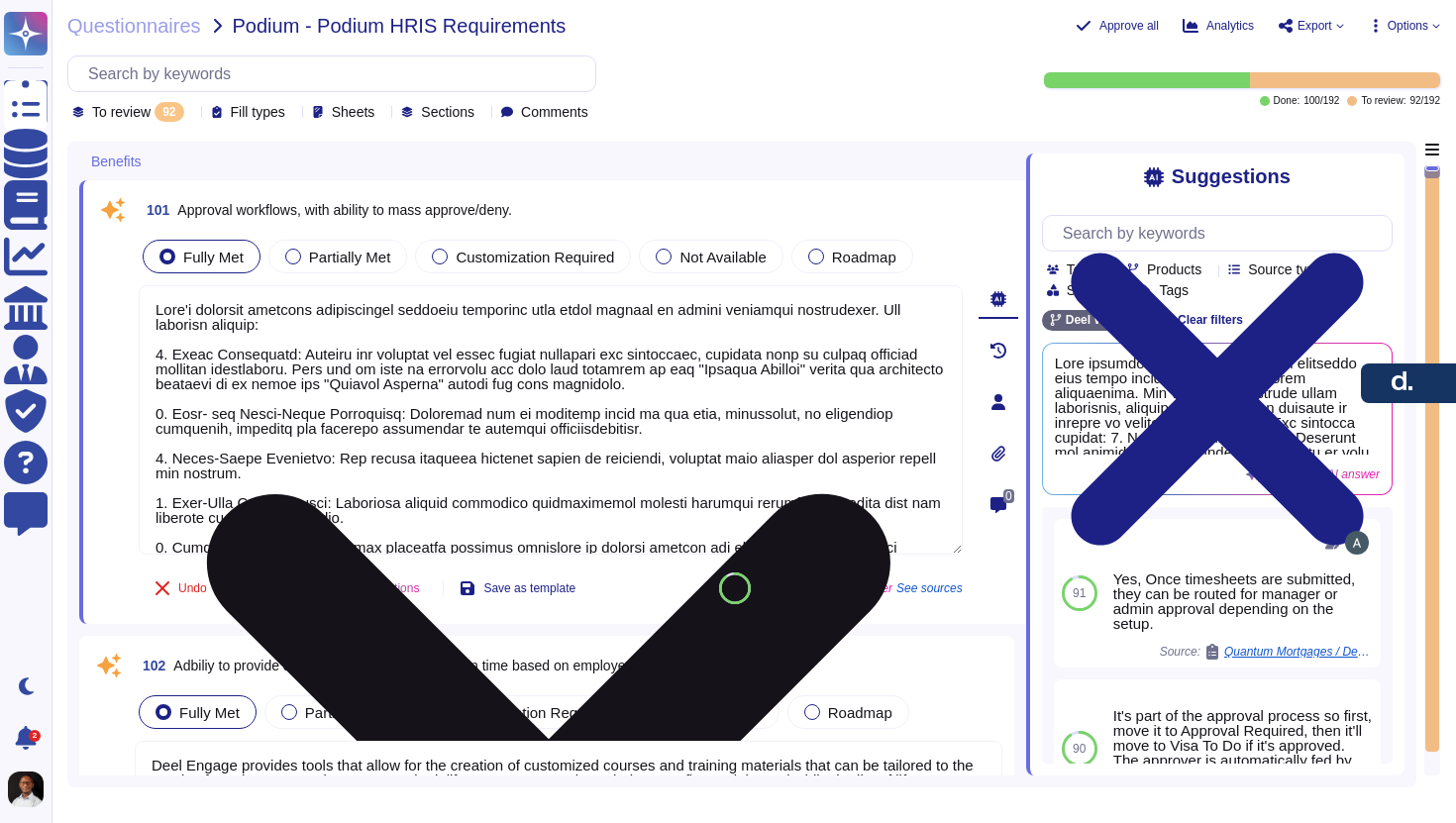 click at bounding box center (551, 420) 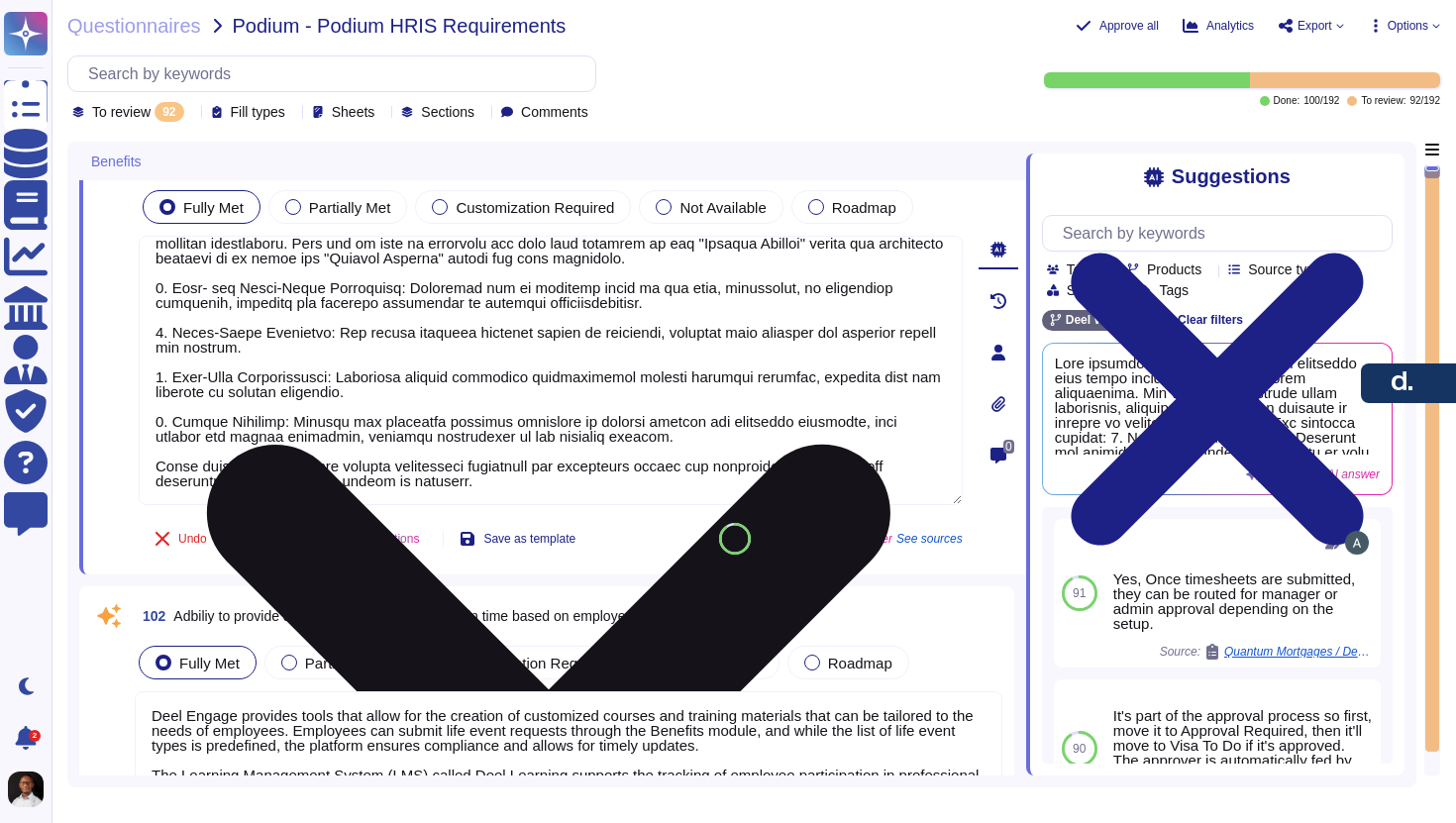 type on "Deel's Benefits module allows employees to submit life event requests that can impact eligibility and premiums. Employees can select from a list of predefined qualifying life events, such as marriage, birth, or loss of coverage, and submit requests for employer review. Once these requests are approved, employees are prompted to update their benefit elections, which may include changes that affect their premiums.
The system ensures compliance with standard eligibility rules and maintains accurate records, allowing for timely updates that reflect any changes in eligibility or premiums due to life events. While the list of life event types is not fully customizable, the predefined options are designed to cover significant life changes that impact benefits." 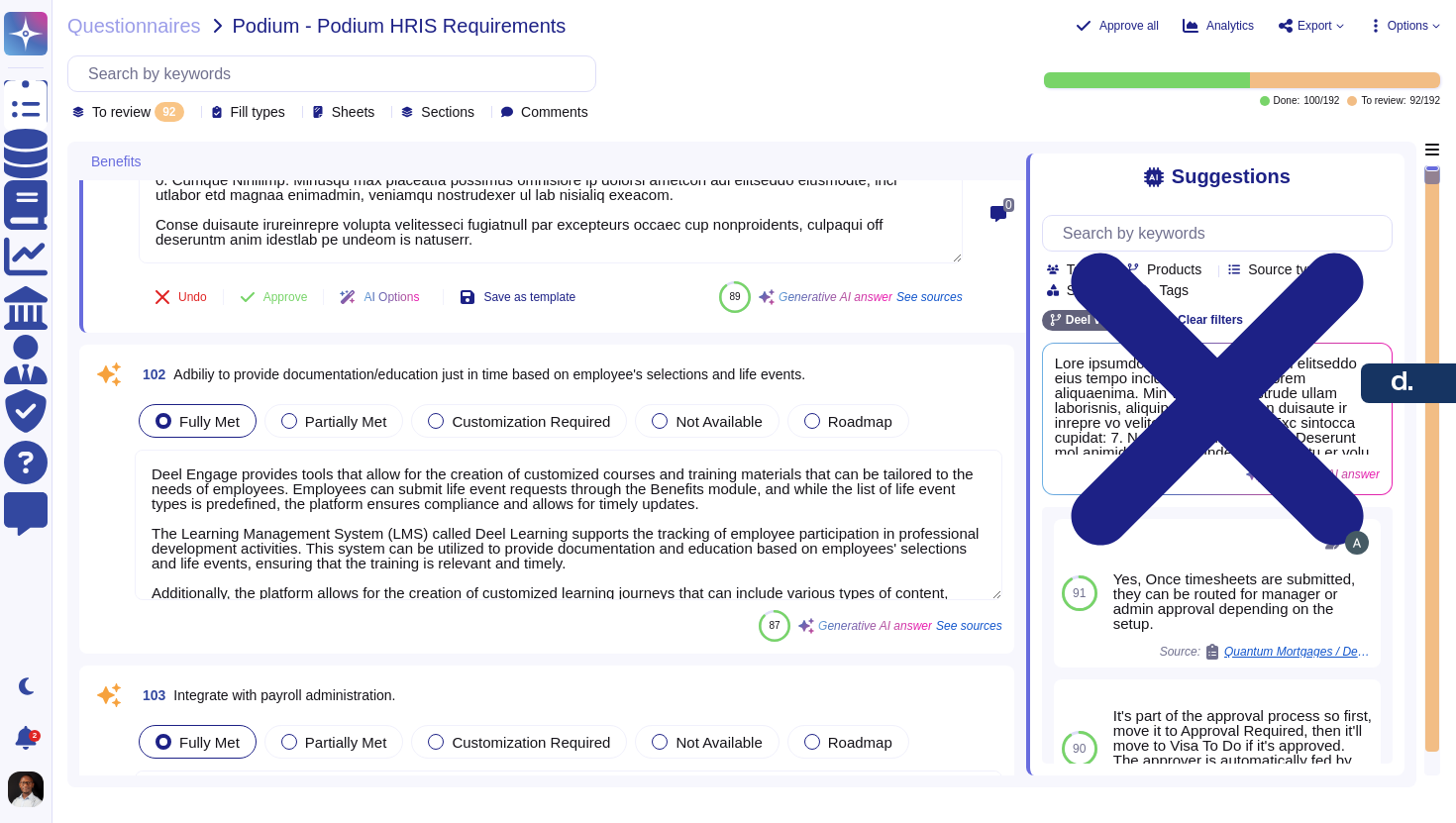 scroll, scrollTop: 298, scrollLeft: 0, axis: vertical 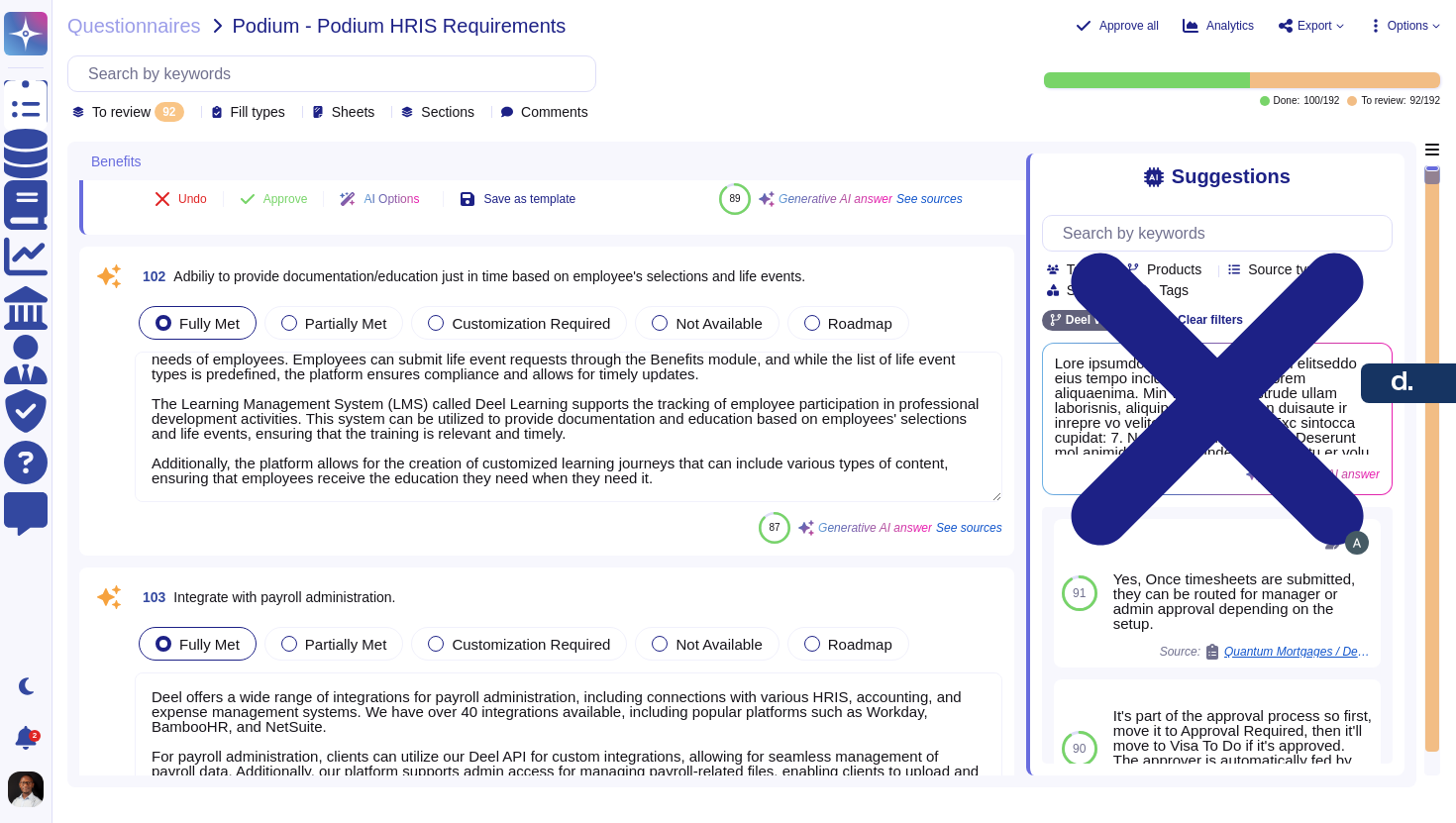 type on "Deel's platform supports eligibility determination and entitlement tracking for different leave types, ensuring compliance with regional policies and legal requirements. The leave management system automatically tracks leave usage and updates balances in real-time for various leave types, which can impact benefit eligibility. The platform allows for the configuration of multiple types of leave tailored to specific employee profiles, which can also influence benefit eligibility.
Additionally, the benefits administration platform enables clients to manage employee benefits effectively, including the configuration of benefits and handling of enrollments, which can be integrated with leave management capabilities. This integration ensures that leave entitlements and benefits are managed in a cohesive manner, aligning with company policies and legal requirements.
For further integration capabilities, please refer to our benefits module and the specific configurations available." 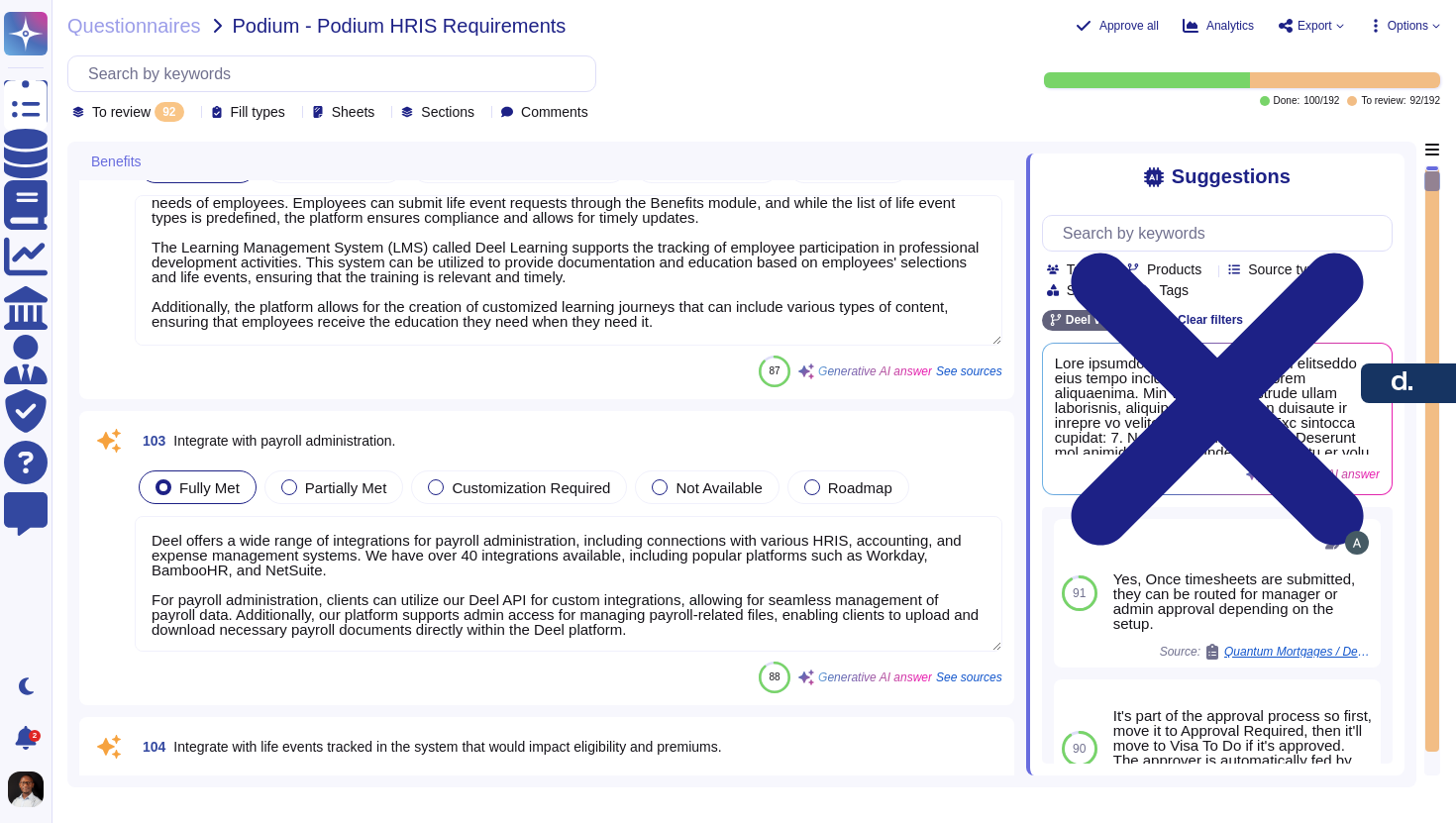 scroll, scrollTop: 550, scrollLeft: 0, axis: vertical 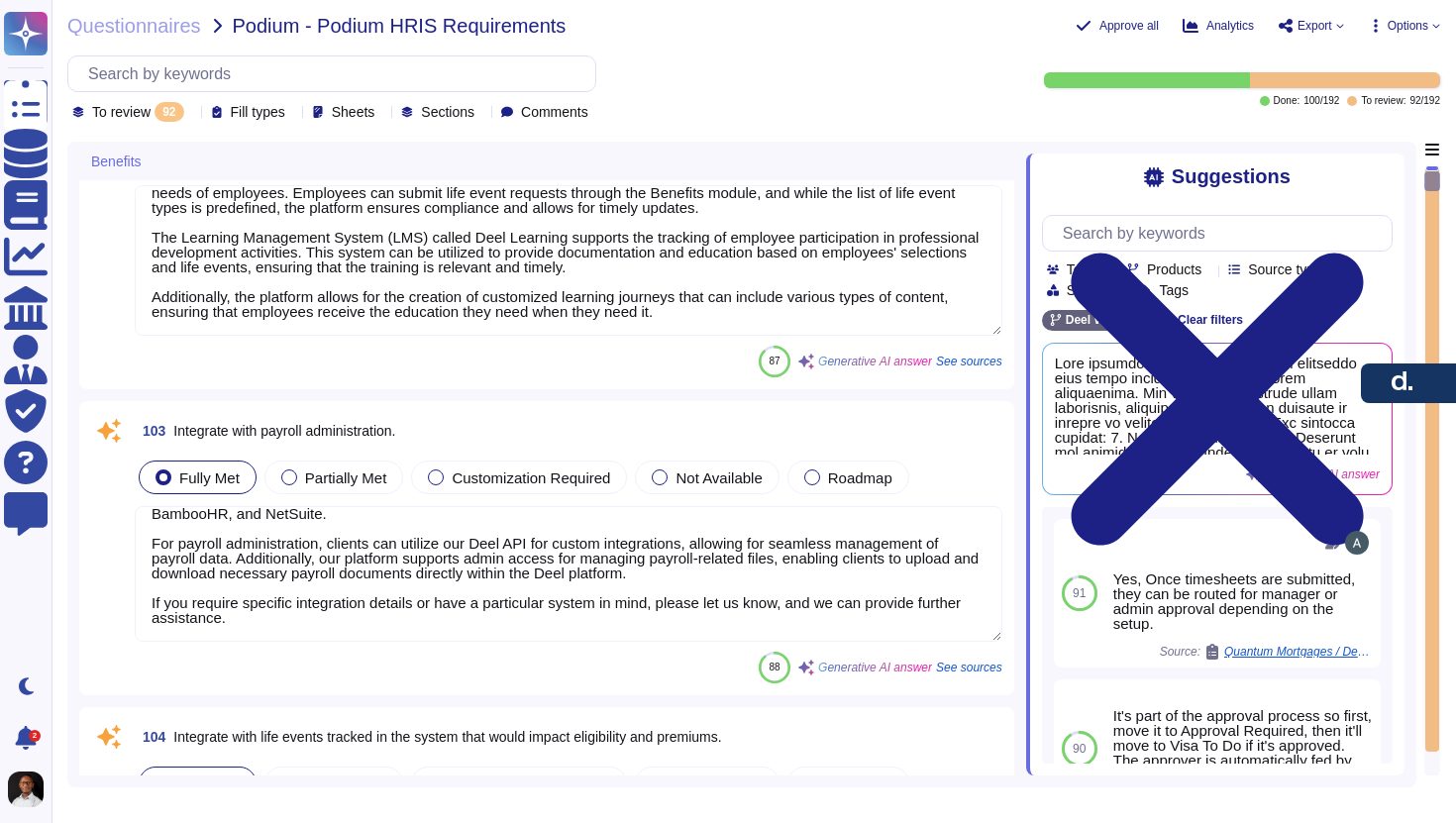 click on "Deel offers a wide range of integrations for payroll administration, including connections with various HRIS, accounting, and expense management systems. We have over 40 integrations available, including popular platforms such as Workday, BambooHR, and NetSuite.
For payroll administration, clients can utilize our Deel API for custom integrations, allowing for seamless management of payroll data. Additionally, our platform supports admin access for managing payroll-related files, enabling clients to upload and download necessary payroll documents directly within the Deel platform.
If you require specific integration details or have a particular system in mind, please let us know, and we can provide further assistance." at bounding box center [569, 573] 